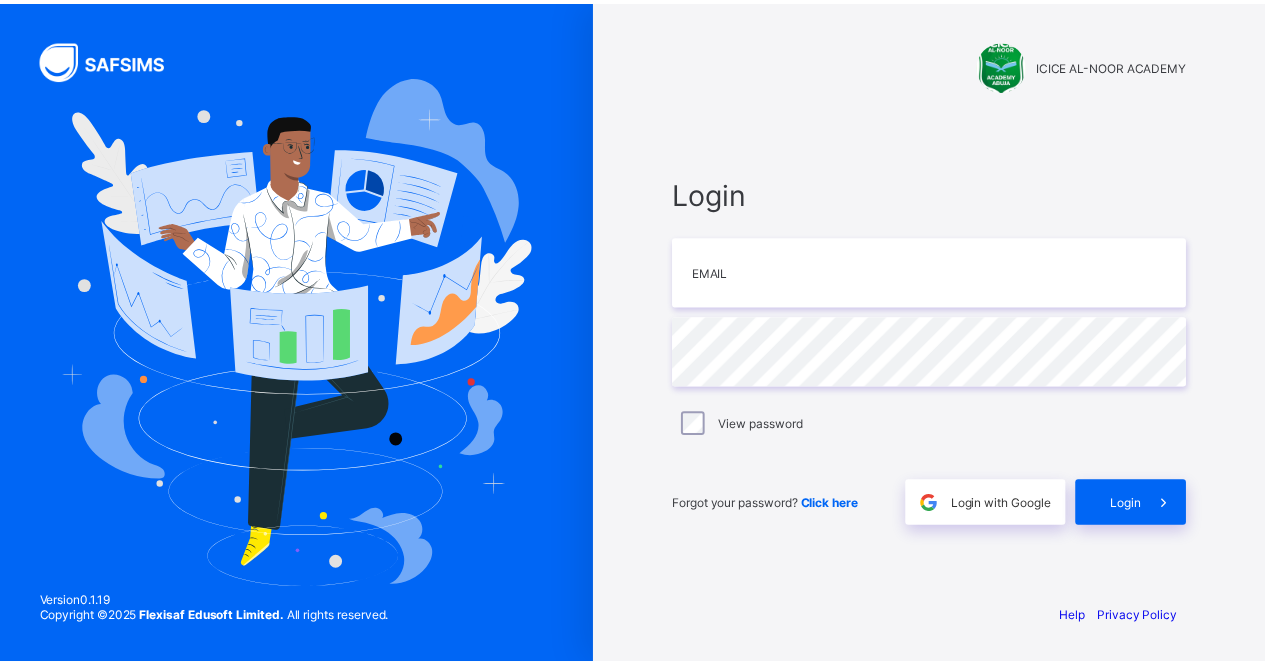 scroll, scrollTop: 0, scrollLeft: 0, axis: both 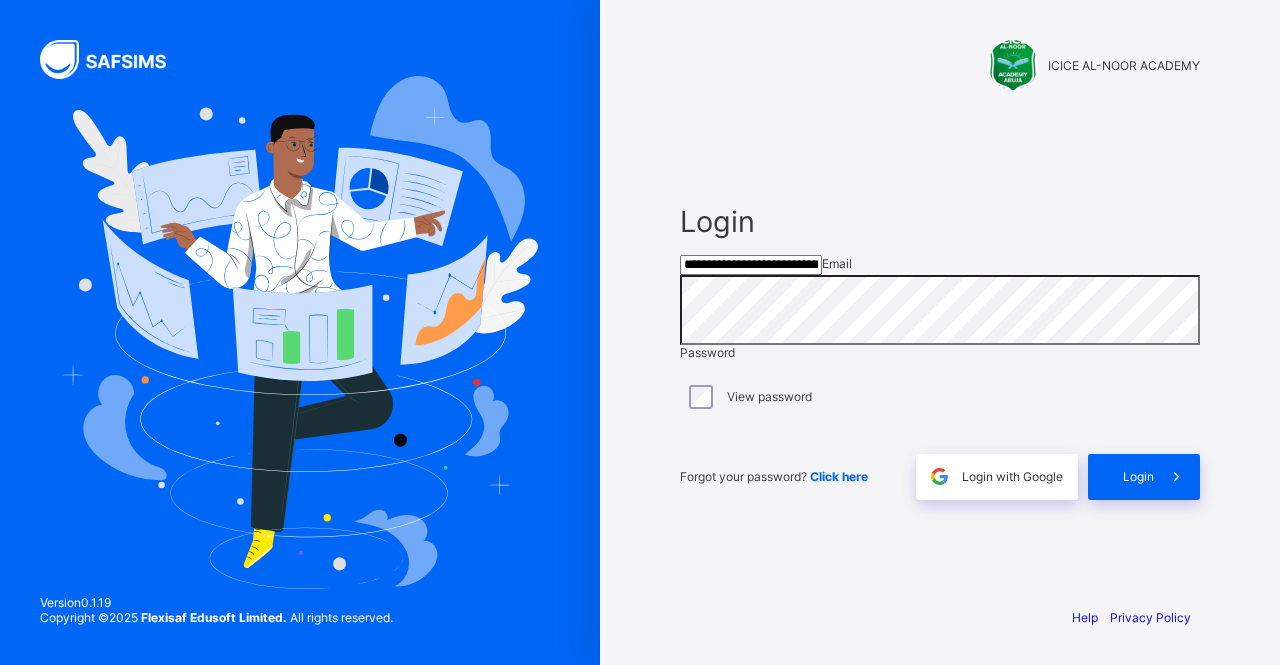 click on "**********" at bounding box center (751, 265) 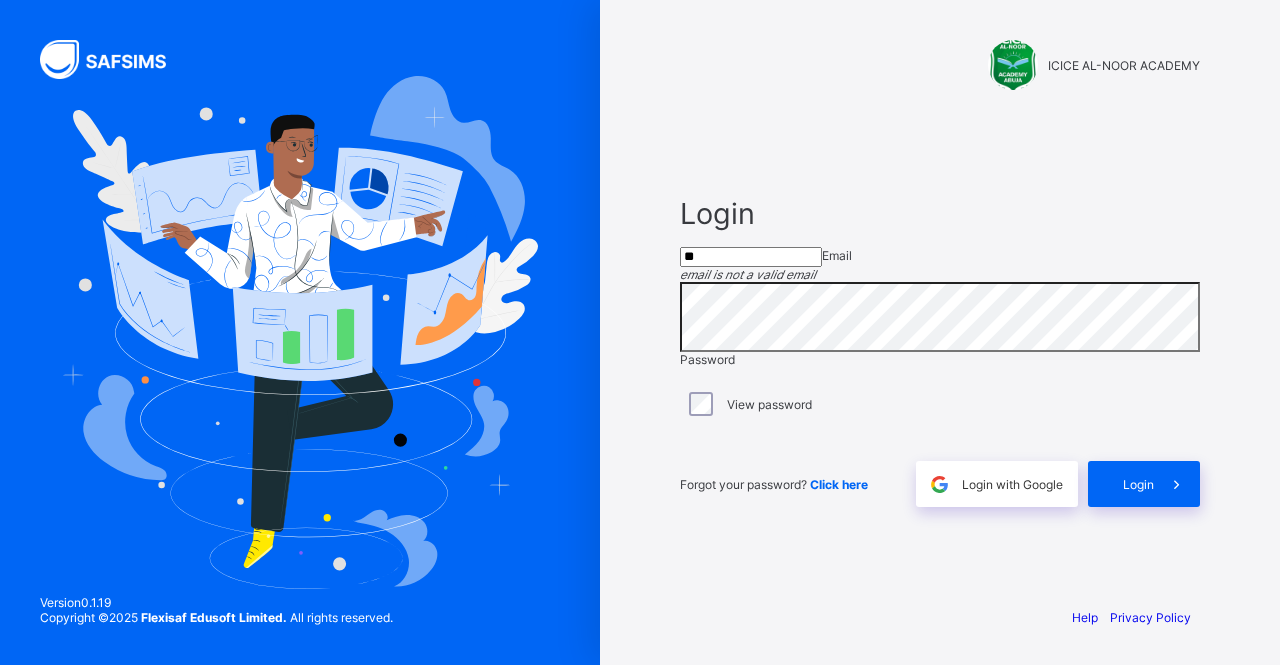type on "*" 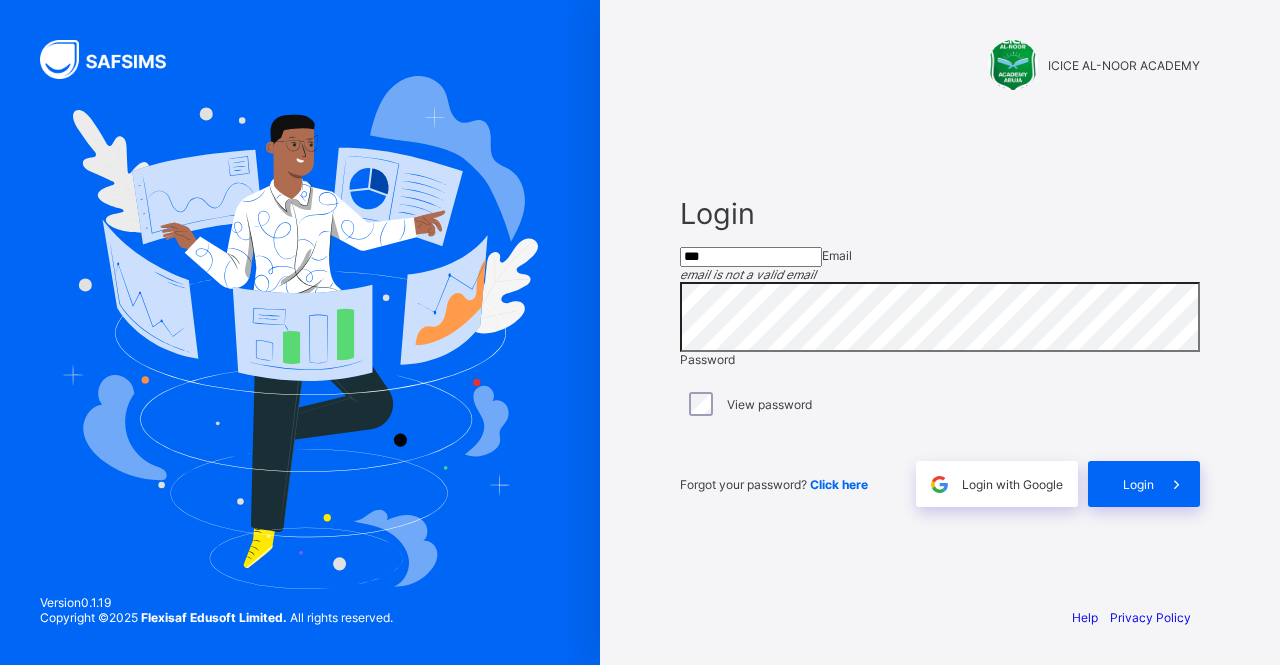 type on "**********" 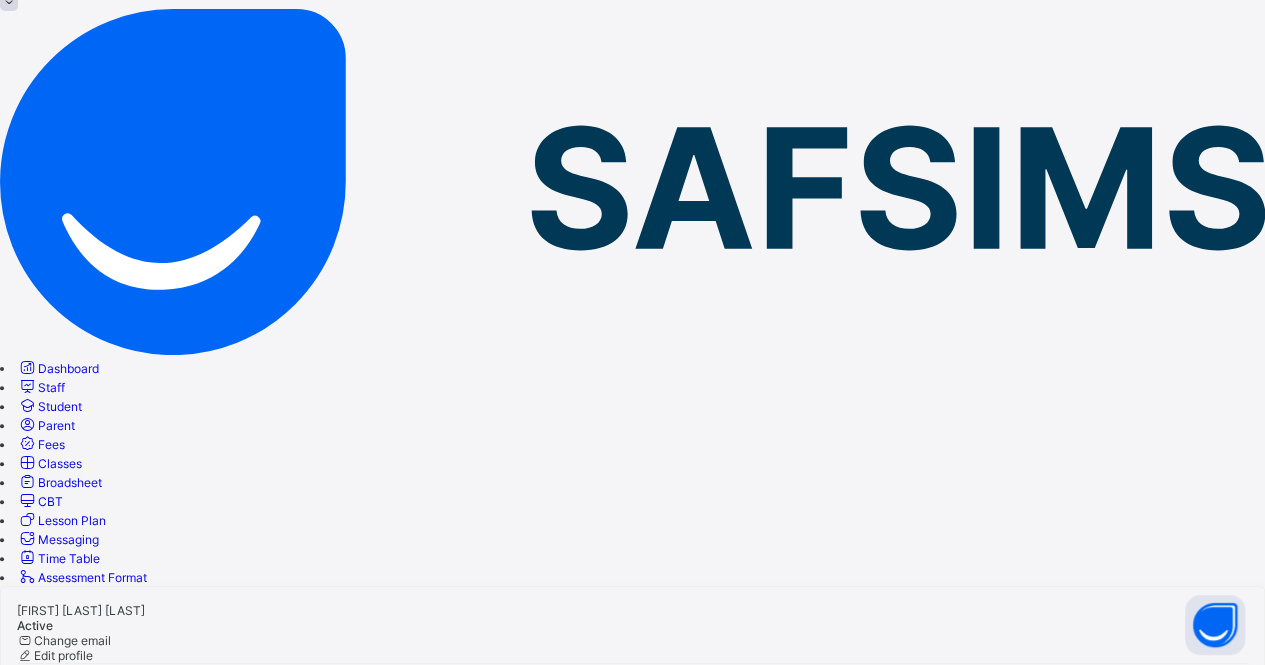 scroll, scrollTop: 131, scrollLeft: 0, axis: vertical 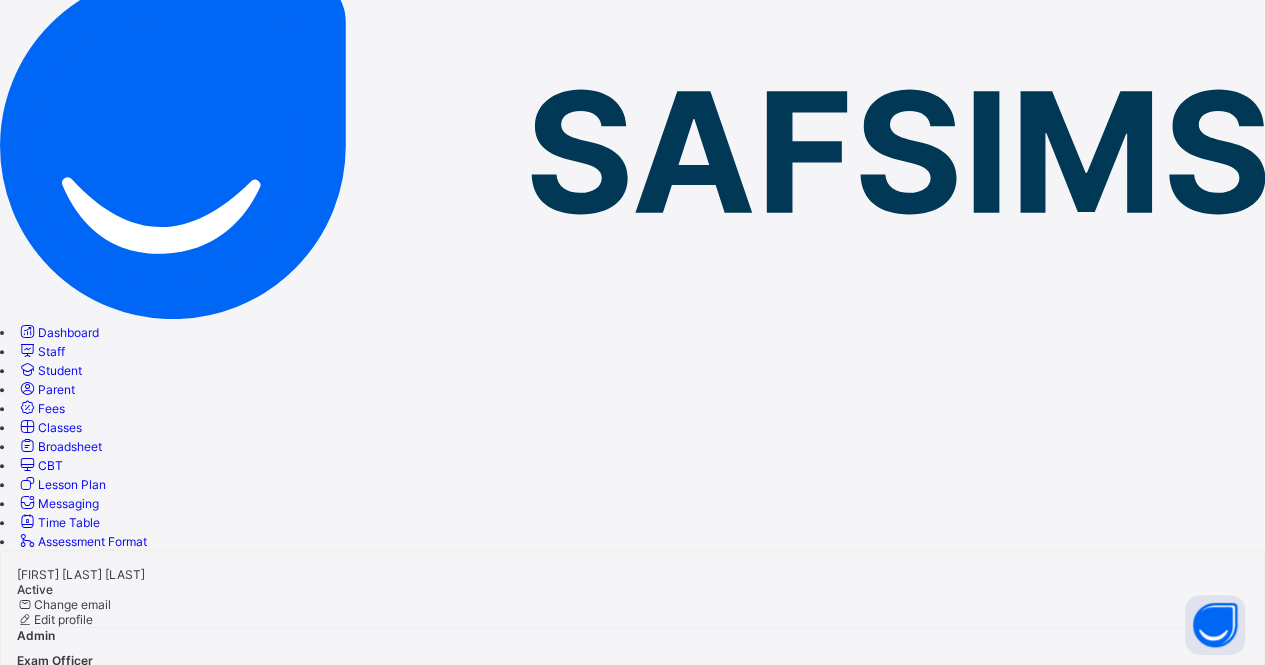click on "Classes" at bounding box center (60, 427) 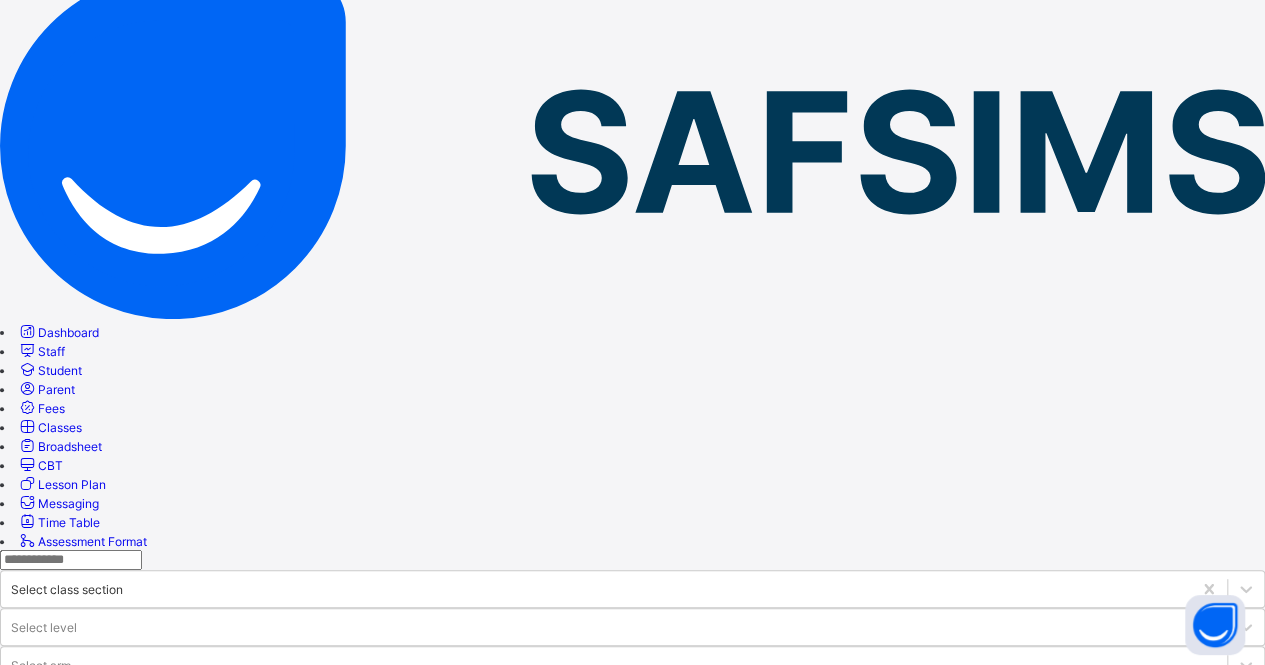 scroll, scrollTop: 0, scrollLeft: 0, axis: both 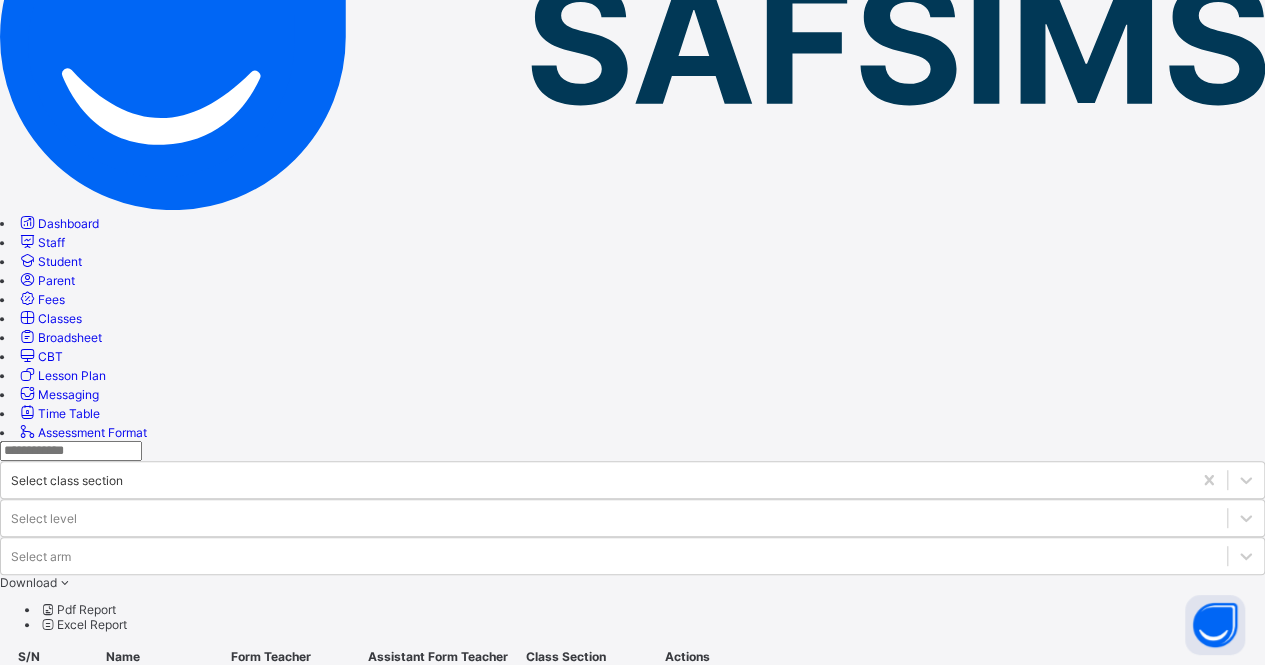 click on "YR 5" at bounding box center (71, 1682) 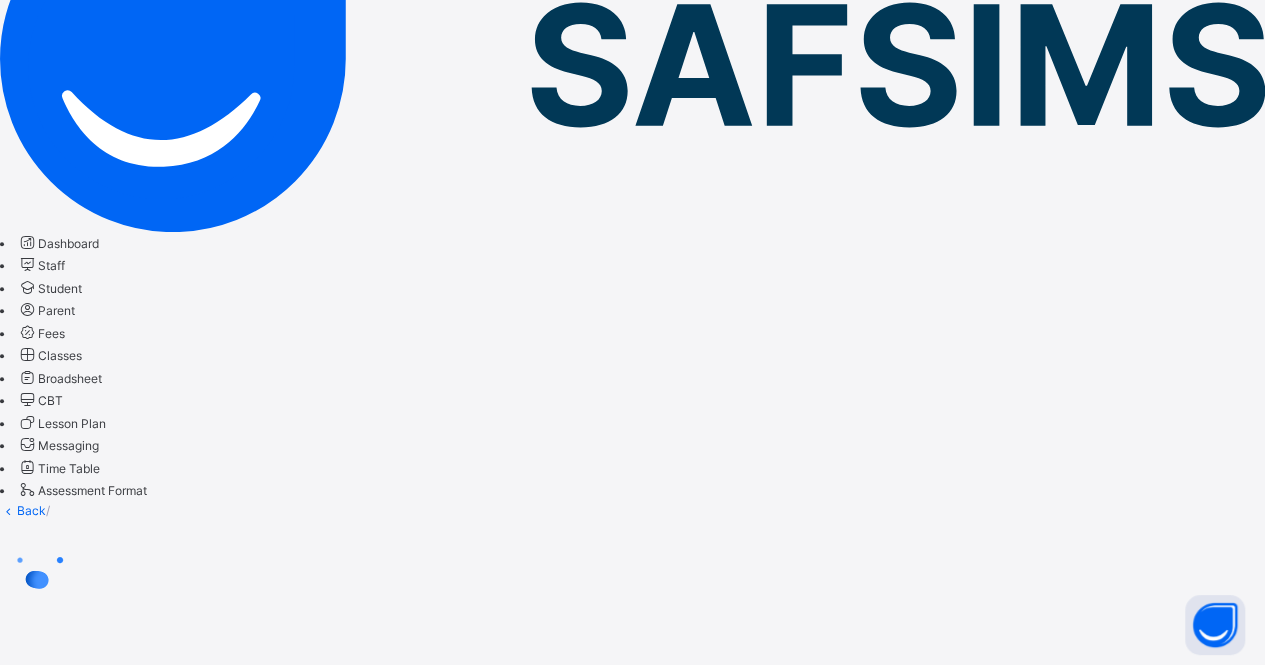 scroll, scrollTop: 0, scrollLeft: 0, axis: both 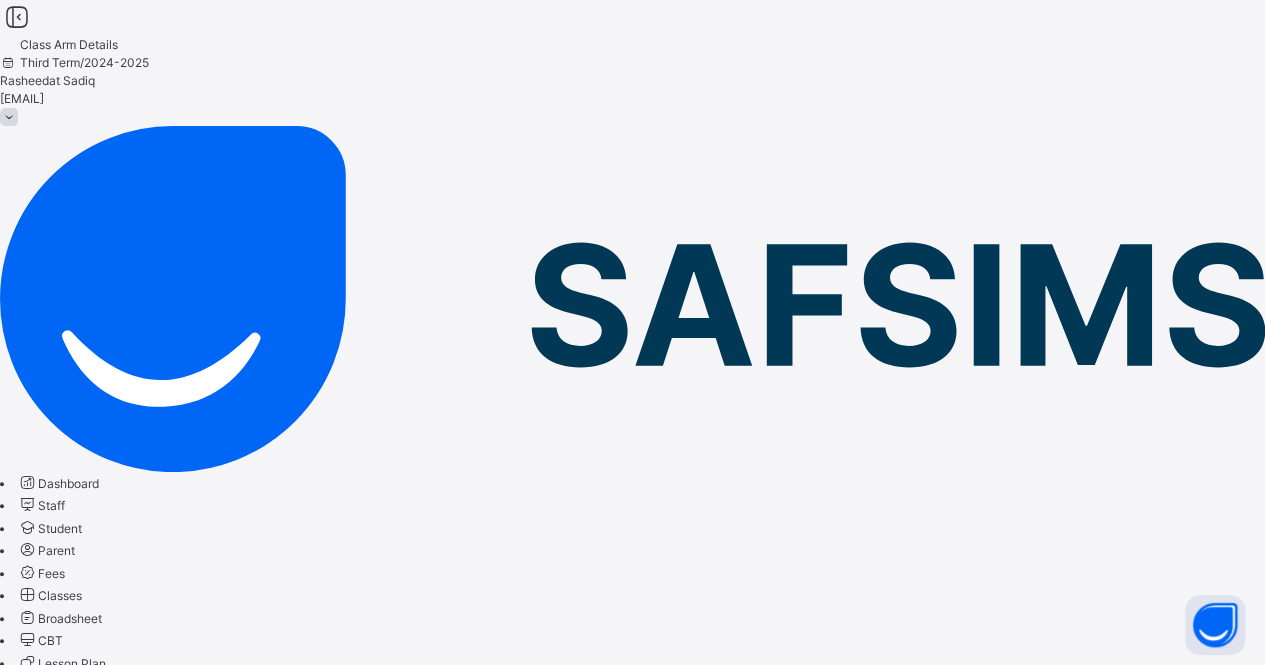 click on "Results" at bounding box center (20, 822) 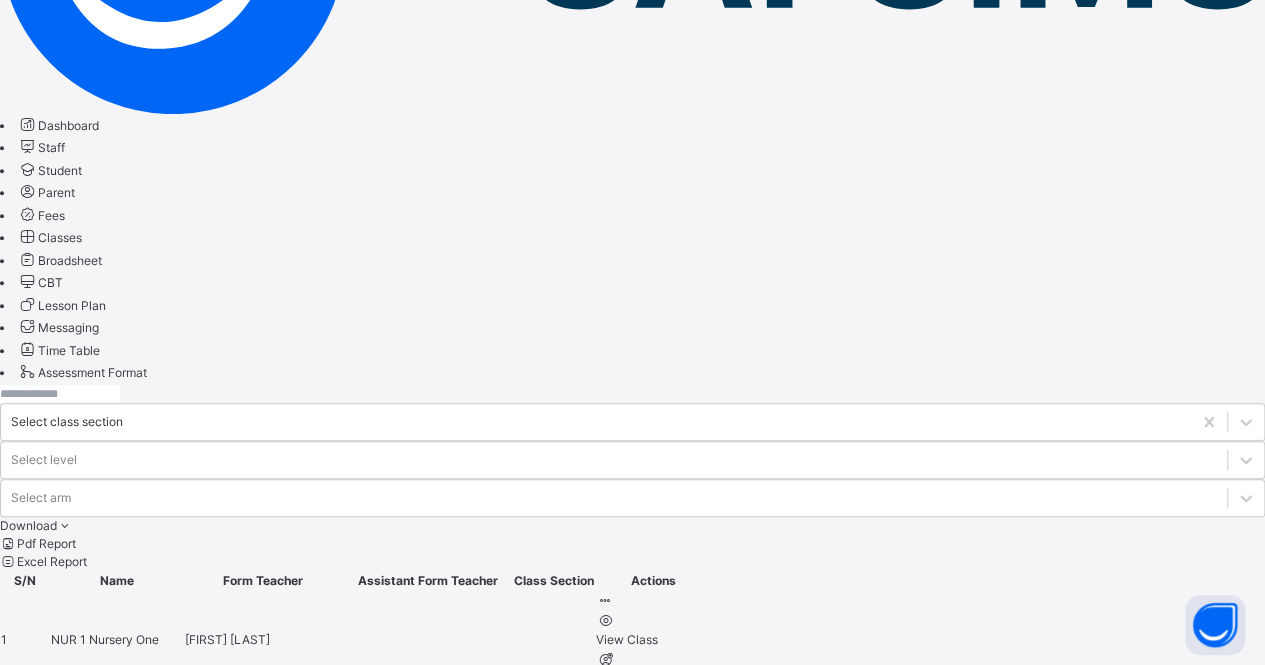 scroll, scrollTop: 360, scrollLeft: 0, axis: vertical 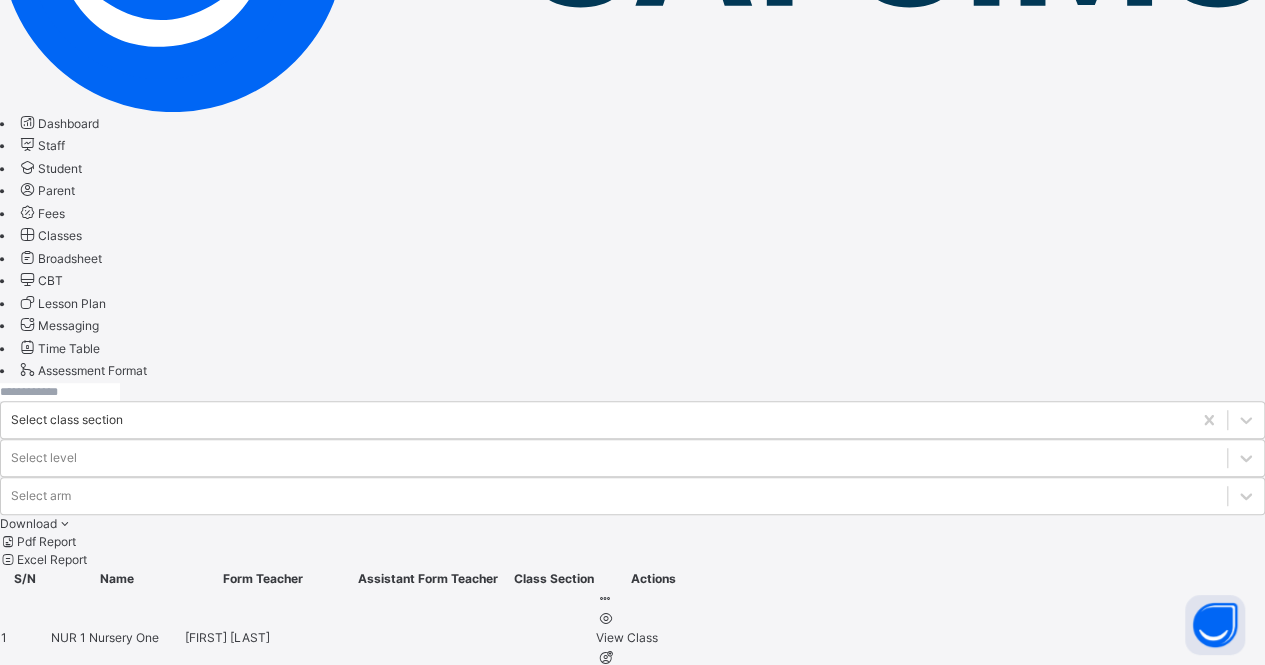 click on "YR 5" at bounding box center [65, 1519] 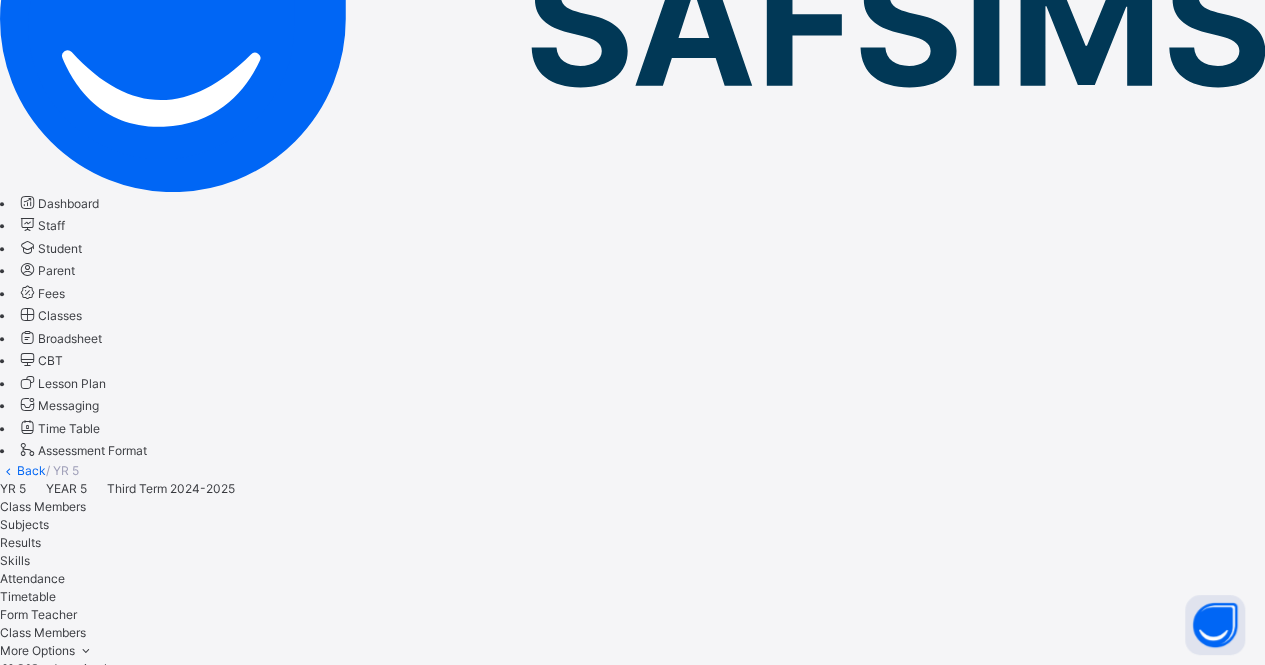 scroll, scrollTop: 280, scrollLeft: 0, axis: vertical 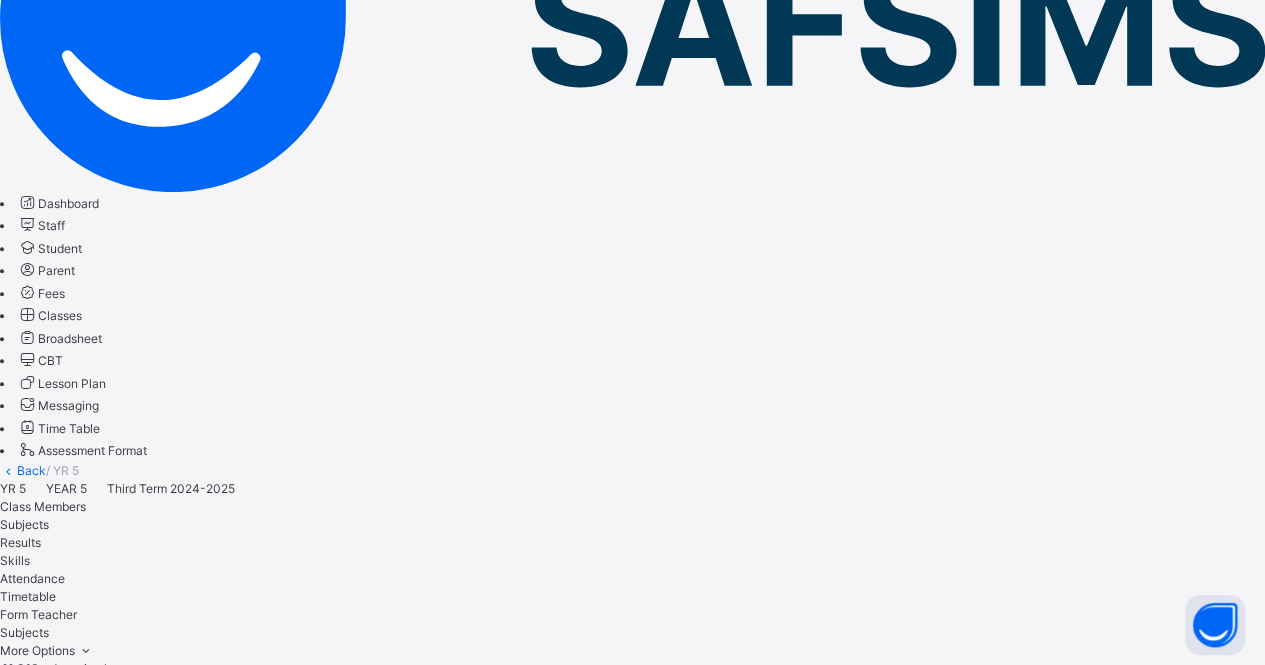 click on "Results" at bounding box center [632, 543] 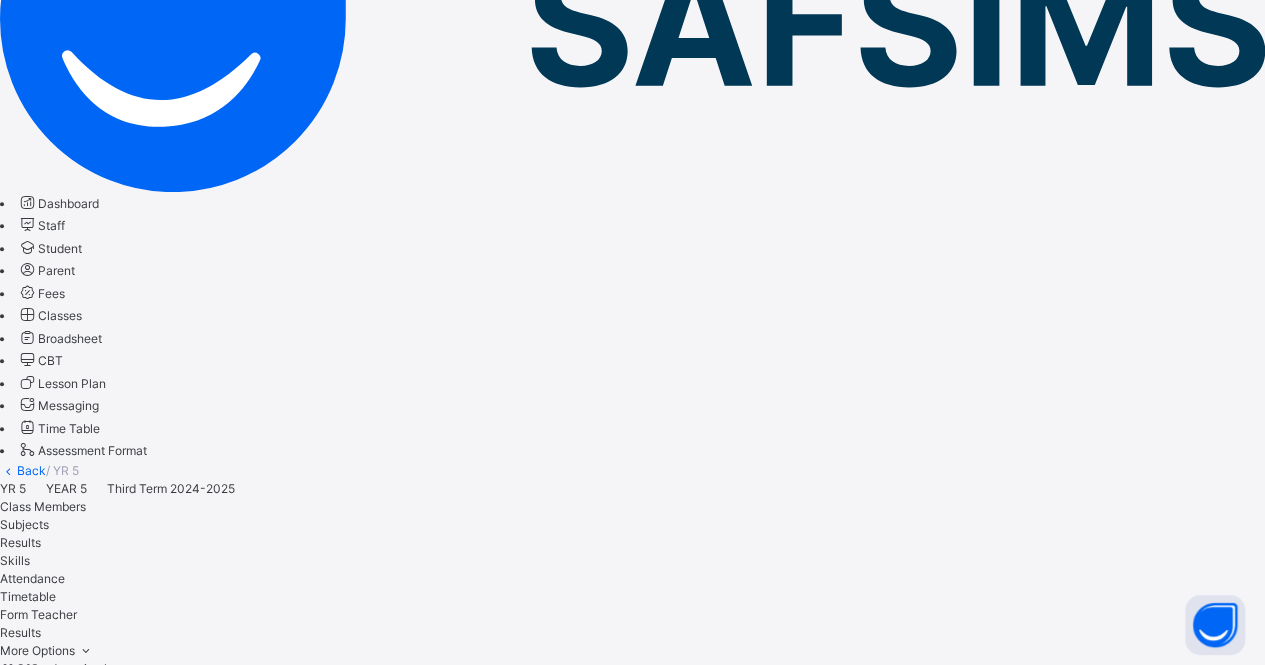 scroll, scrollTop: 0, scrollLeft: 0, axis: both 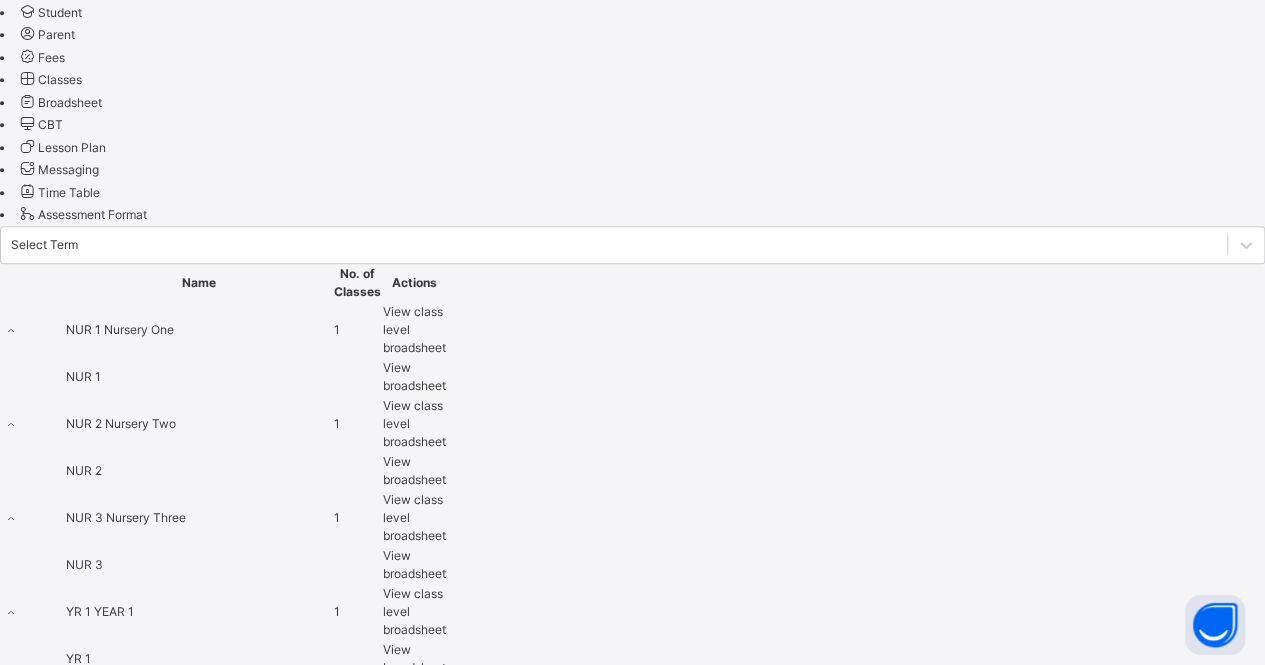 click on "View class level broadsheet" at bounding box center (414, 893) 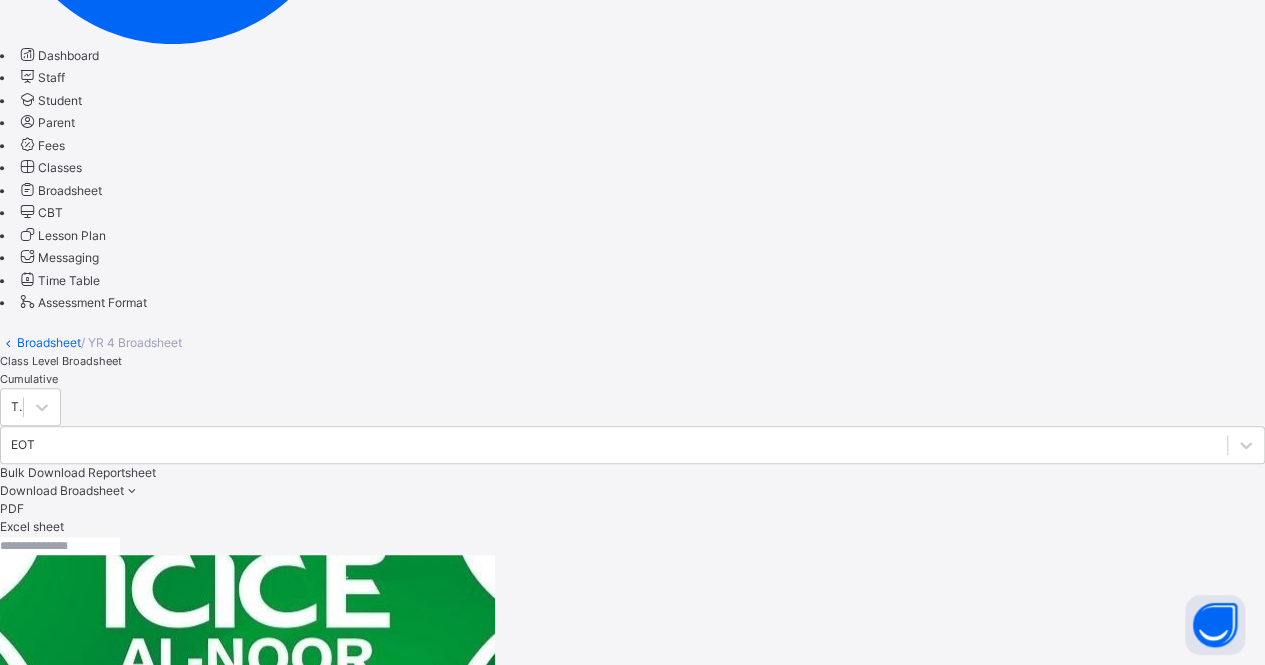 scroll, scrollTop: 426, scrollLeft: 0, axis: vertical 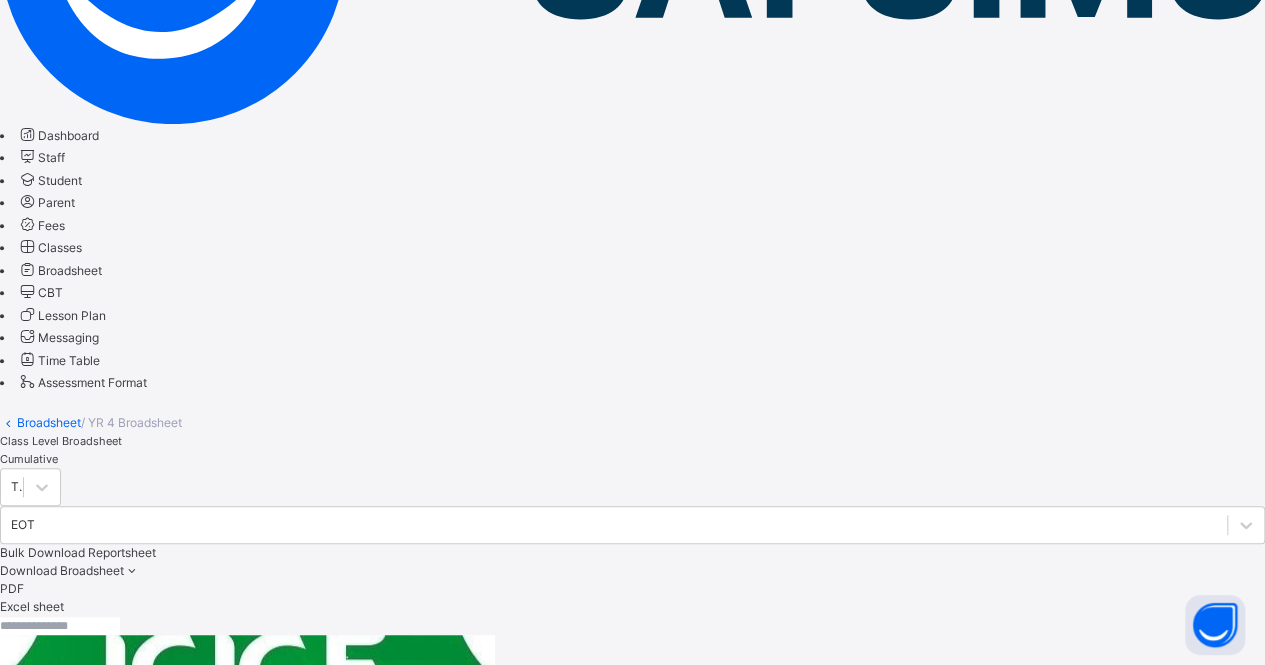 click on "[FIRST]  [LAST]" at bounding box center [112, 1759] 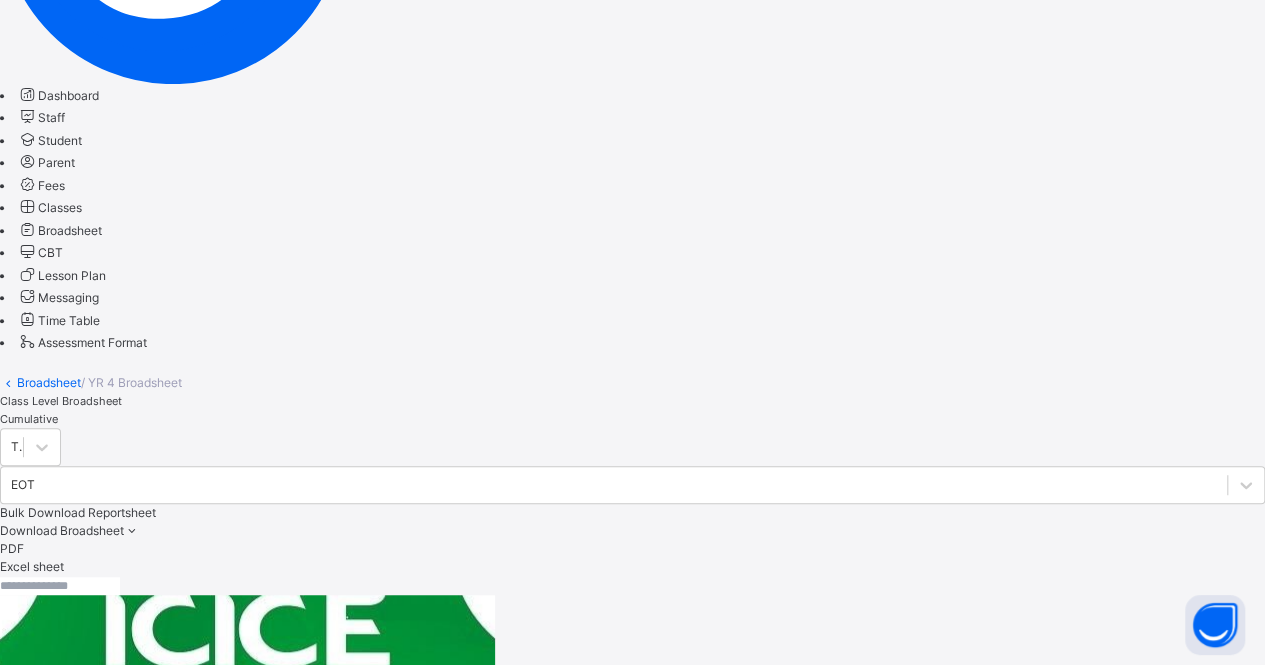 scroll, scrollTop: 428, scrollLeft: 0, axis: vertical 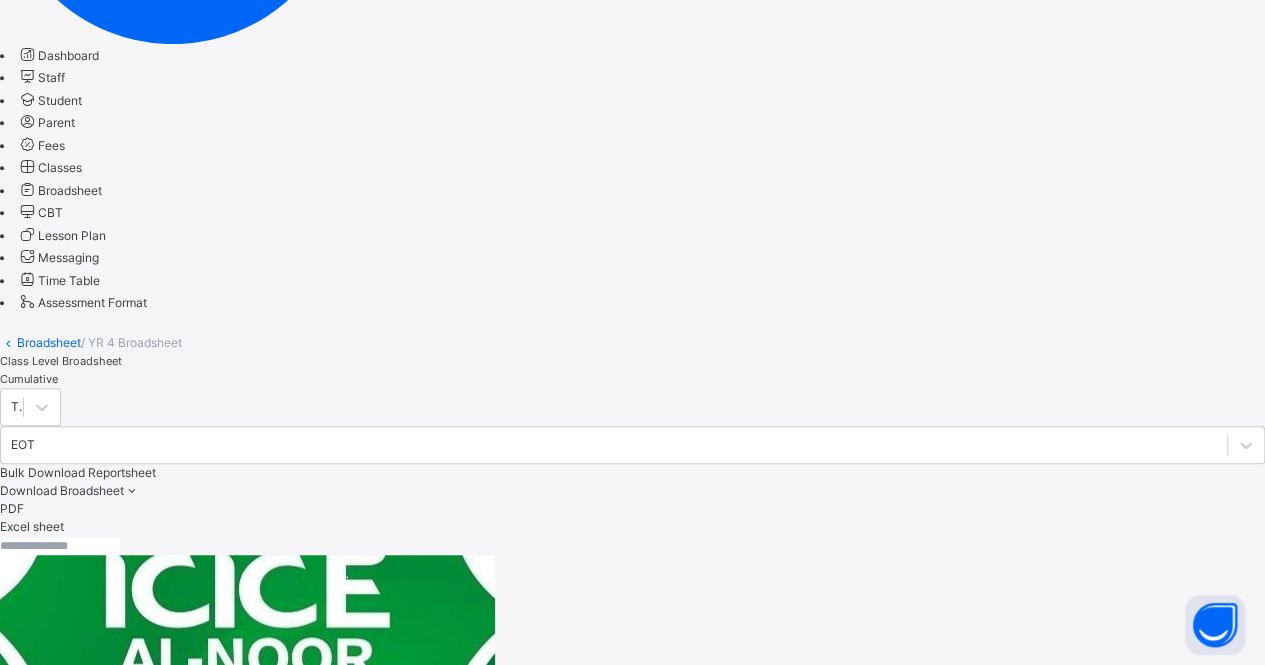 click on "Approve Student Results" at bounding box center [69, 3375] 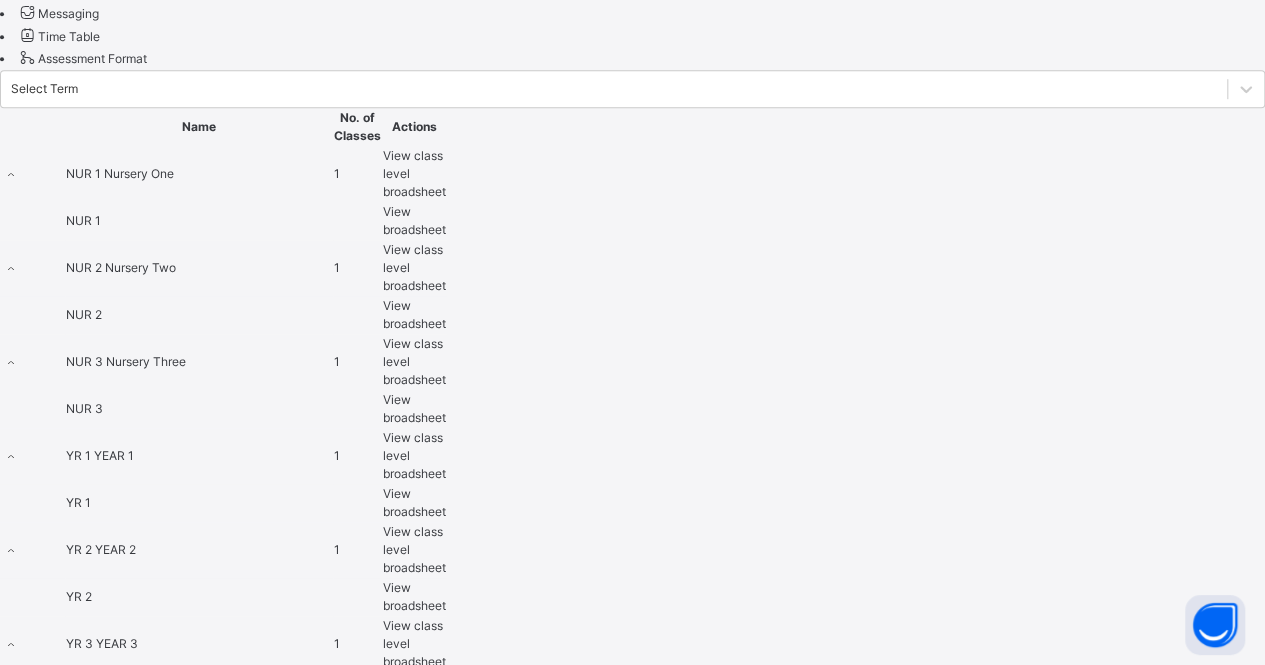 scroll, scrollTop: 680, scrollLeft: 0, axis: vertical 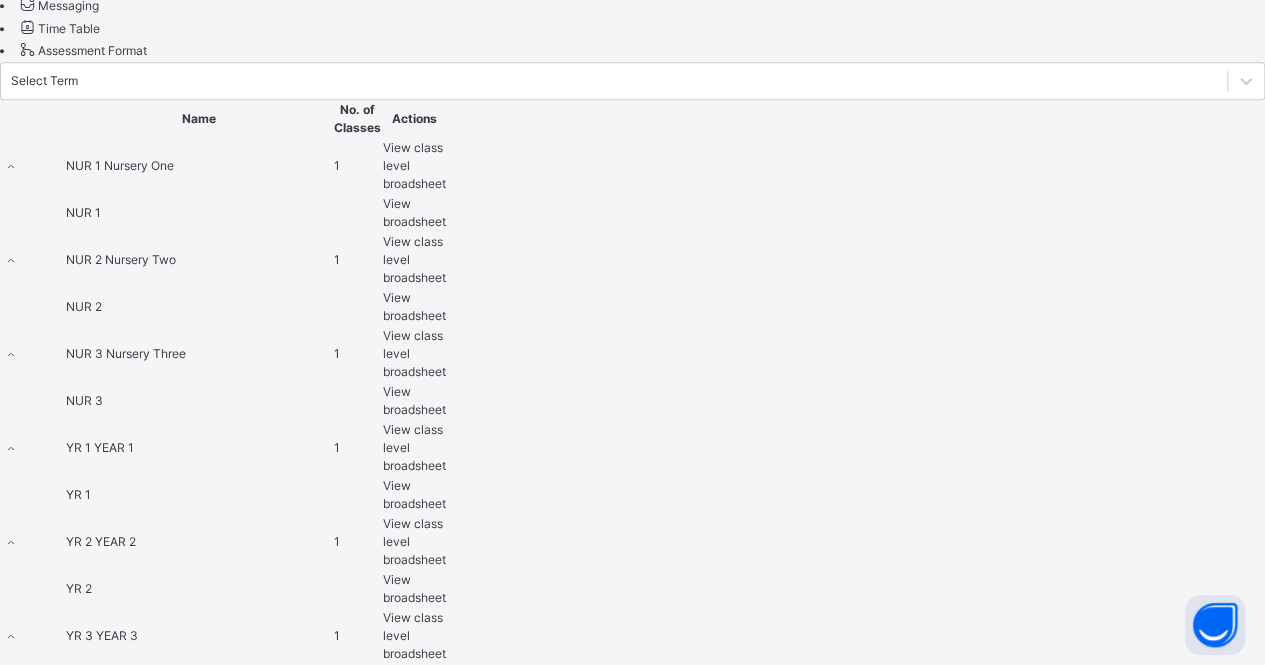 click on "View class level broadsheet" at bounding box center (414, 729) 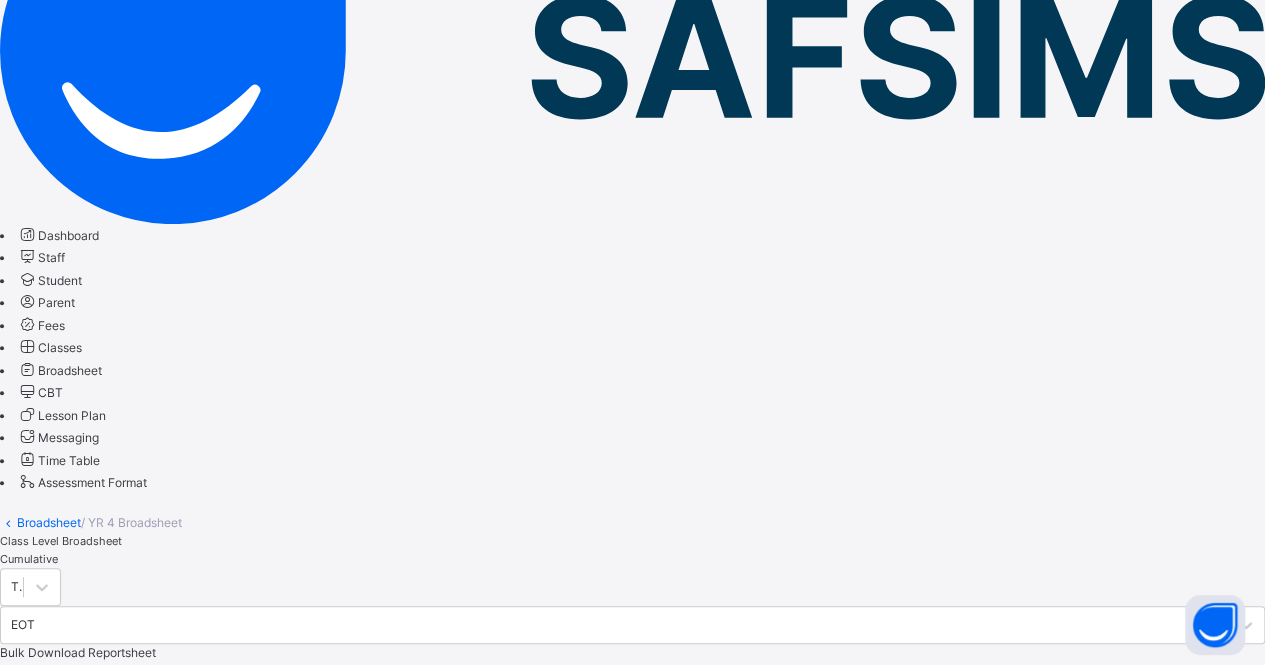 scroll, scrollTop: 166, scrollLeft: 0, axis: vertical 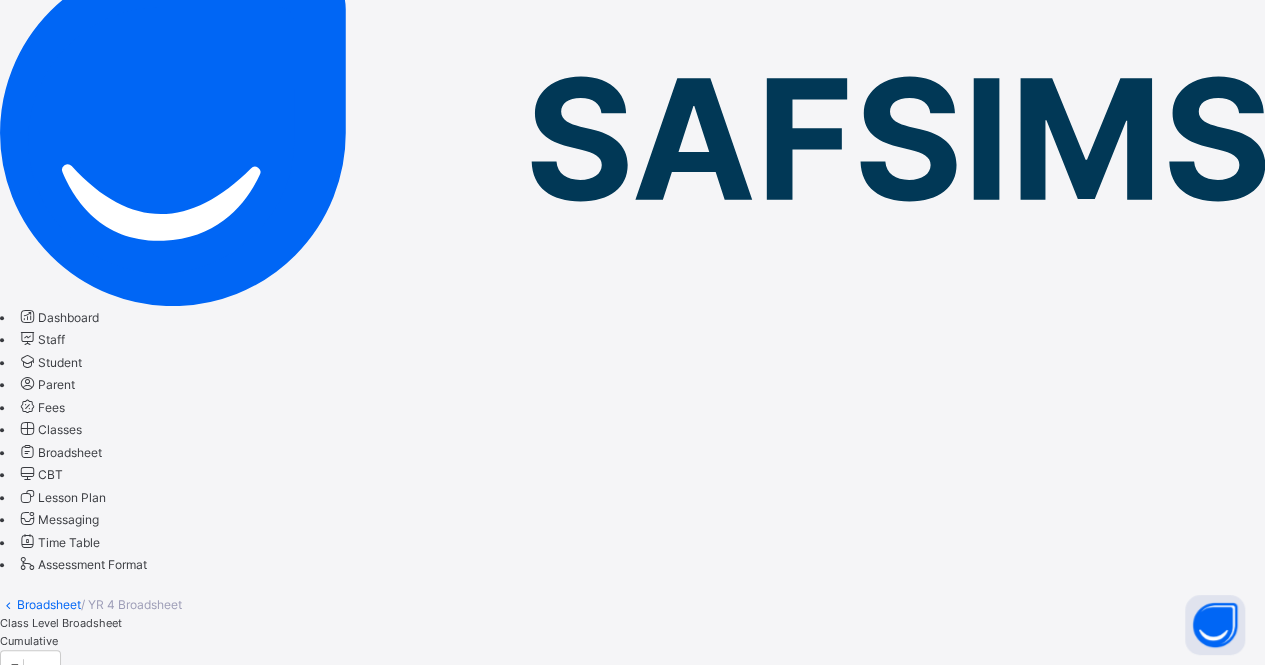 click on "Broadsheet" at bounding box center [70, 452] 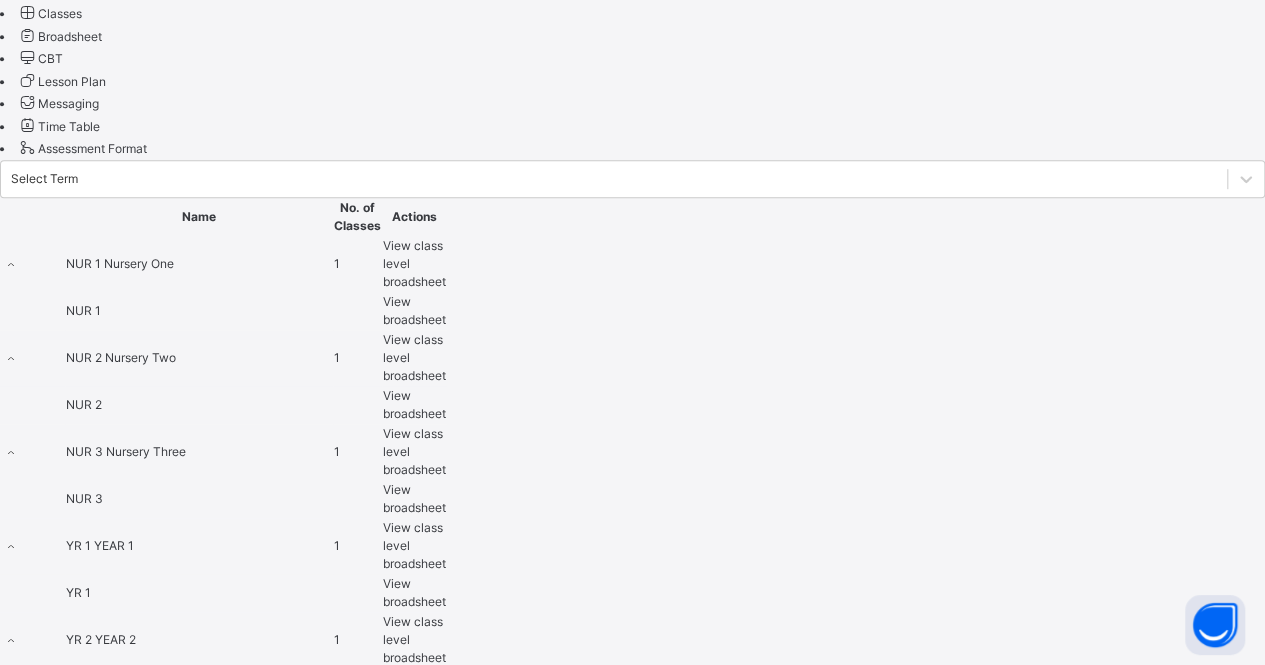 scroll, scrollTop: 1164, scrollLeft: 0, axis: vertical 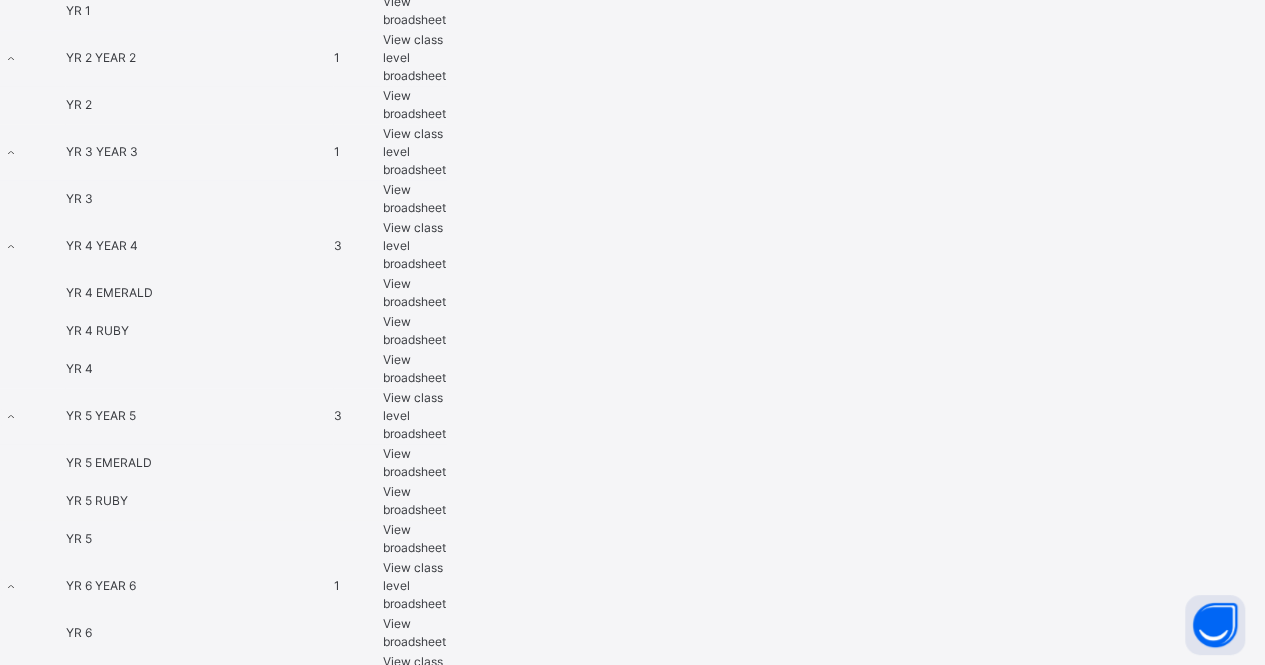 click on "View class level broadsheet" at bounding box center (414, 415) 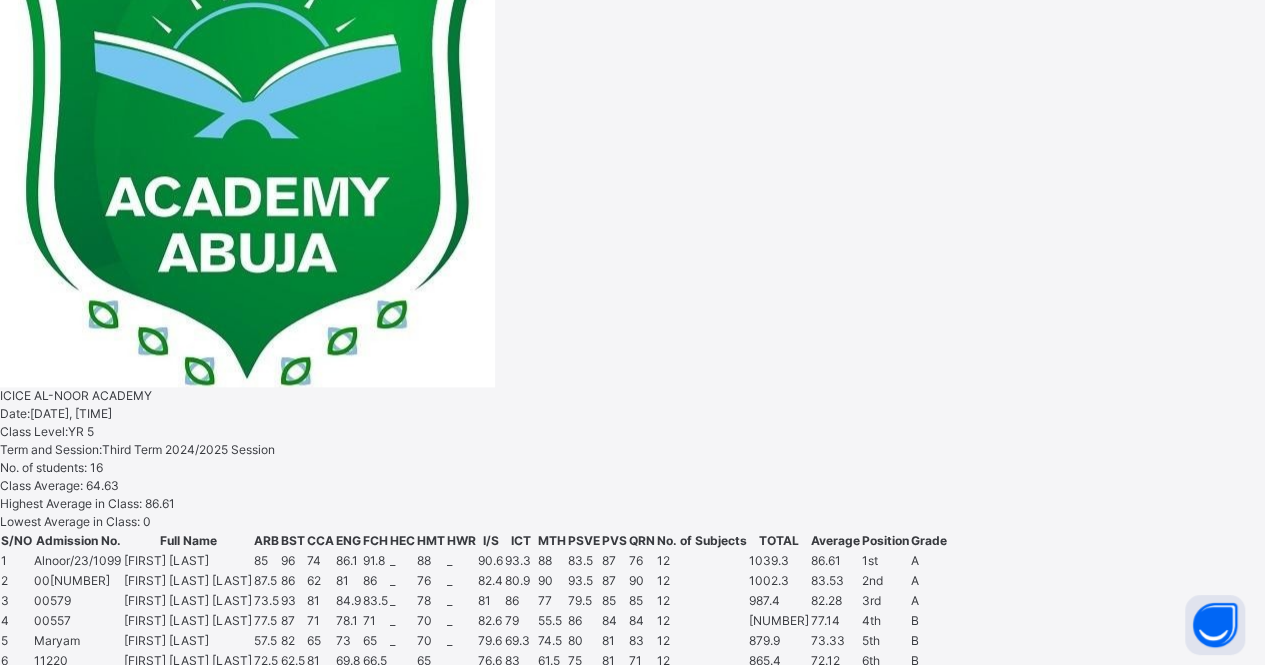 scroll, scrollTop: 0, scrollLeft: 0, axis: both 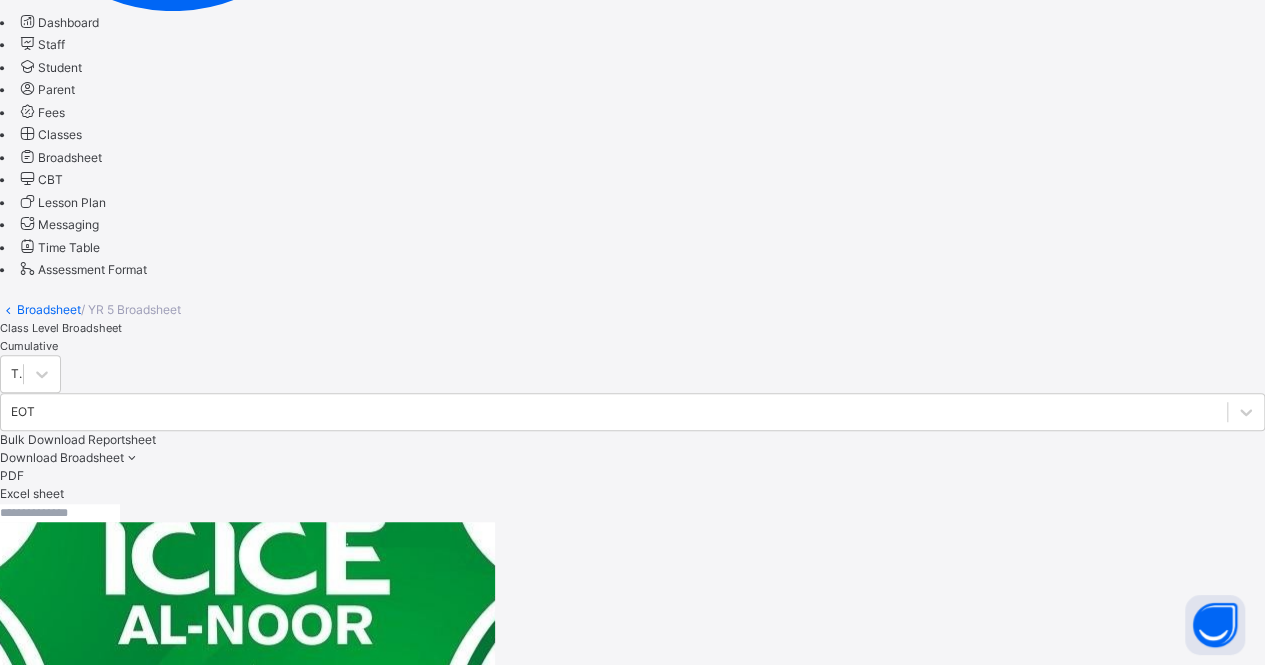 click on "[FIRST] [LAST] [LAST]" at bounding box center (135, 1914) 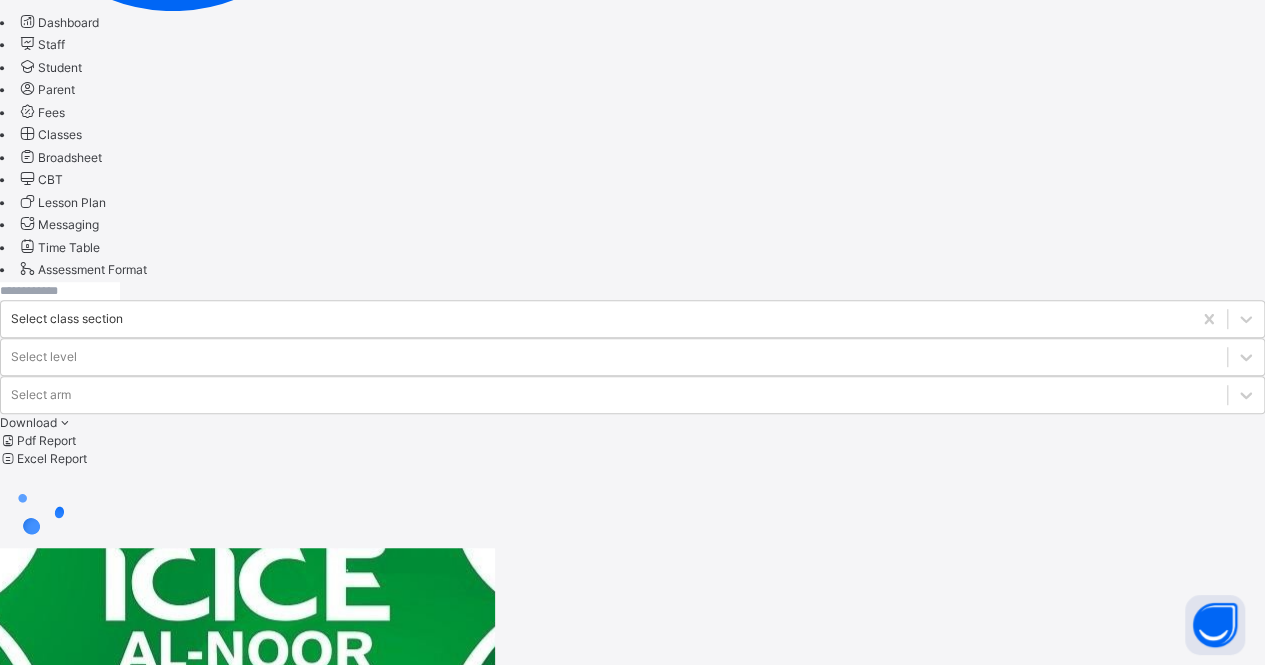 scroll, scrollTop: 0, scrollLeft: 0, axis: both 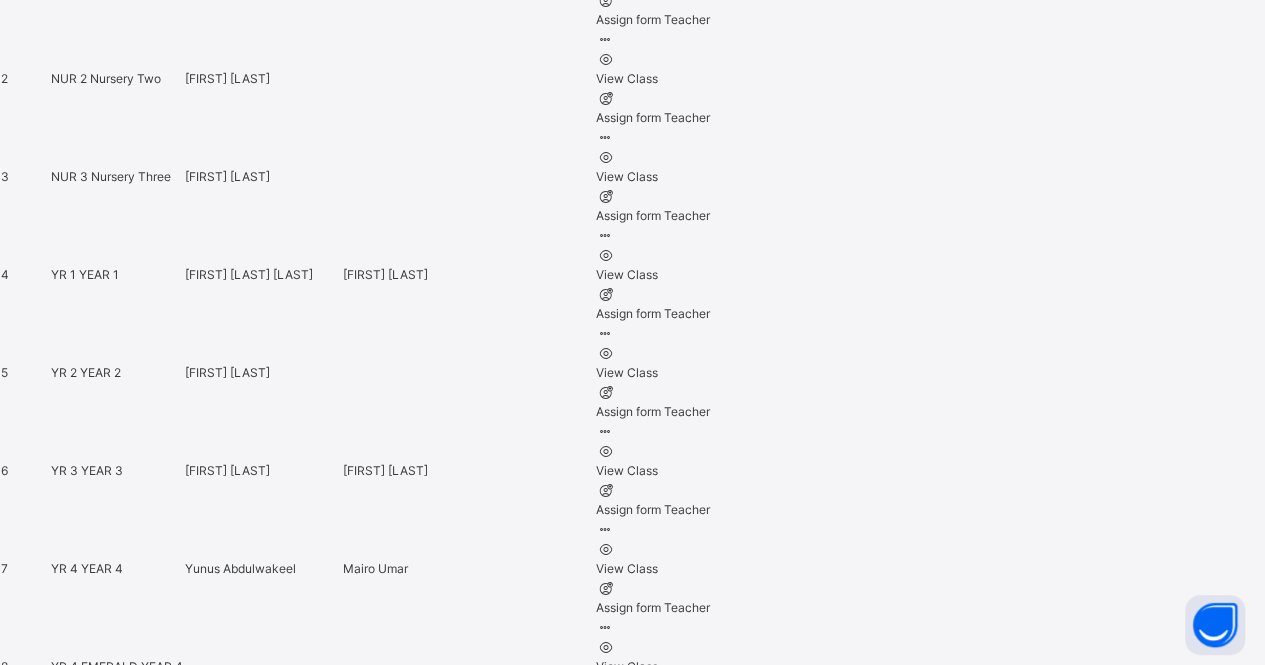 click on "YR 10" at bounding box center (69, 1940) 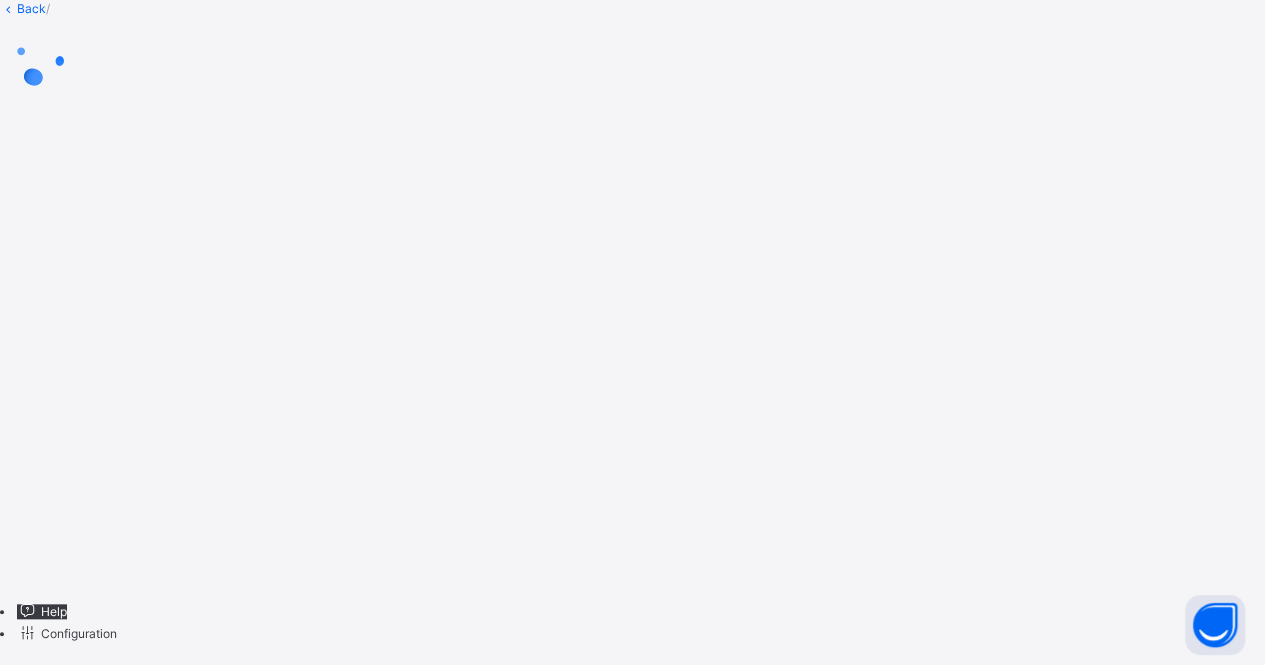 scroll, scrollTop: 0, scrollLeft: 0, axis: both 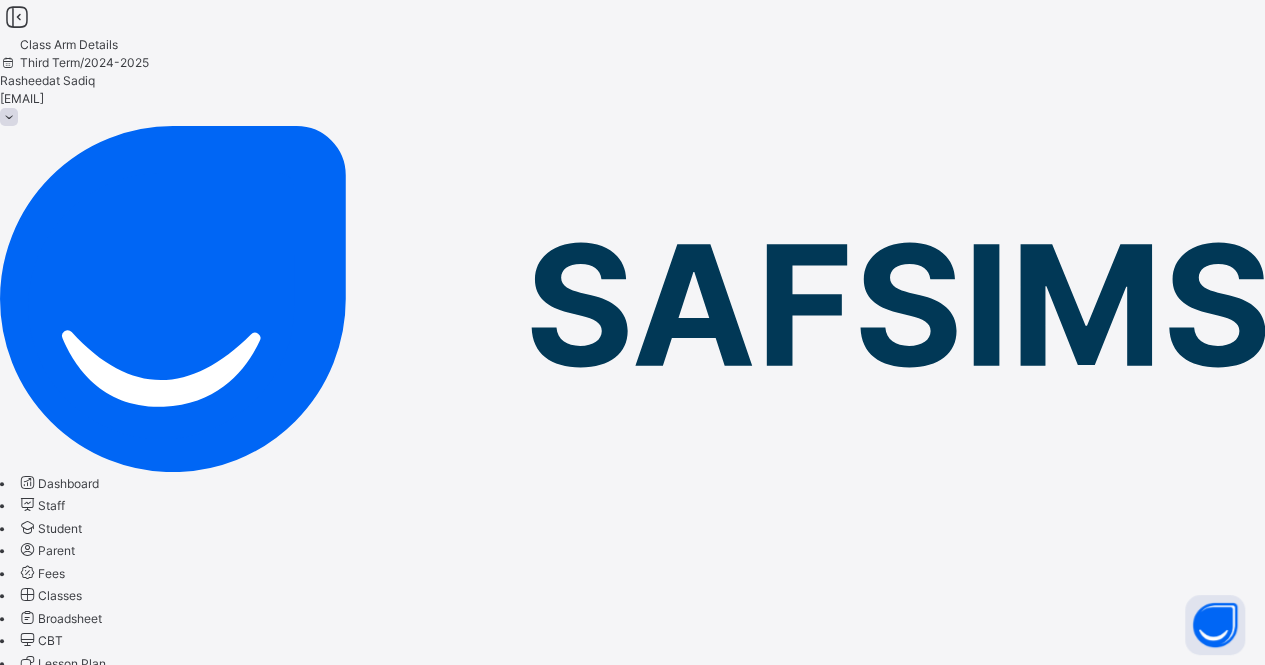 click on "Broadsheet" at bounding box center (70, 618) 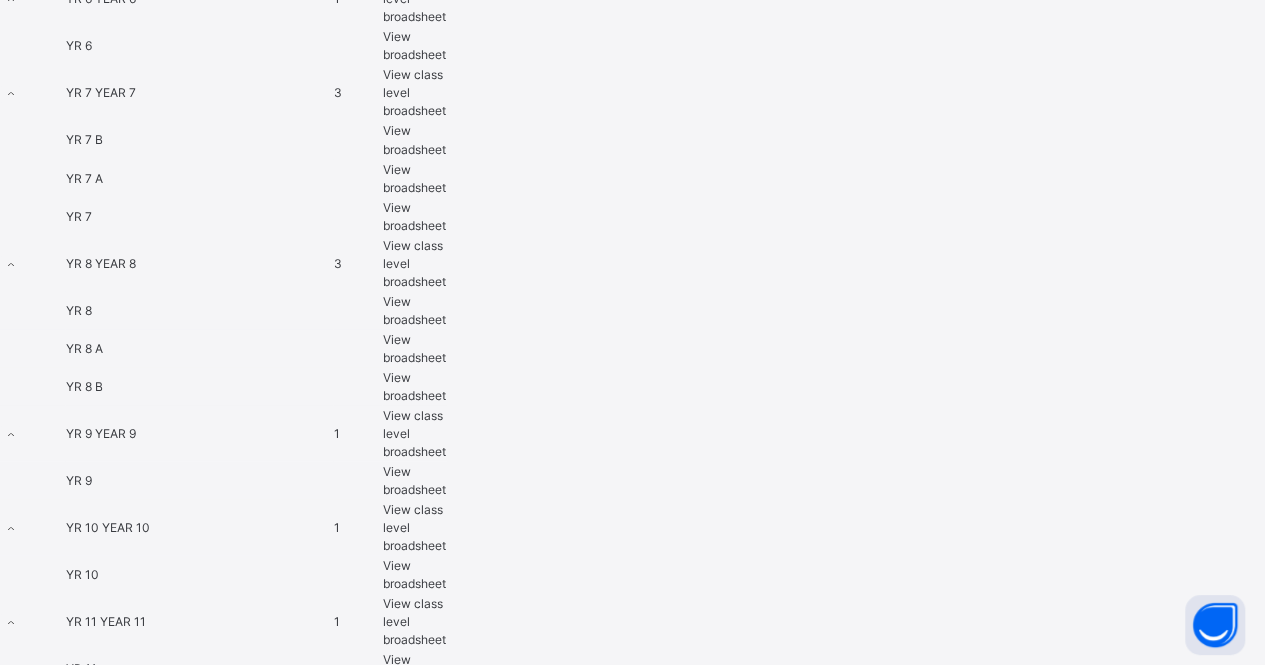 scroll, scrollTop: 1761, scrollLeft: 0, axis: vertical 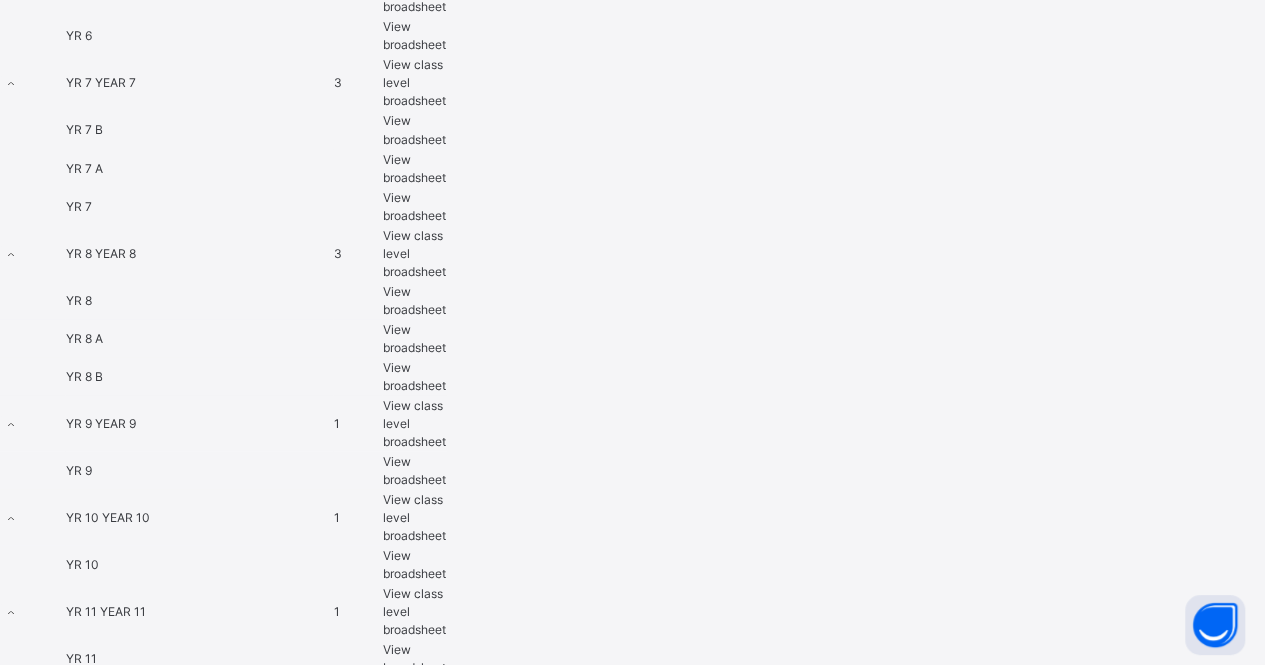 click on "View class level broadsheet" at bounding box center (414, 516) 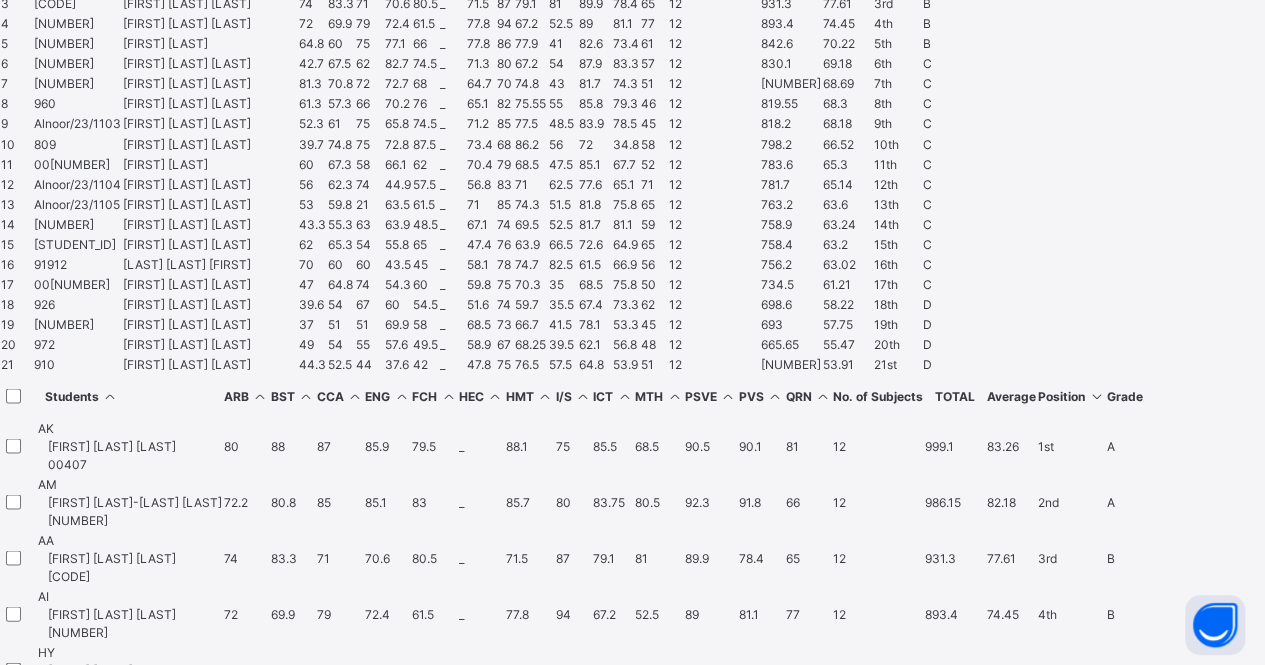 scroll, scrollTop: 0, scrollLeft: 0, axis: both 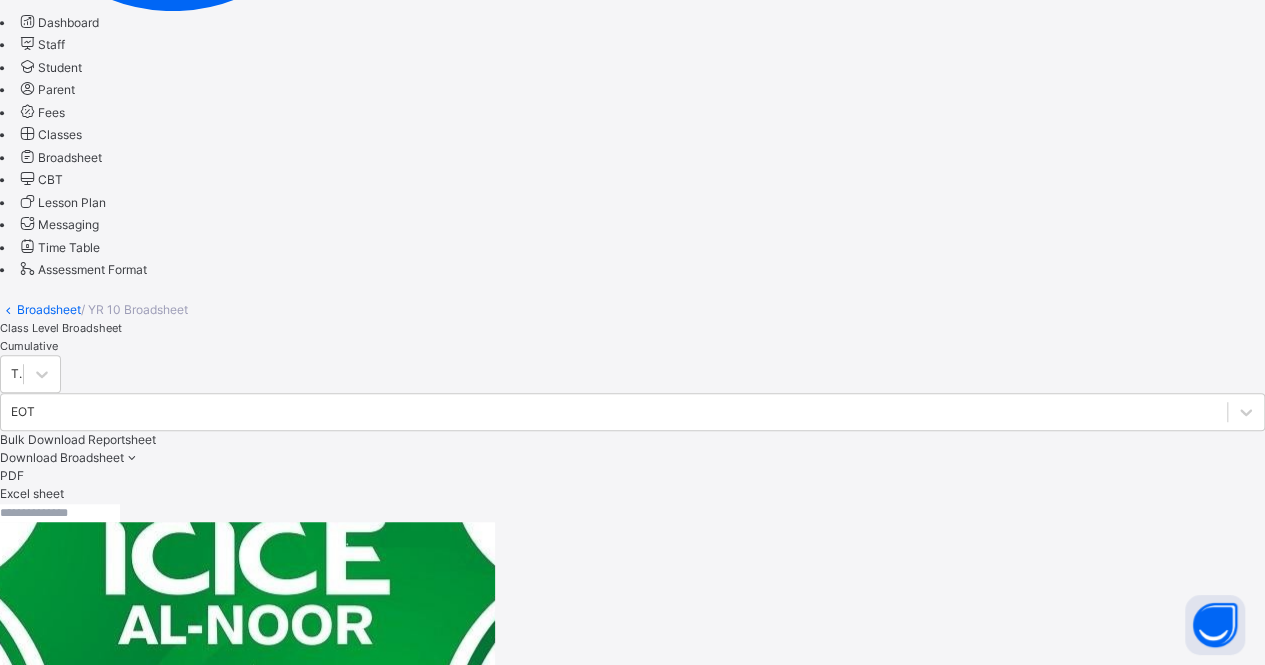 click on "[FIRST] [LAST] [LAST]" at bounding box center [108, 1857] 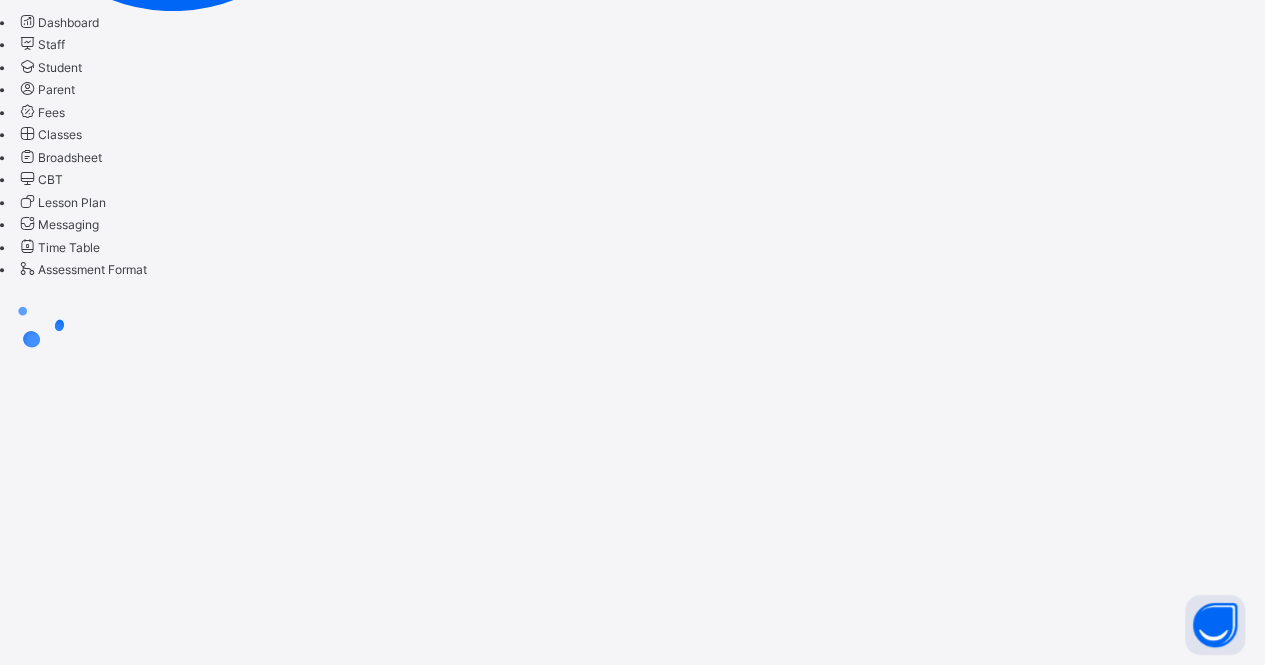 scroll, scrollTop: 0, scrollLeft: 0, axis: both 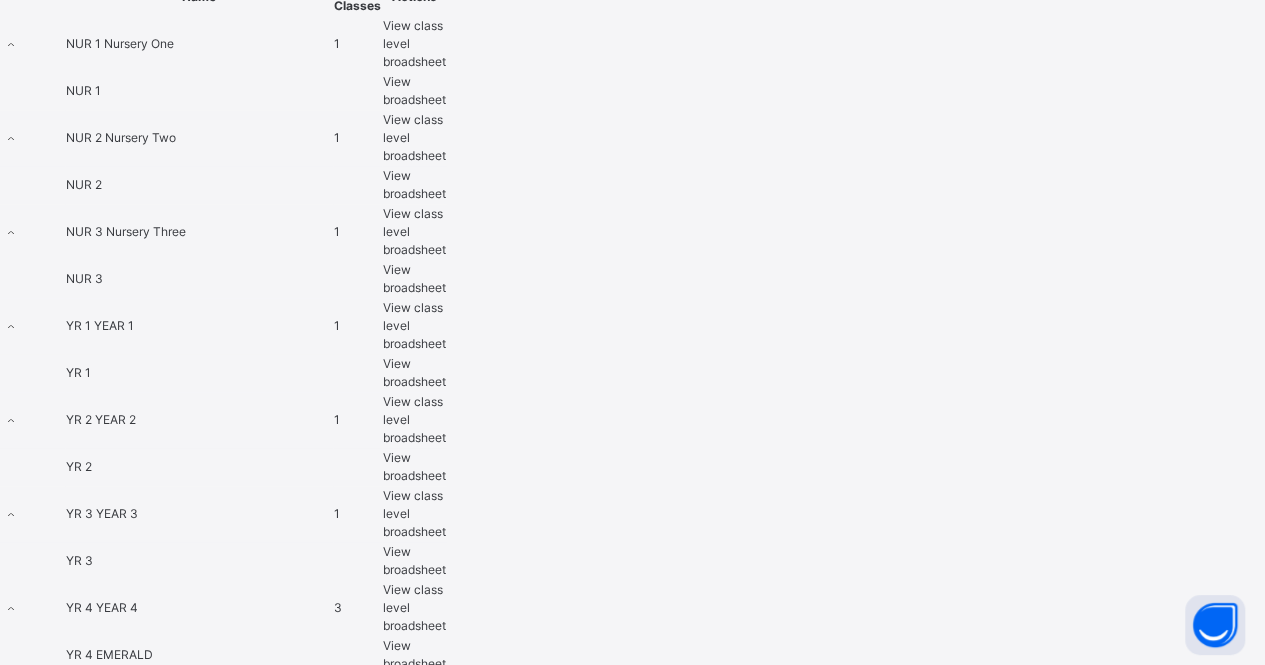 click on "View class level broadsheet" at bounding box center (414, 777) 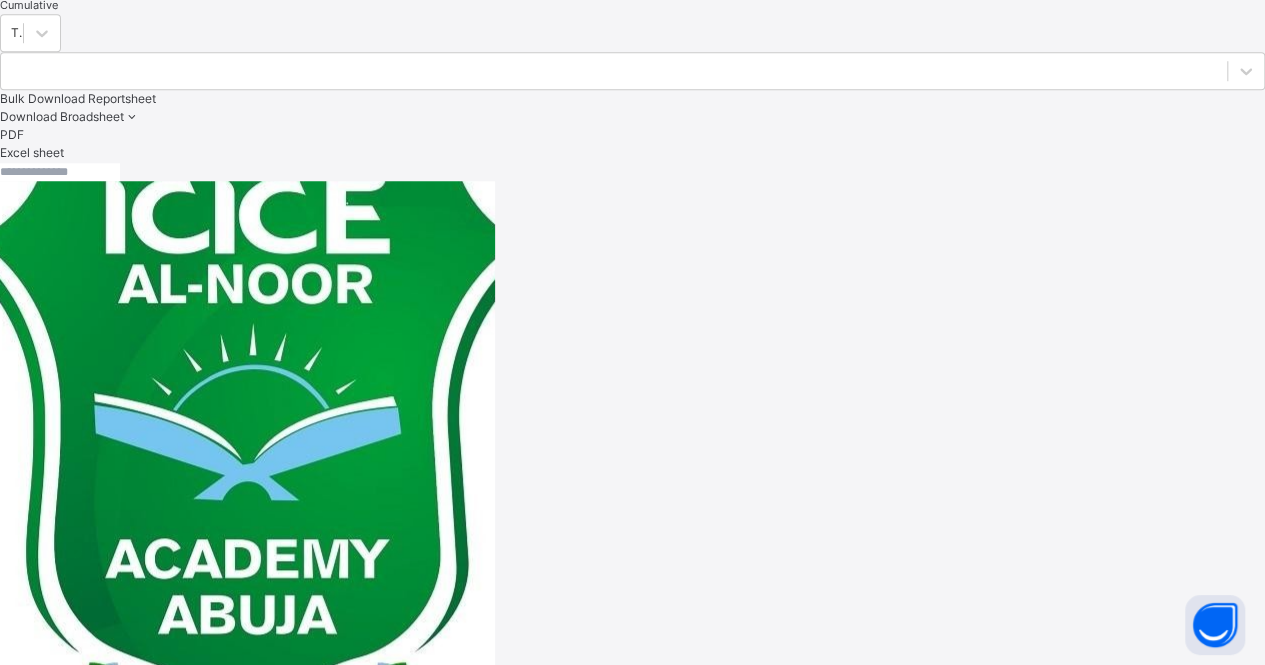 scroll, scrollTop: 0, scrollLeft: 0, axis: both 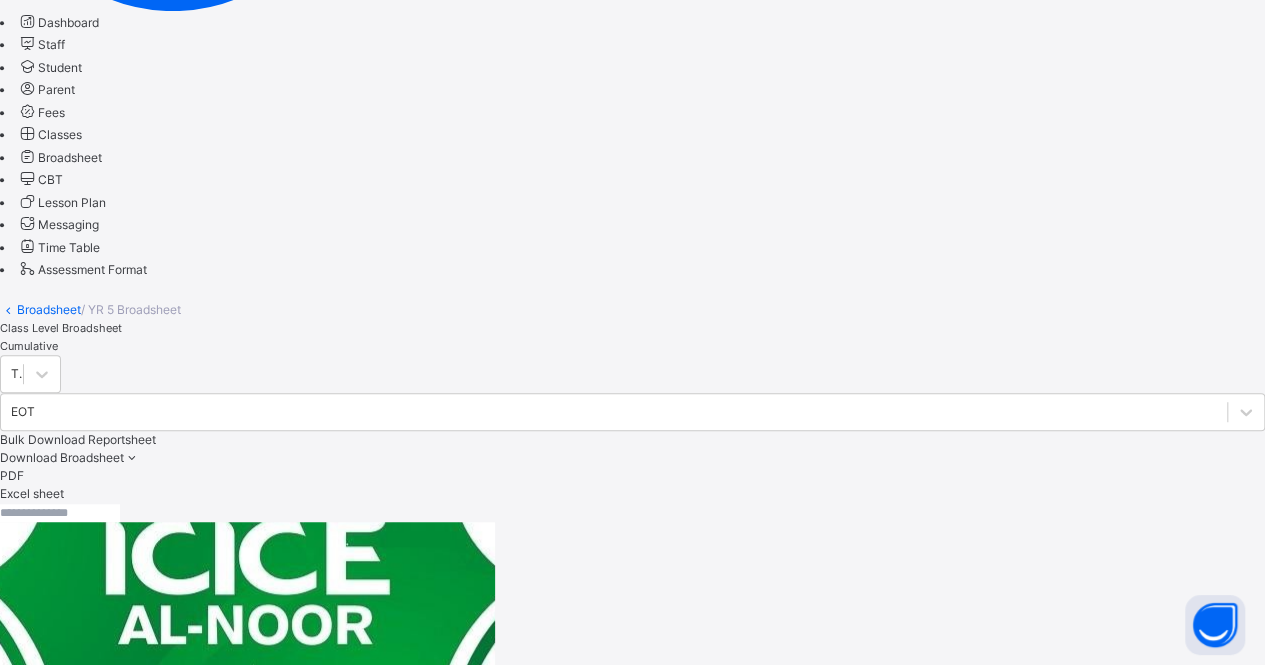click on "00407" at bounding box center [67, 1763] 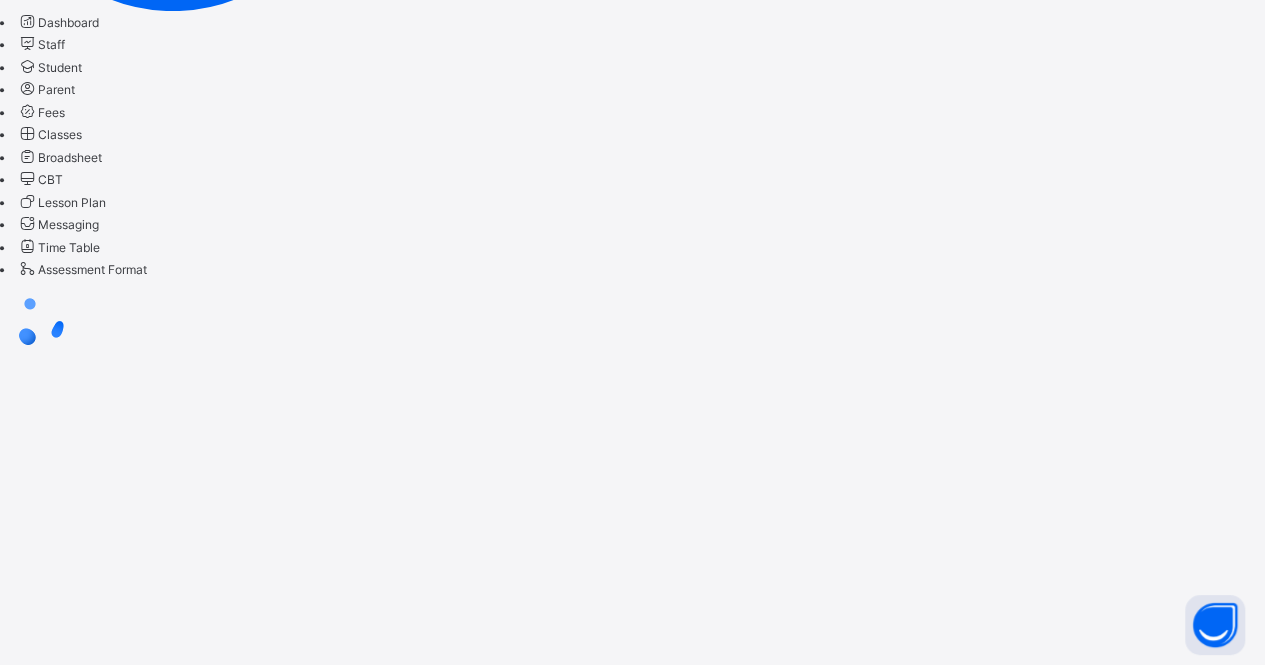 scroll, scrollTop: 0, scrollLeft: 0, axis: both 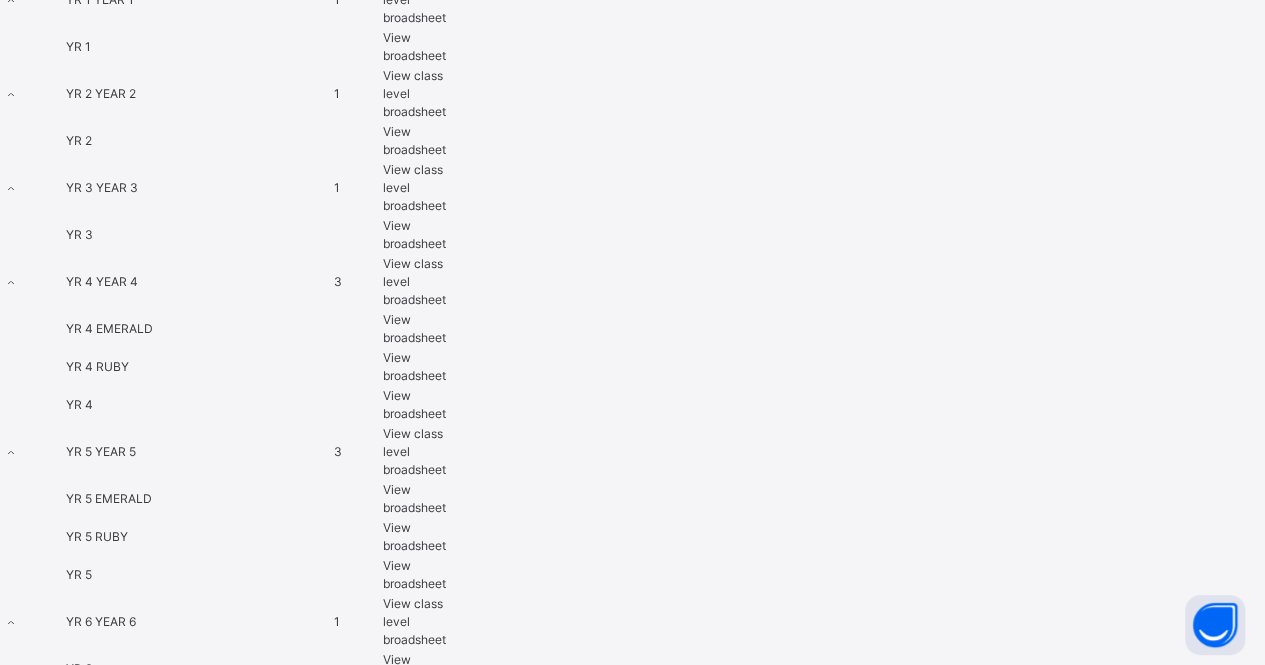 click on "View class level broadsheet" at bounding box center (414, 621) 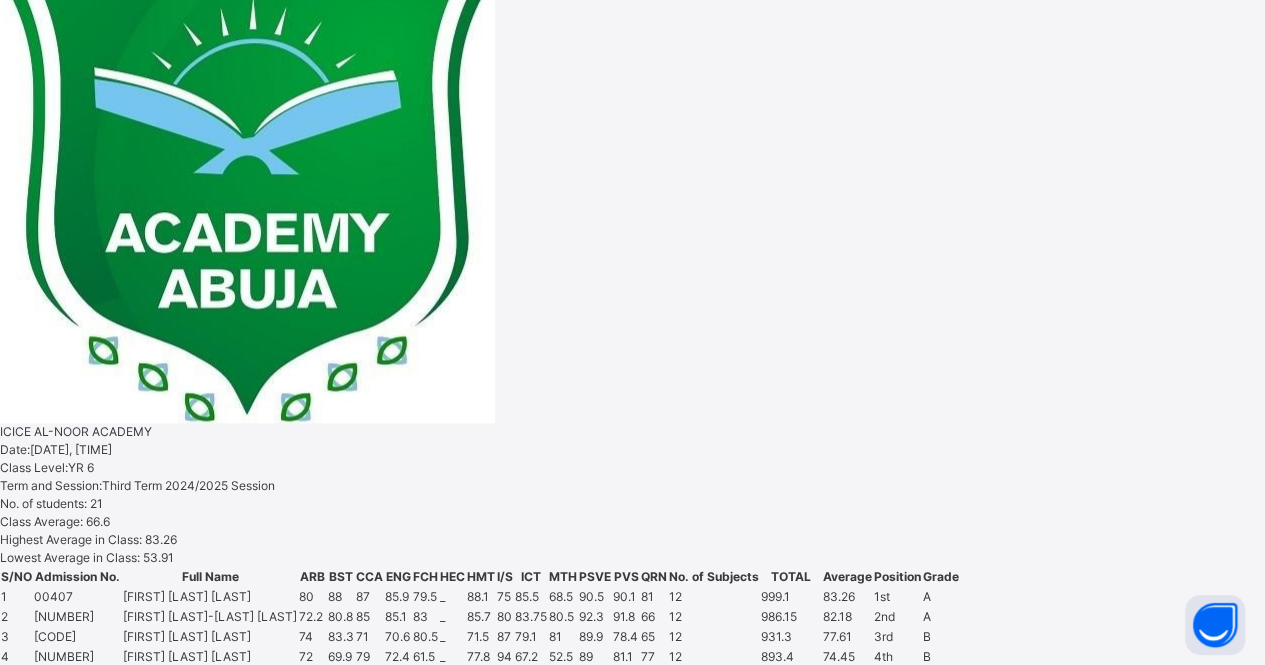 scroll, scrollTop: 0, scrollLeft: 0, axis: both 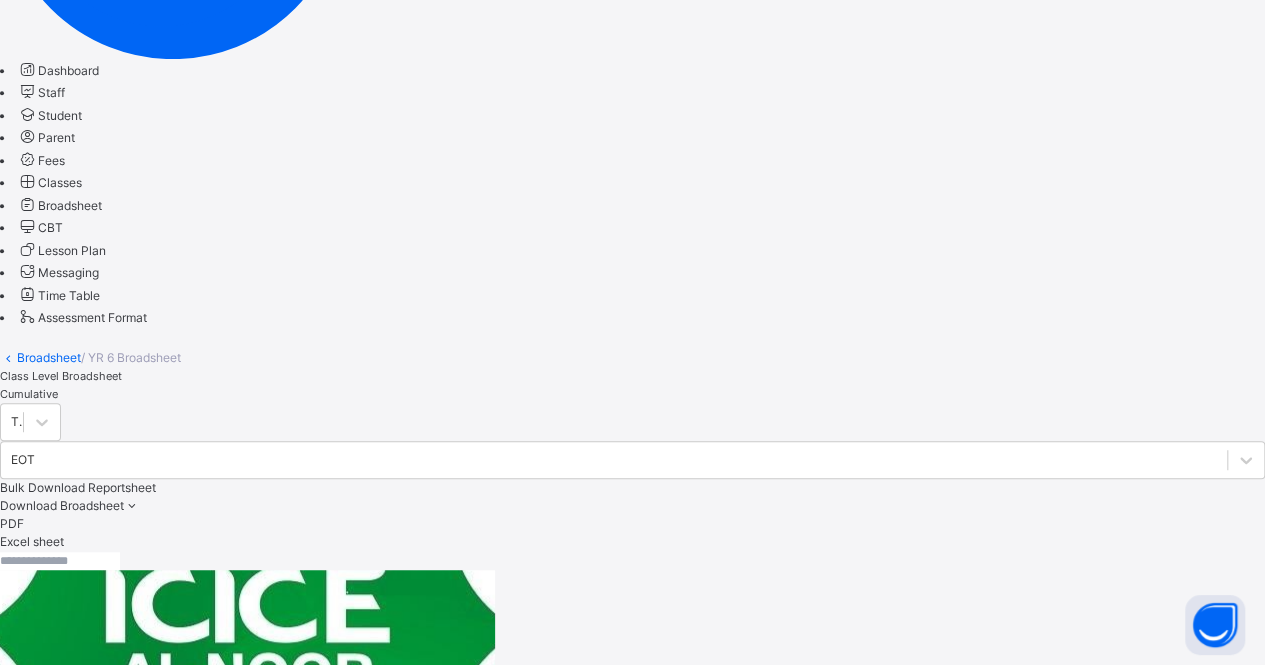 click on "FN [FIRST] [LAST] 1142" at bounding box center [107, 1698] 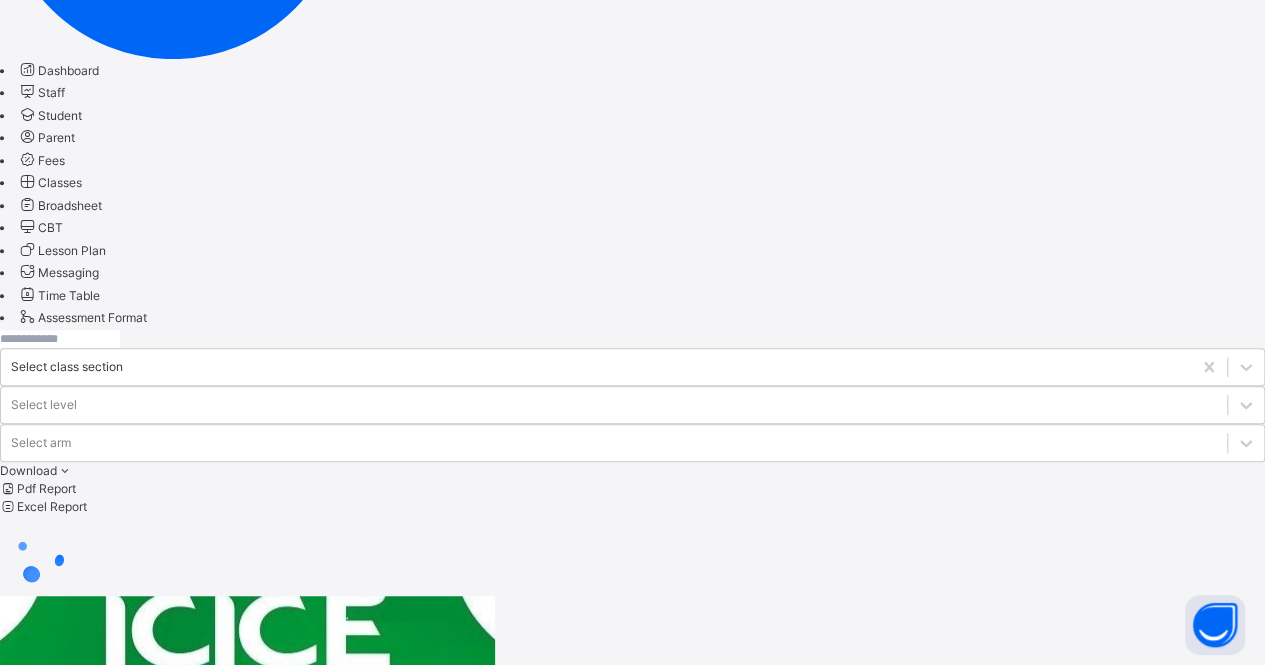 scroll, scrollTop: 0, scrollLeft: 0, axis: both 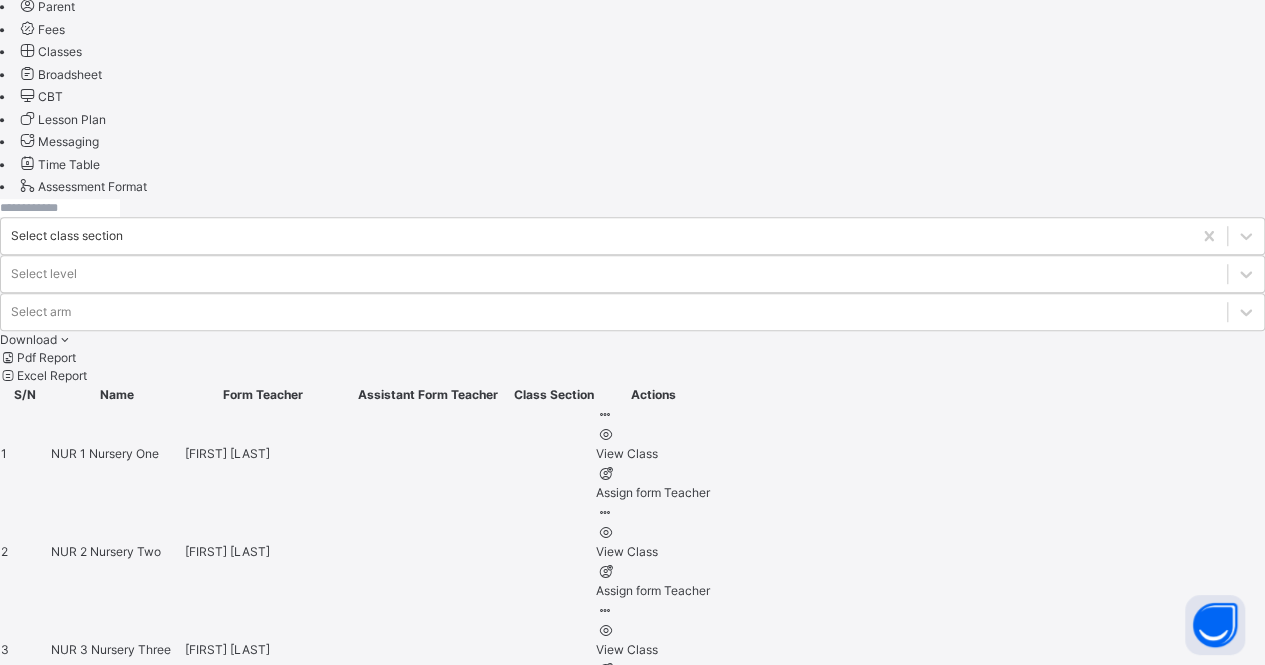 click on "YR 5" at bounding box center (65, 1335) 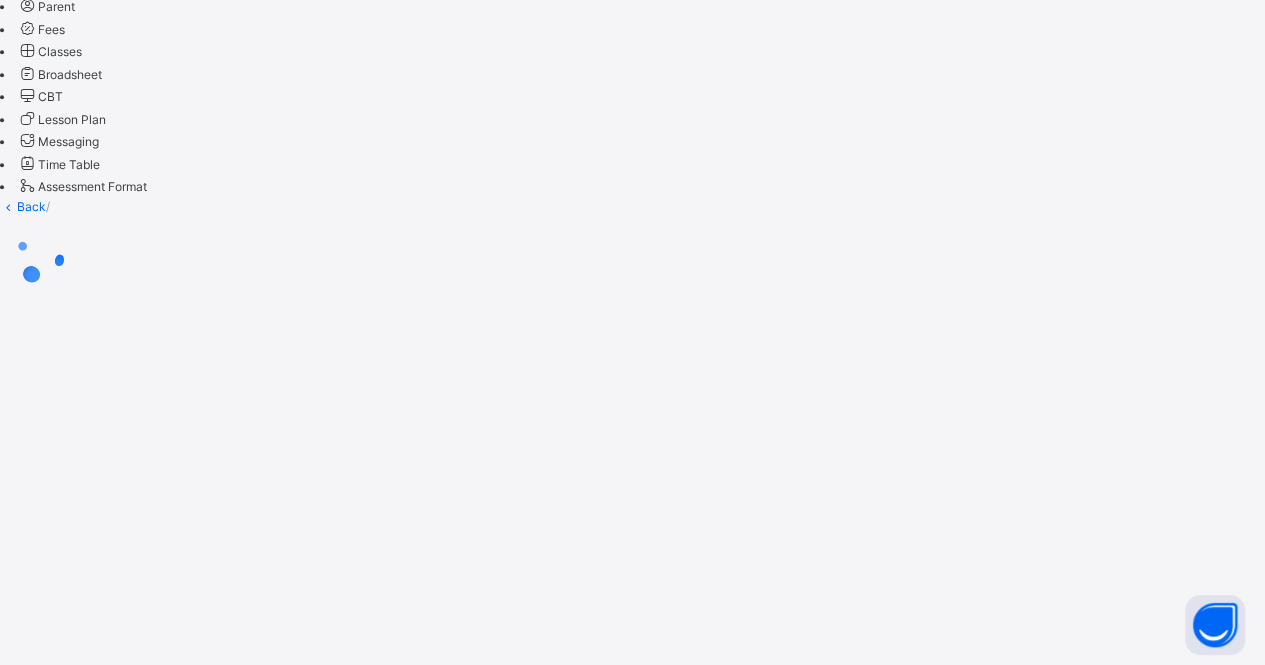 scroll, scrollTop: 0, scrollLeft: 0, axis: both 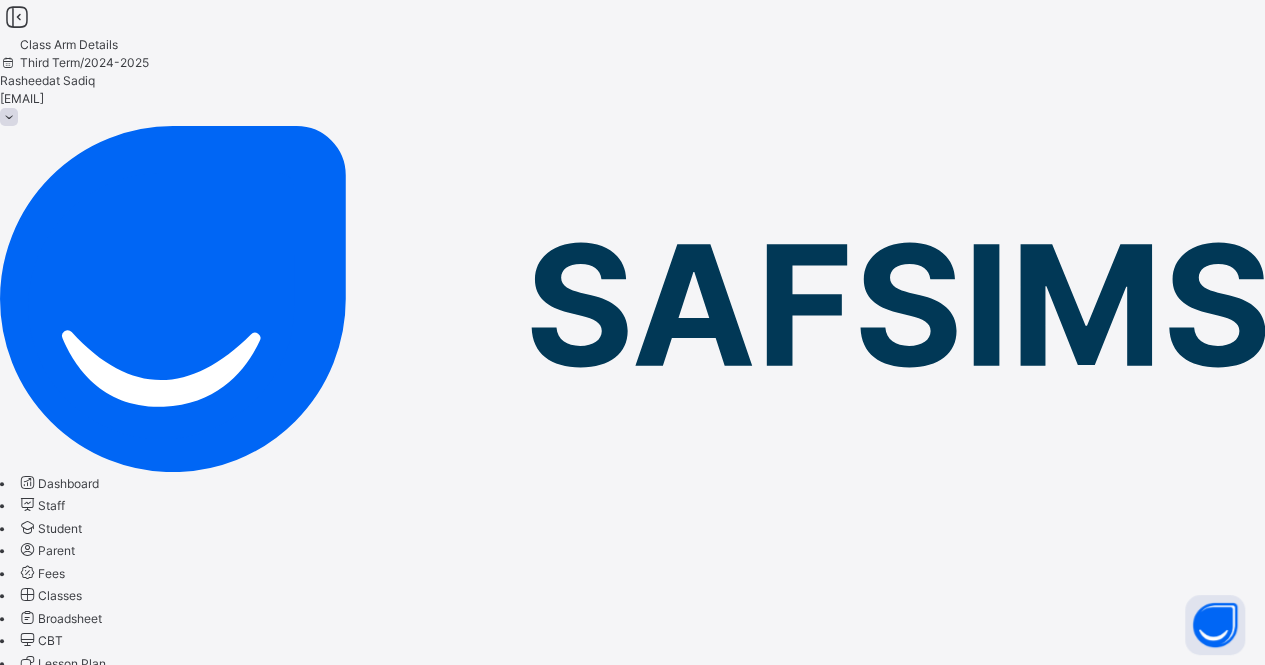 click on "Results" at bounding box center (20, 822) 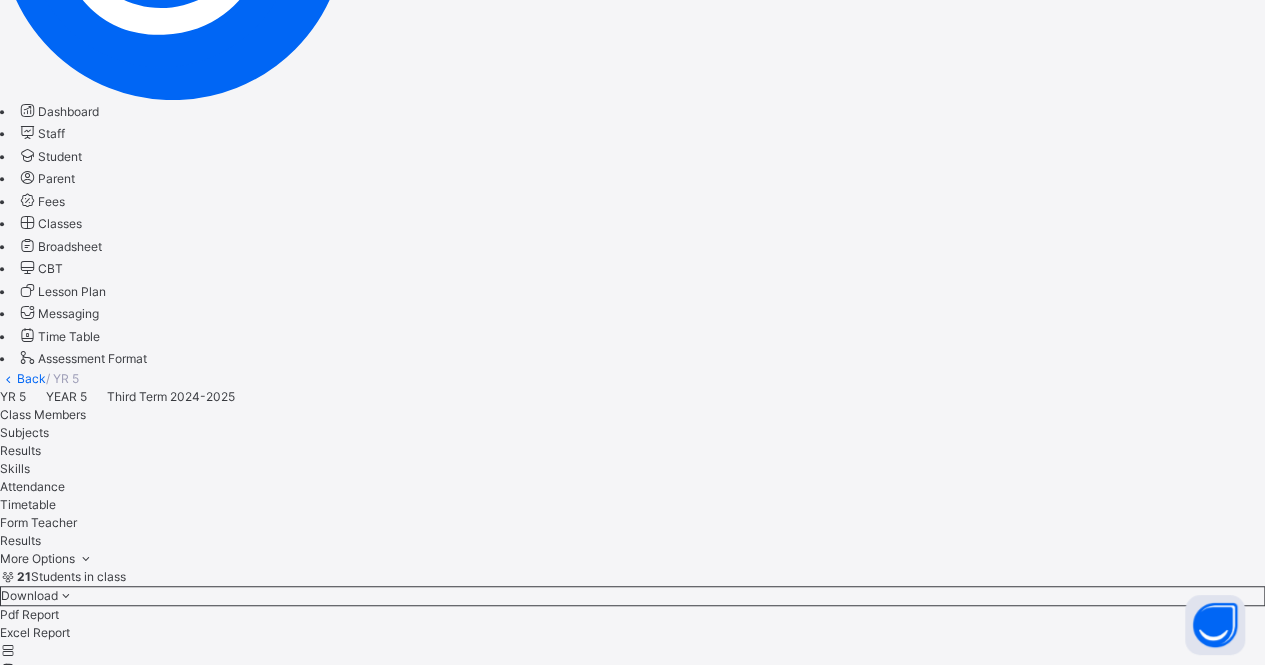 scroll, scrollTop: 395, scrollLeft: 0, axis: vertical 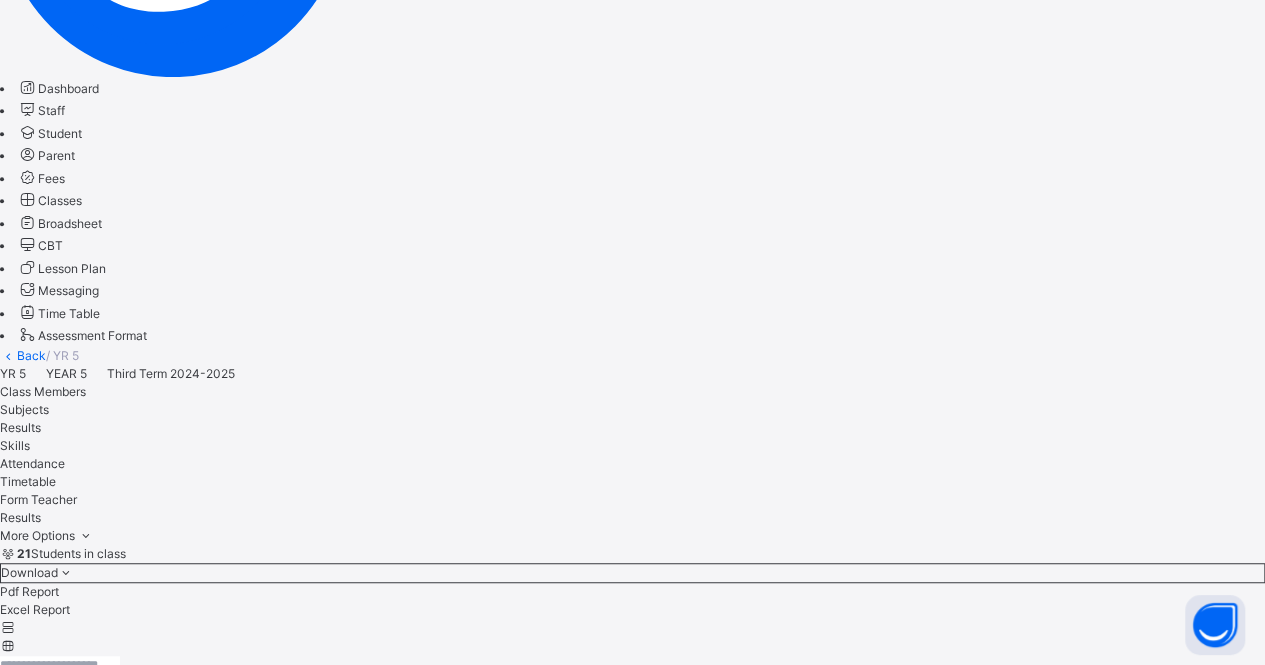 click on "[FIRST] [LAST] [LAST] [NUMBER]" at bounding box center [632, 5550] 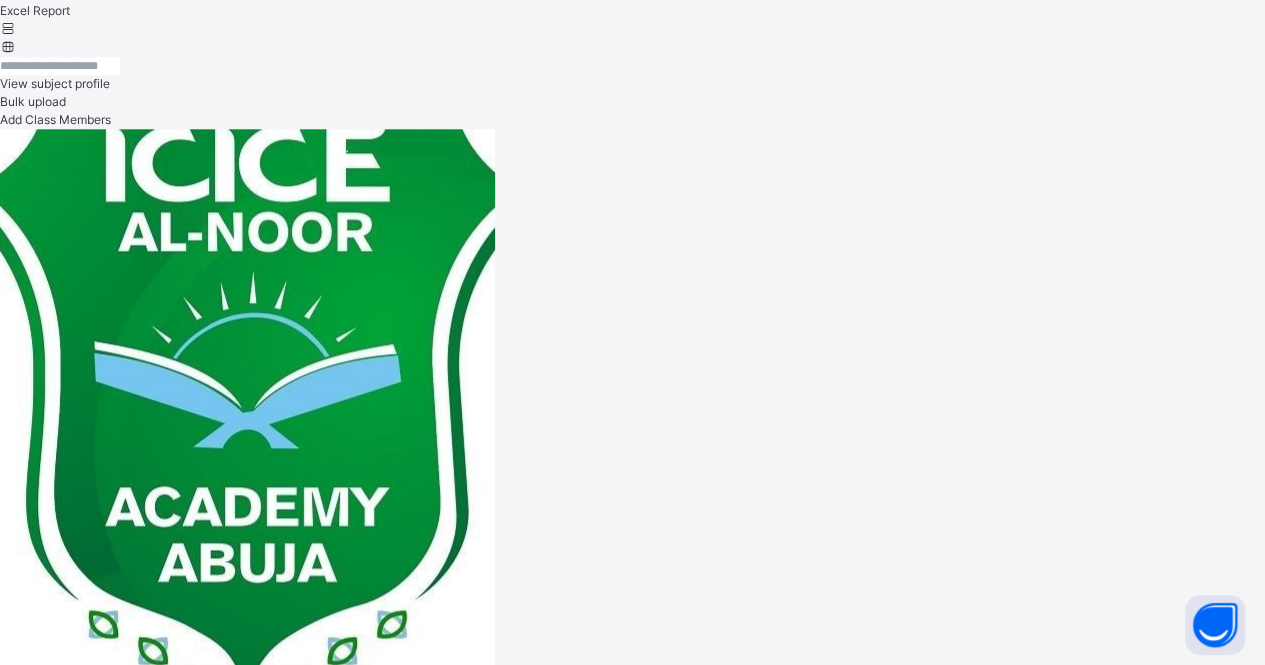 scroll, scrollTop: 998, scrollLeft: 0, axis: vertical 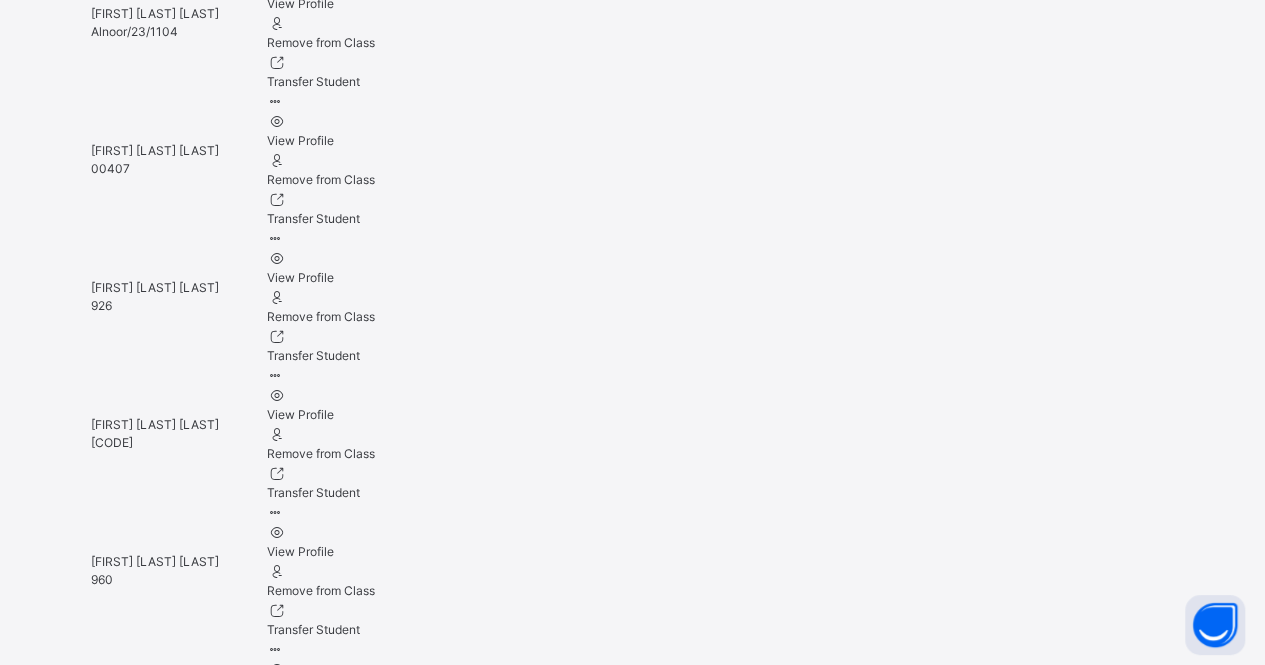 click on "**********" at bounding box center [174, 5863] 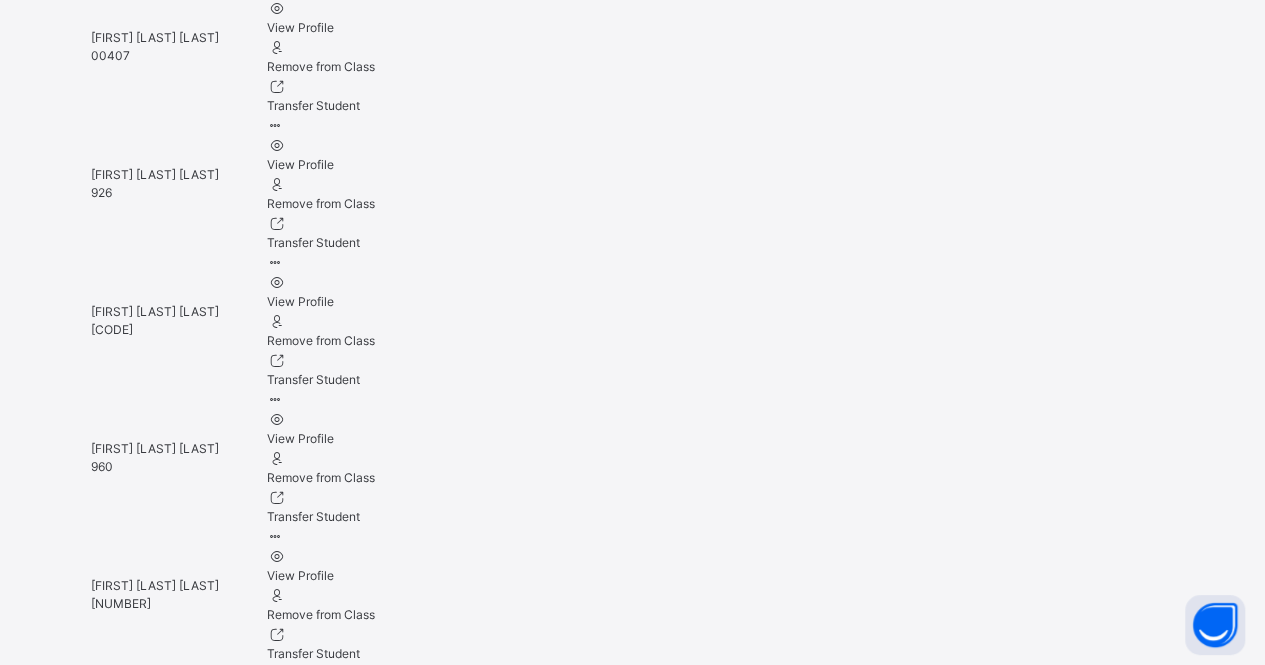 type on "**********" 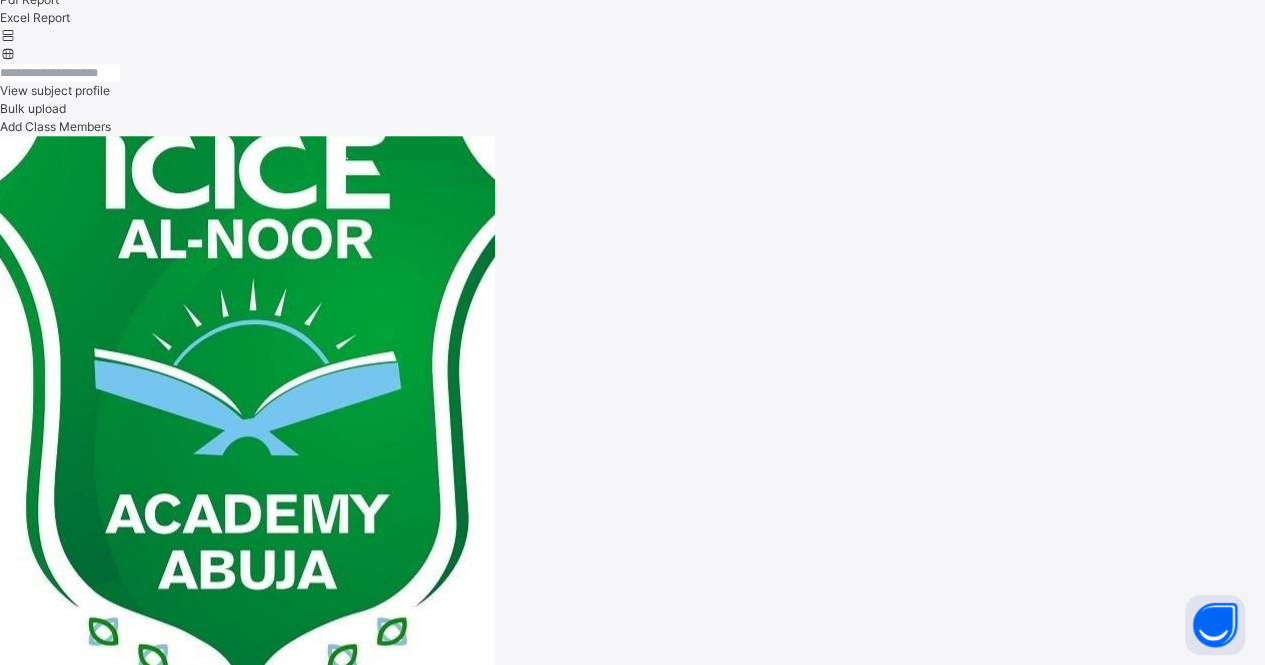 scroll, scrollTop: 405, scrollLeft: 0, axis: vertical 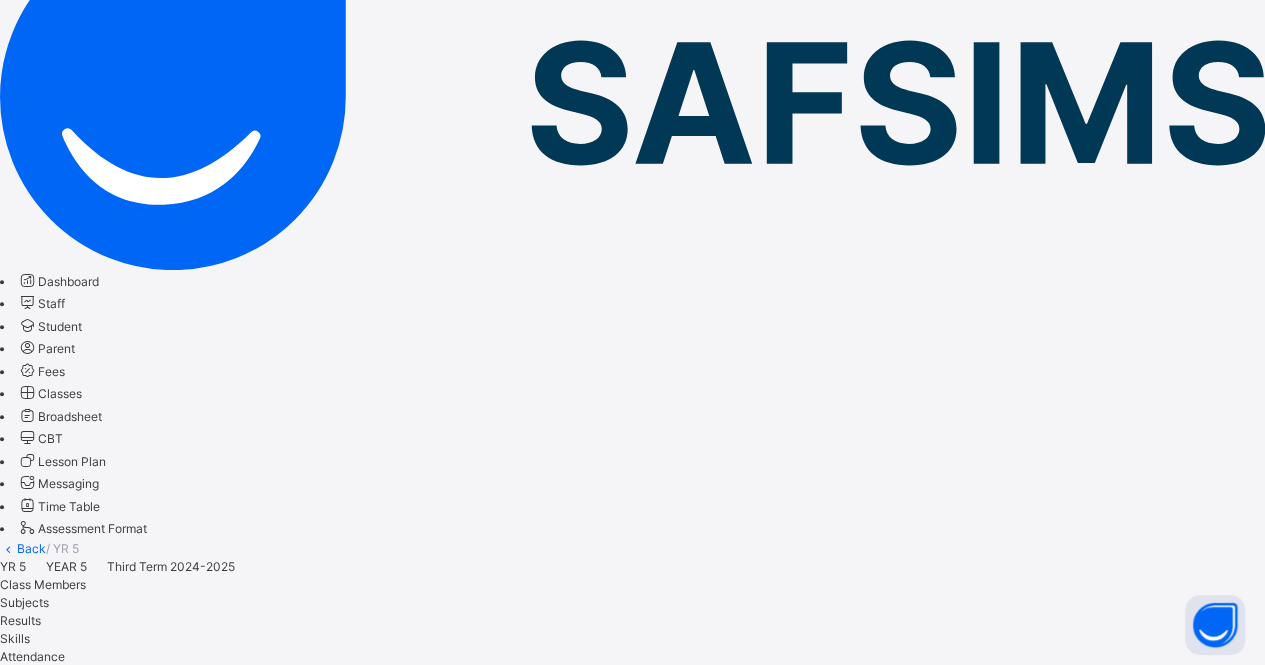 click on "Dashboard" at bounding box center (68, 281) 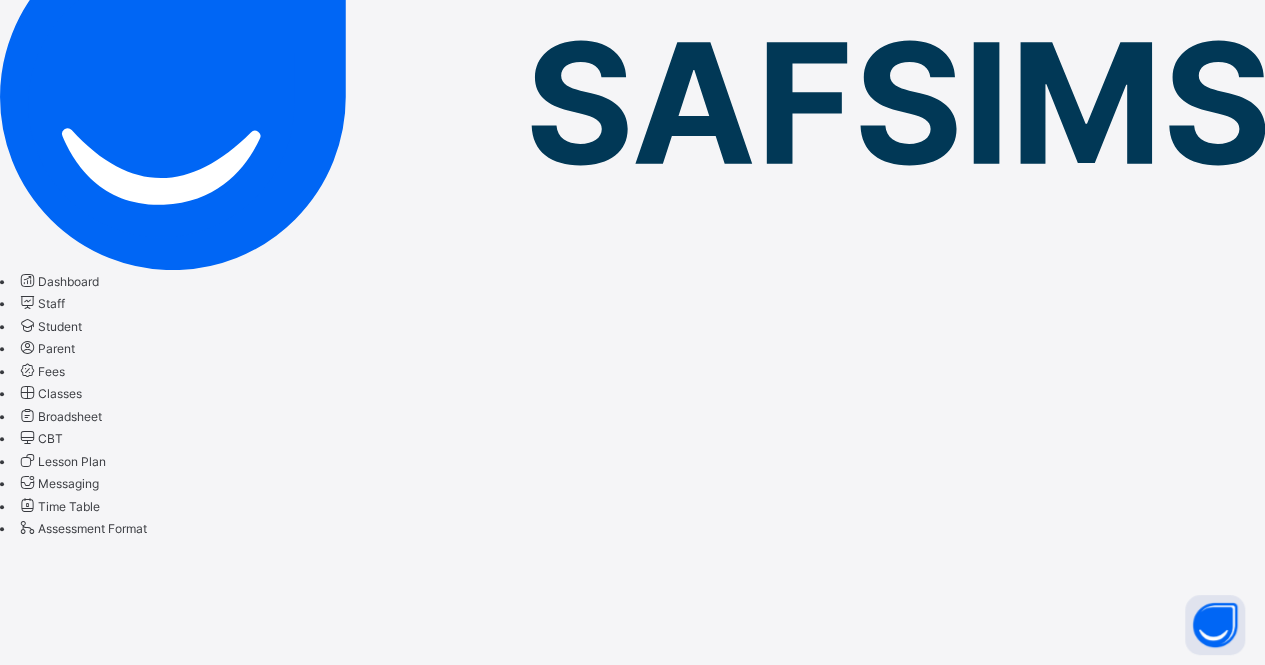 scroll, scrollTop: 0, scrollLeft: 0, axis: both 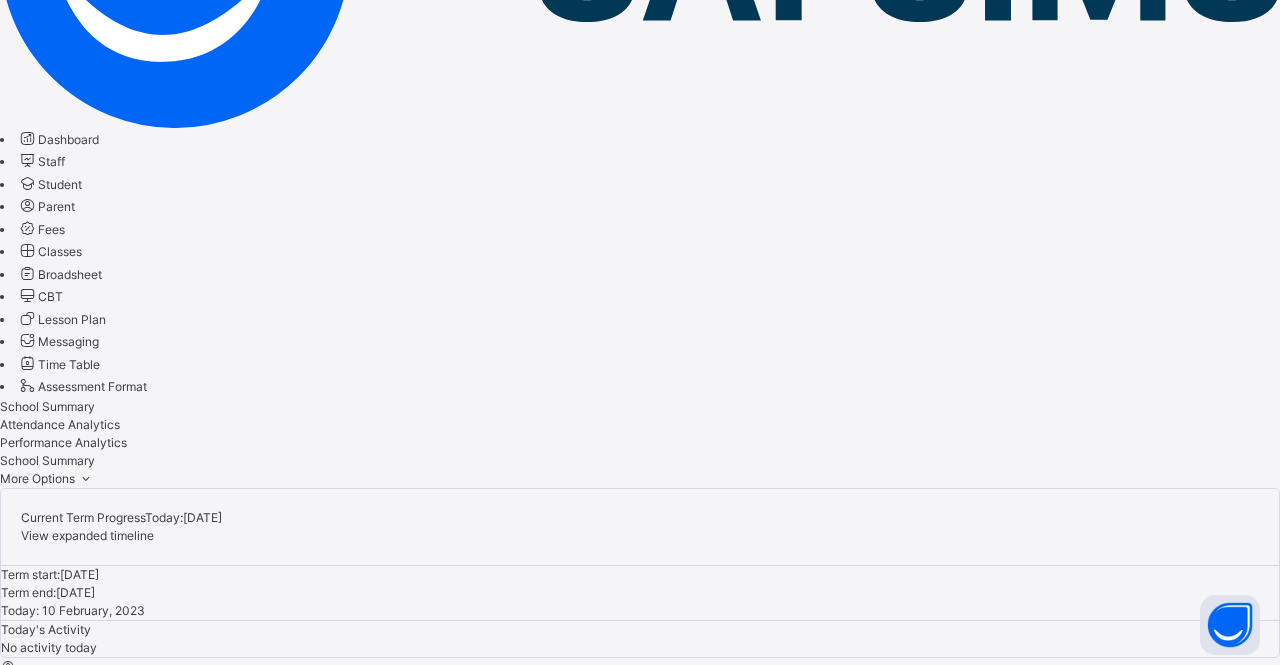 click on "Class Arm Details     Third Term  /  [YEAR]   [FIRST]   [LAST] [EMAIL] Dashboard Staff Student Parent Fees Classes Broadsheet CBT Lesson Plan Messaging Time Table Assessment Format   Help   Configuration Onboarding Great job! You have finished setting up all essential configurations. Our wizard which has lots of in-built templates will continue to guide you through with the academic configurations. Academic Configuration Steps Continue × Idle Mode Due to inactivity you would be logged out to the system in the next   15mins , click the "Resume" button to keep working or the "Log me out" button to log out of the system. Log me out Resume School Summary Attendance Analytics Performance Analytics School Summary More Options   Current Term Progress Today:  [DATE] View expanded timeline     Term start:  [DATE]     Term end:  [DATE]   Today: [DATE] Today's Activity   No activity today   575 Total no. Parents / Guardian Linked Parent   564 Non-linked Parent" at bounding box center [640, 27364] 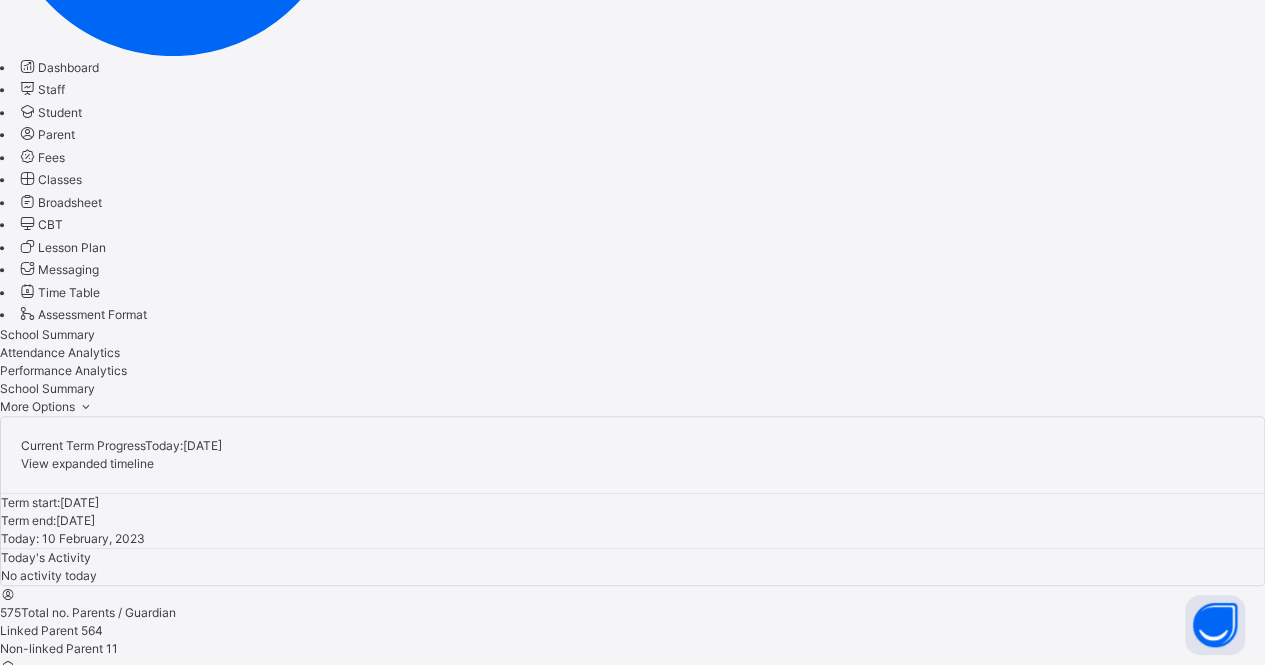 scroll, scrollTop: 419, scrollLeft: 0, axis: vertical 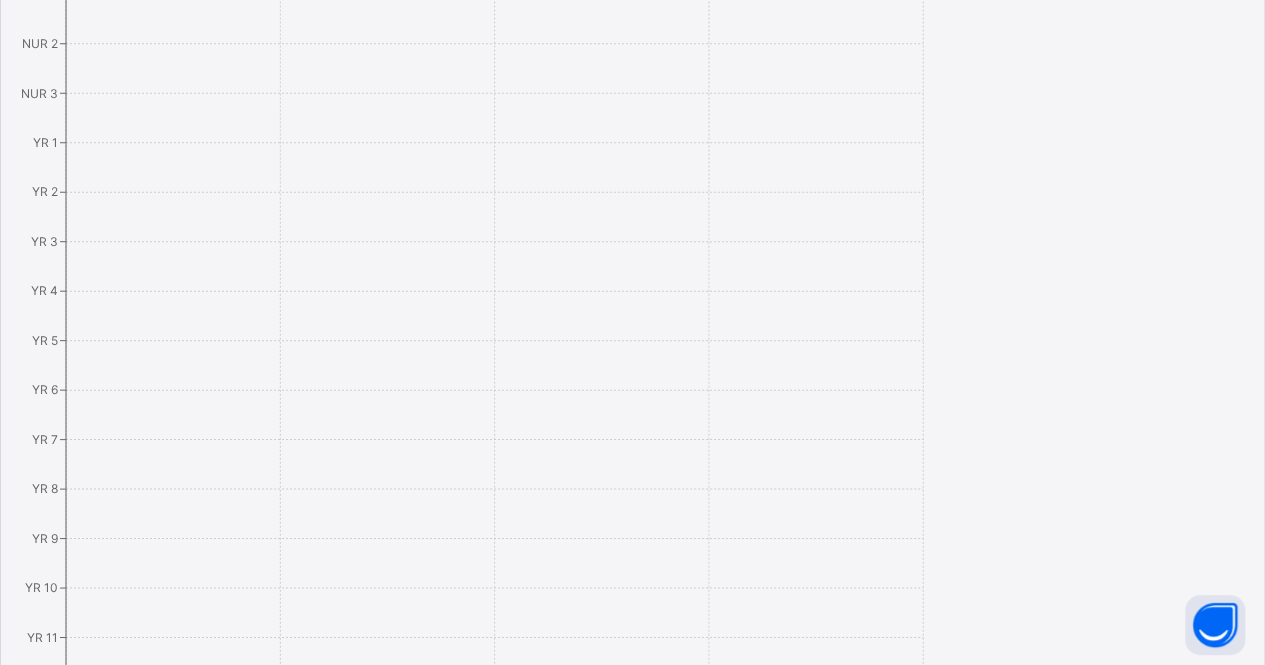 click on "Parent" at bounding box center [56, -1623] 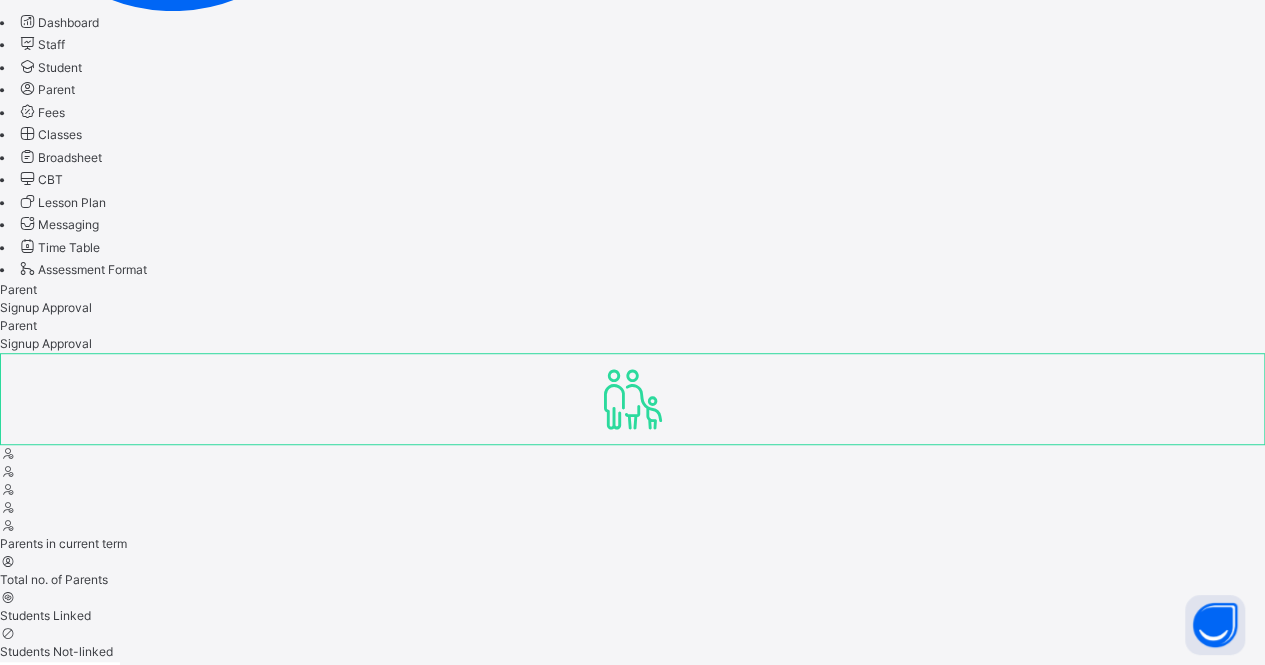 scroll, scrollTop: 0, scrollLeft: 0, axis: both 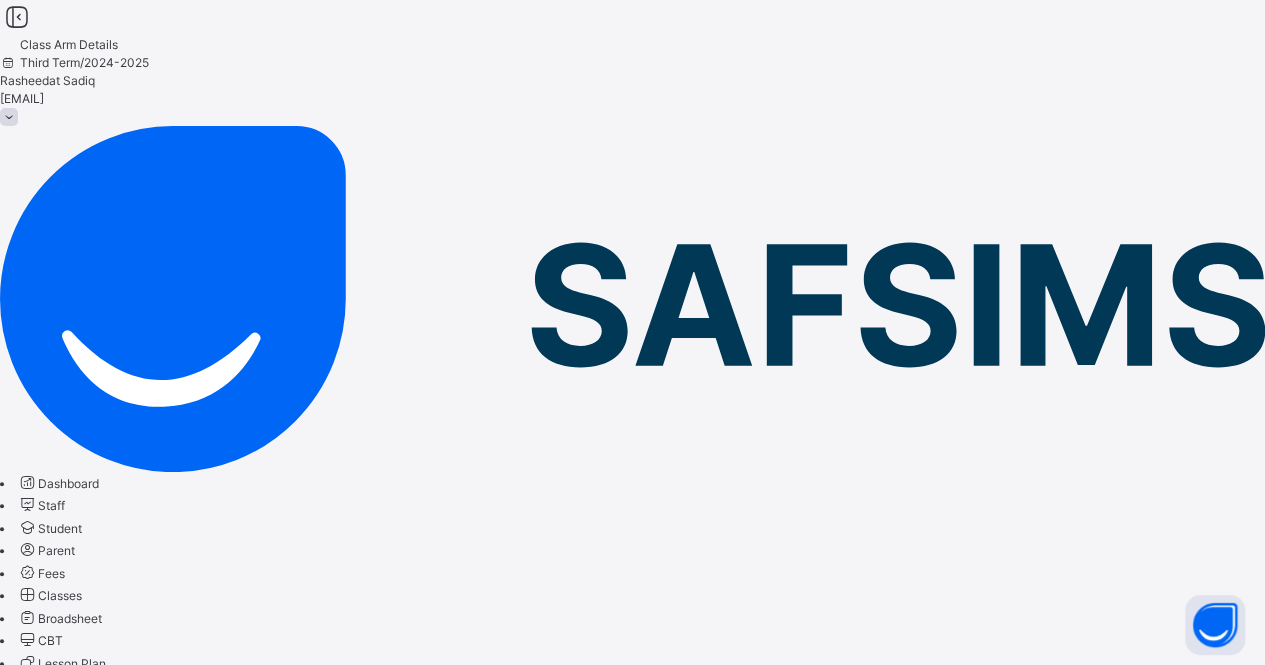 click on "Classes" at bounding box center [60, 595] 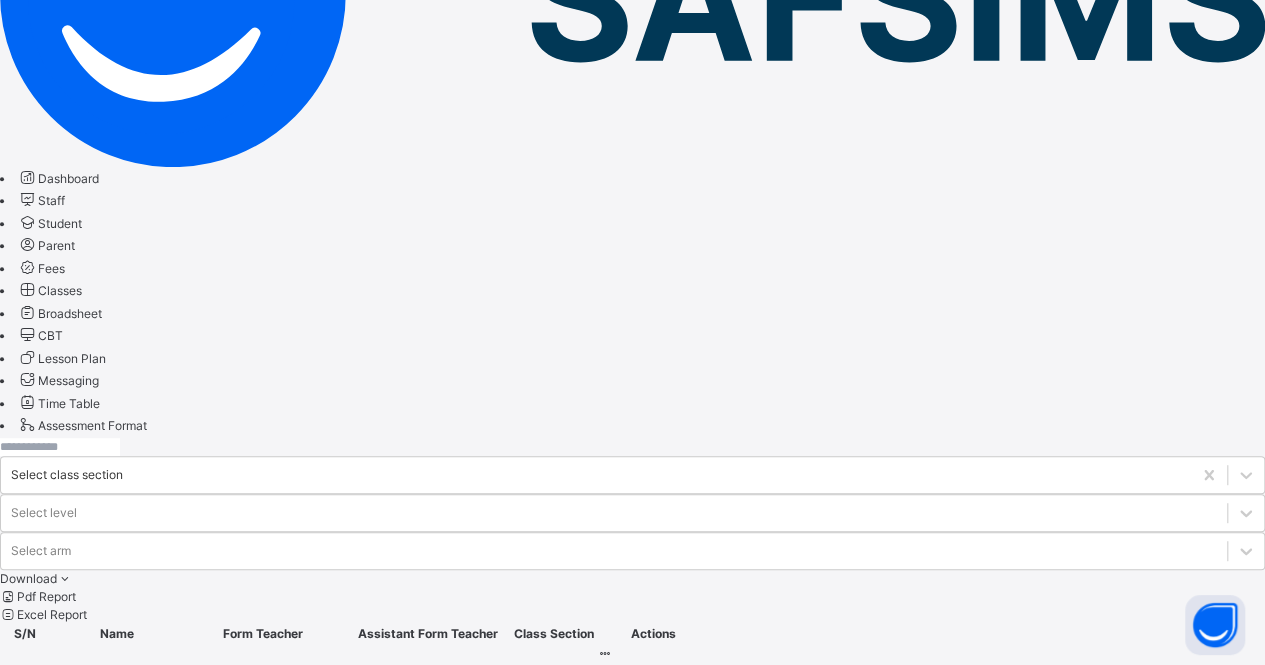 scroll, scrollTop: 309, scrollLeft: 0, axis: vertical 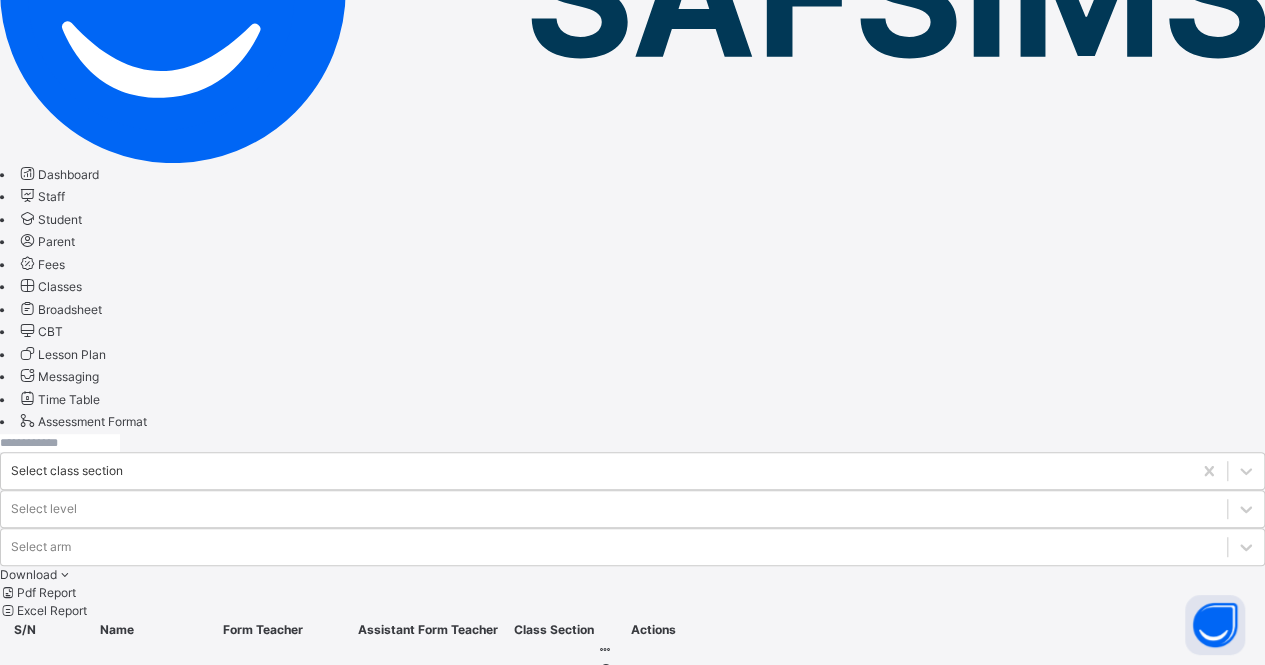 click on "YR 1" at bounding box center [65, 982] 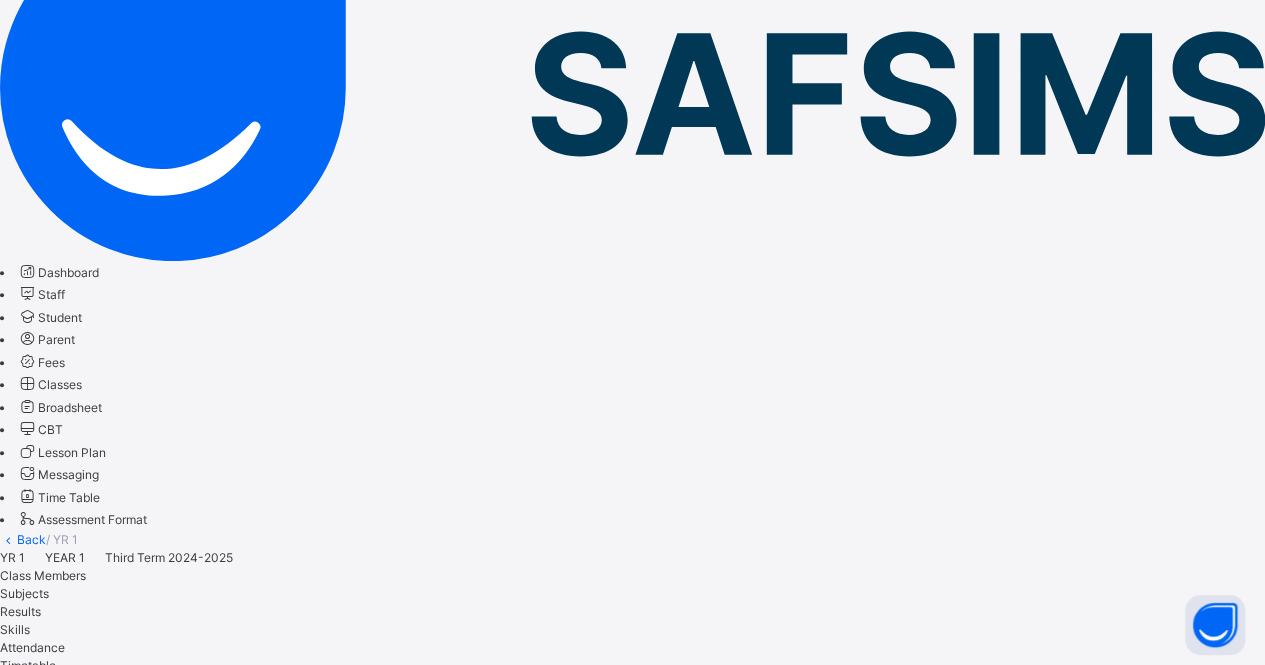 scroll, scrollTop: 197, scrollLeft: 0, axis: vertical 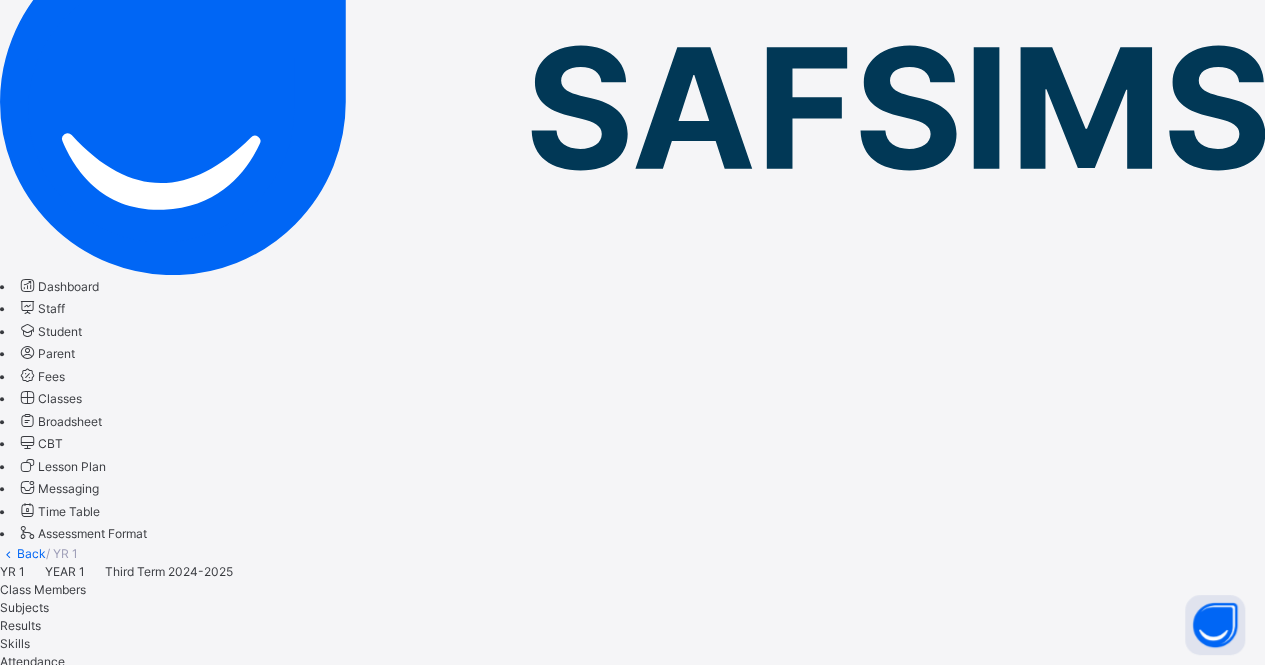click on "Broadsheet" at bounding box center [70, 421] 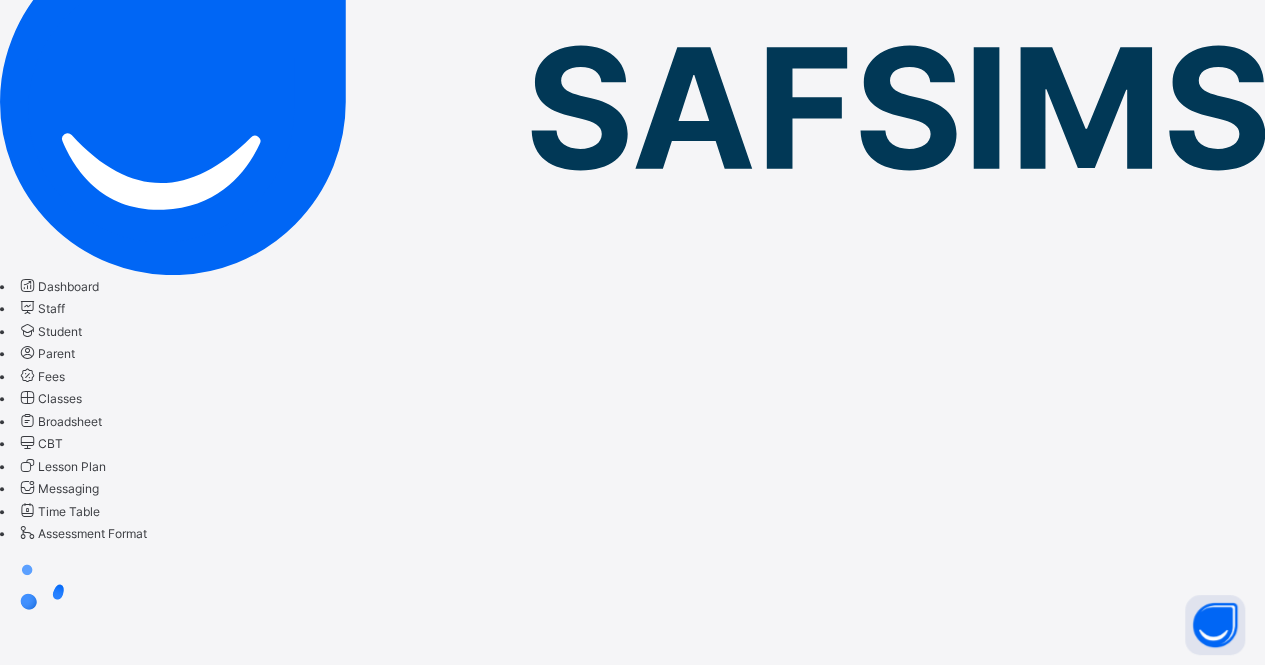 scroll, scrollTop: 0, scrollLeft: 0, axis: both 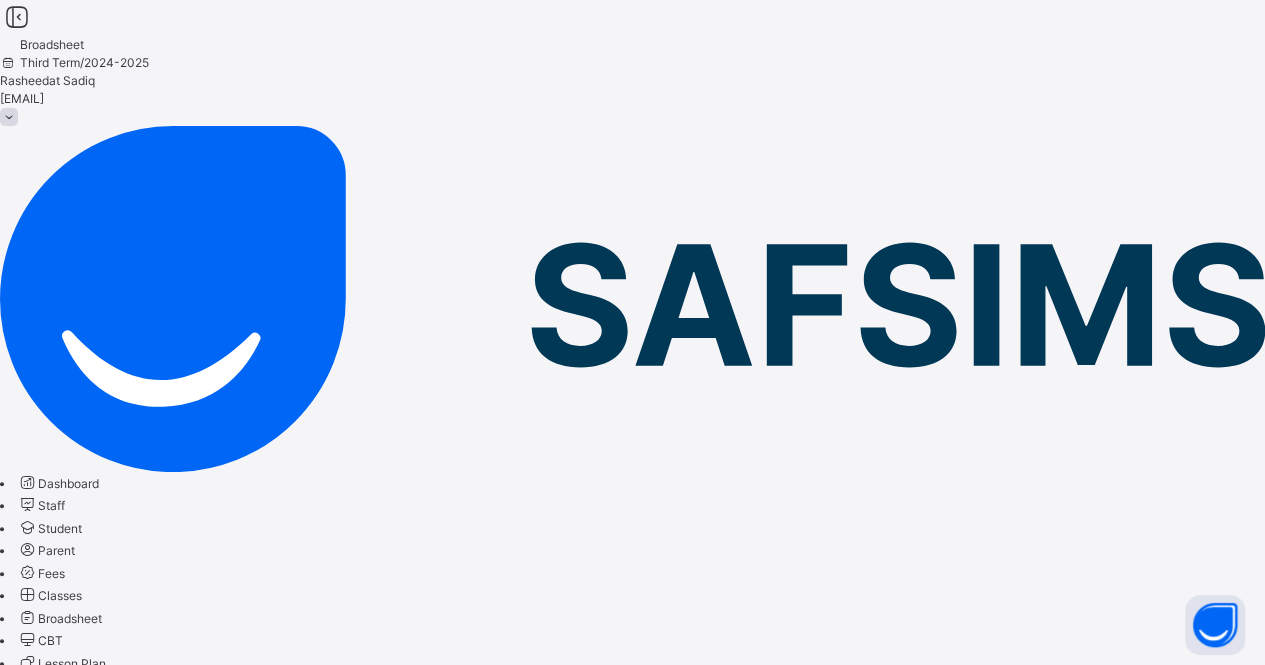 click on "View class level broadsheet" at bounding box center [414, 845] 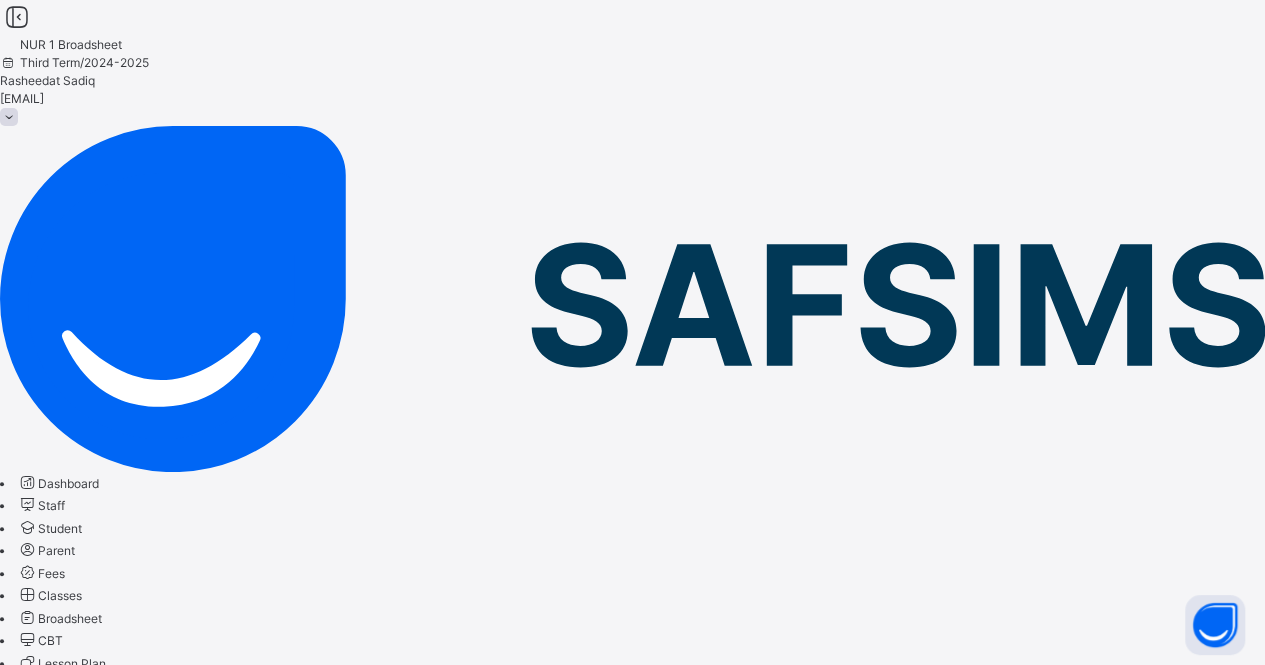 click on "Cumulative" at bounding box center (29, 807) 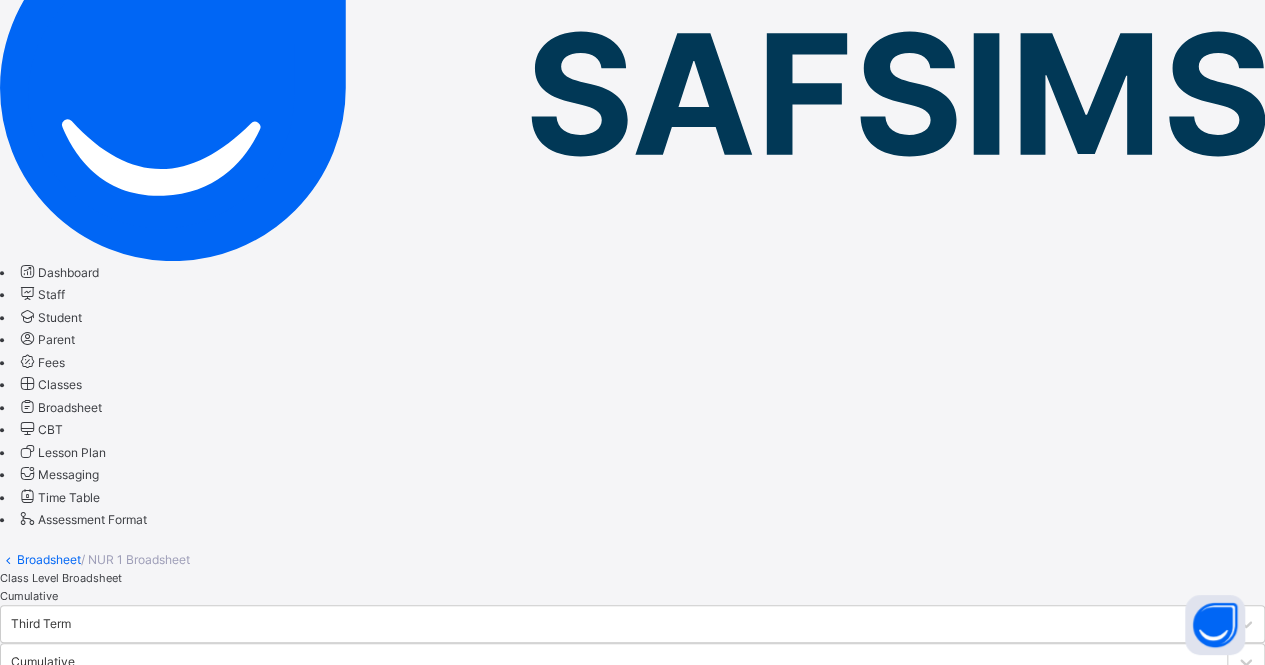 scroll, scrollTop: 212, scrollLeft: 0, axis: vertical 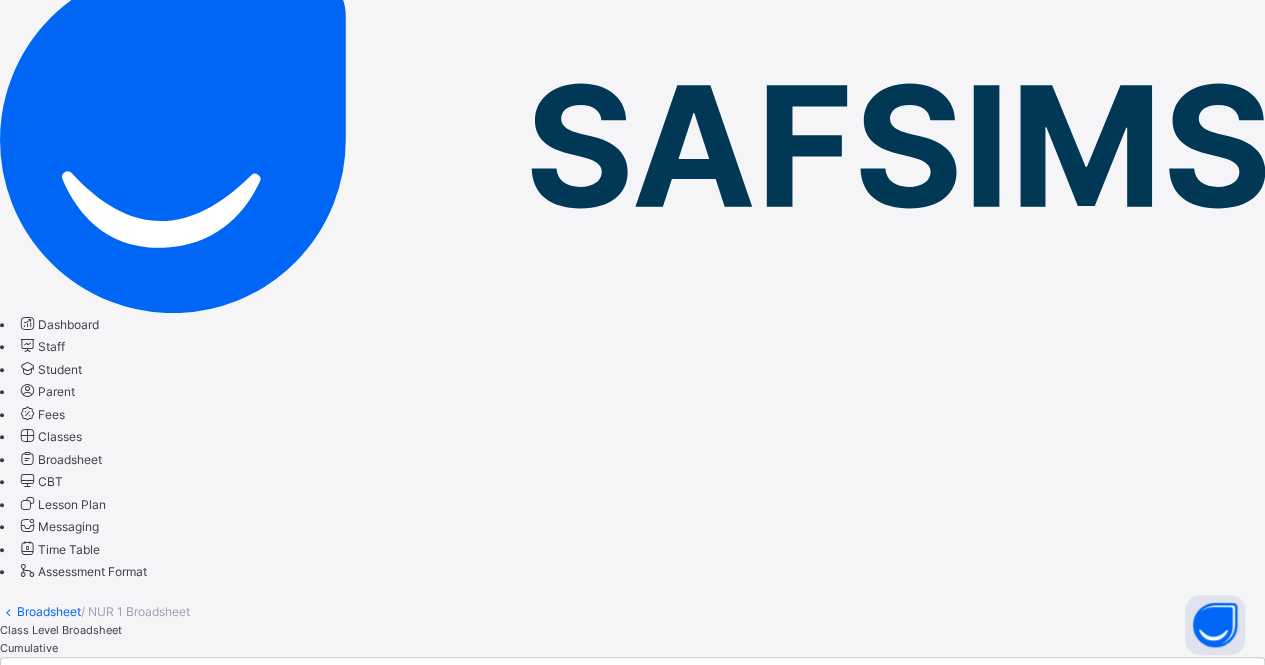 click 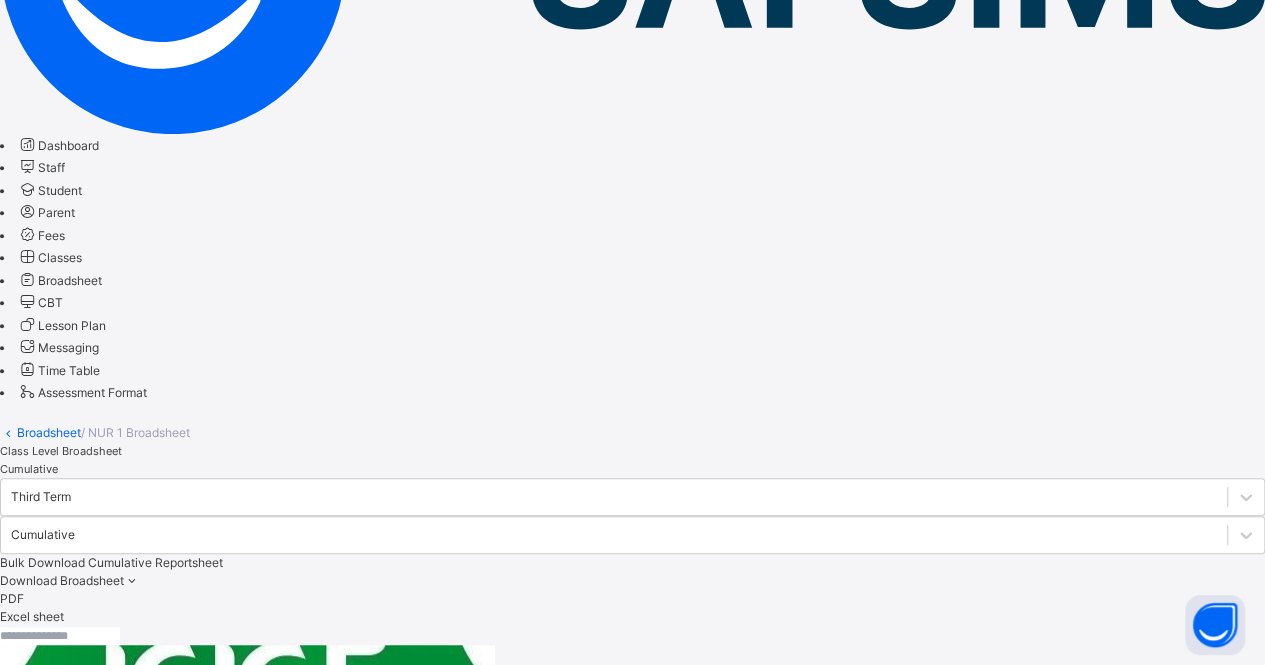 scroll, scrollTop: 426, scrollLeft: 0, axis: vertical 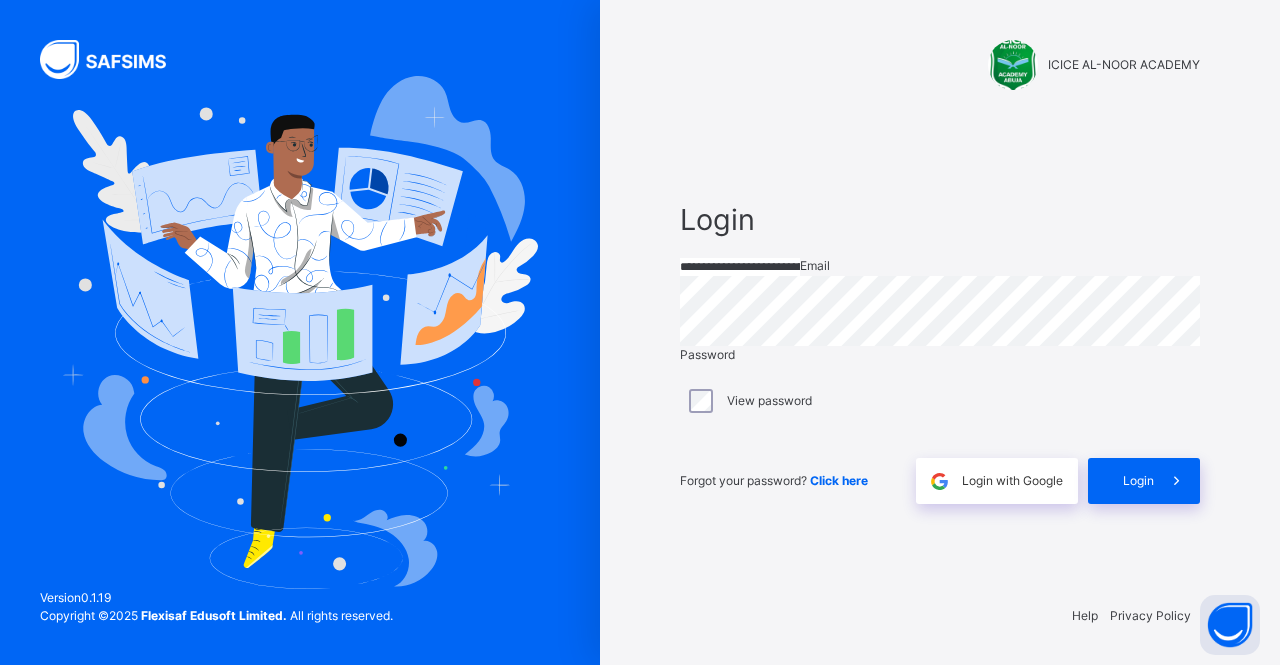 click on "**********" at bounding box center [740, 267] 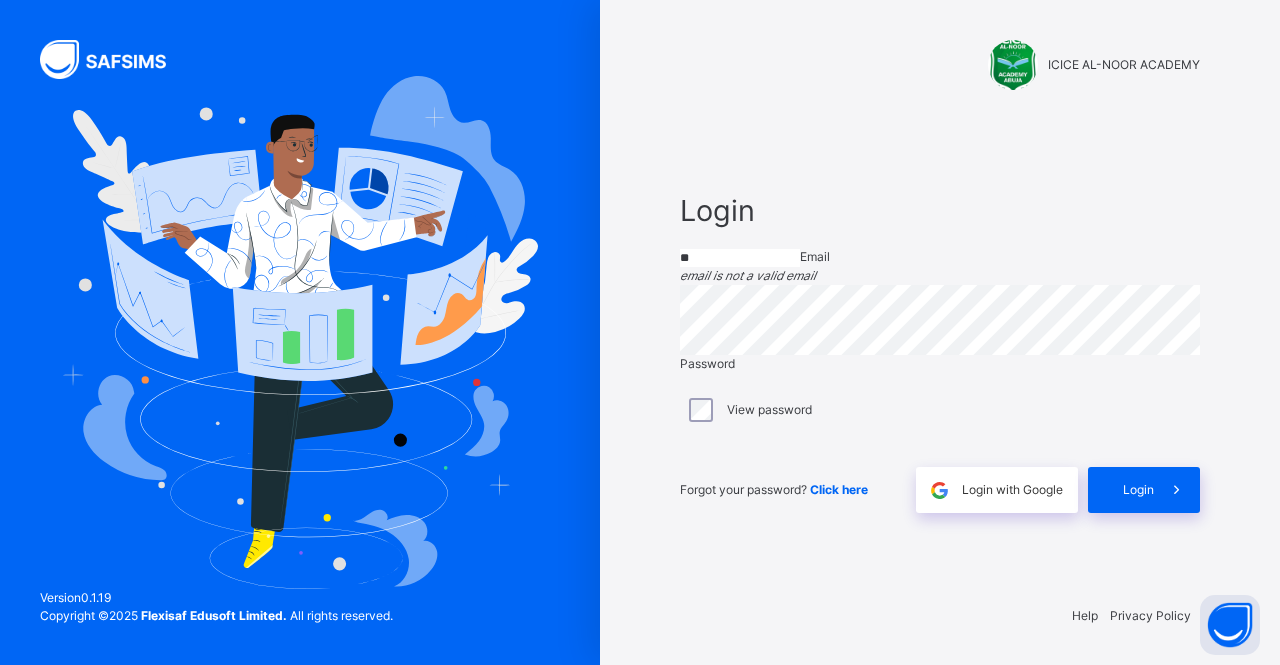 type on "*" 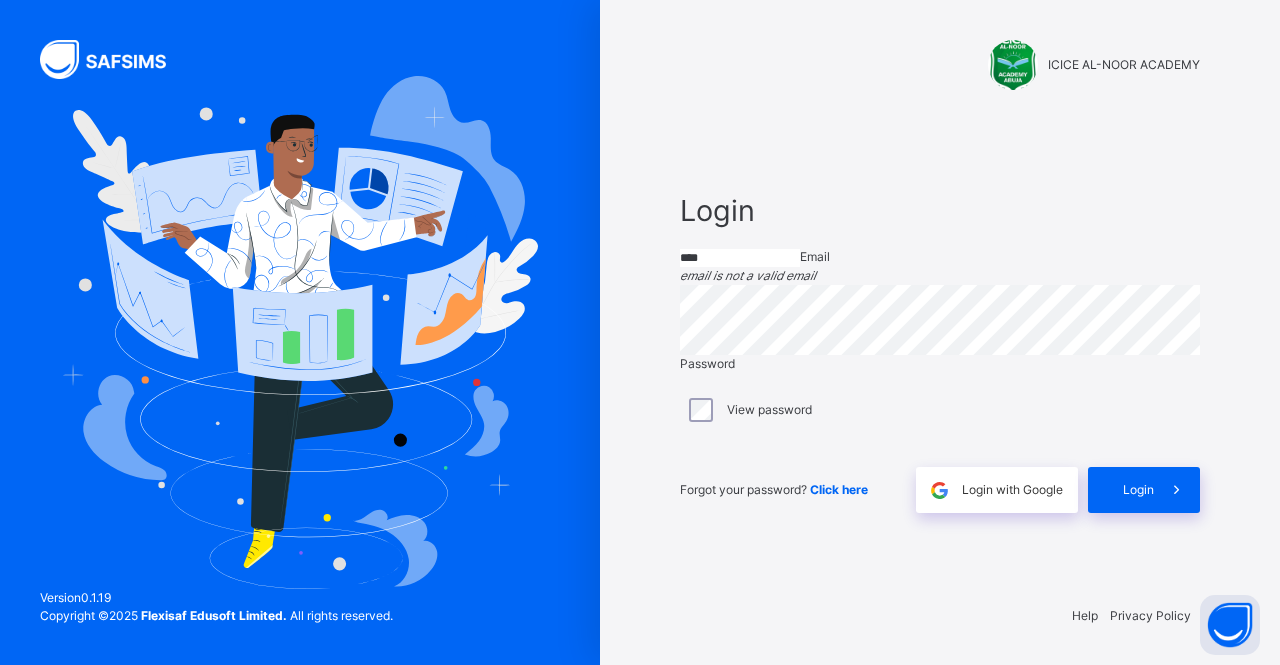 type on "**********" 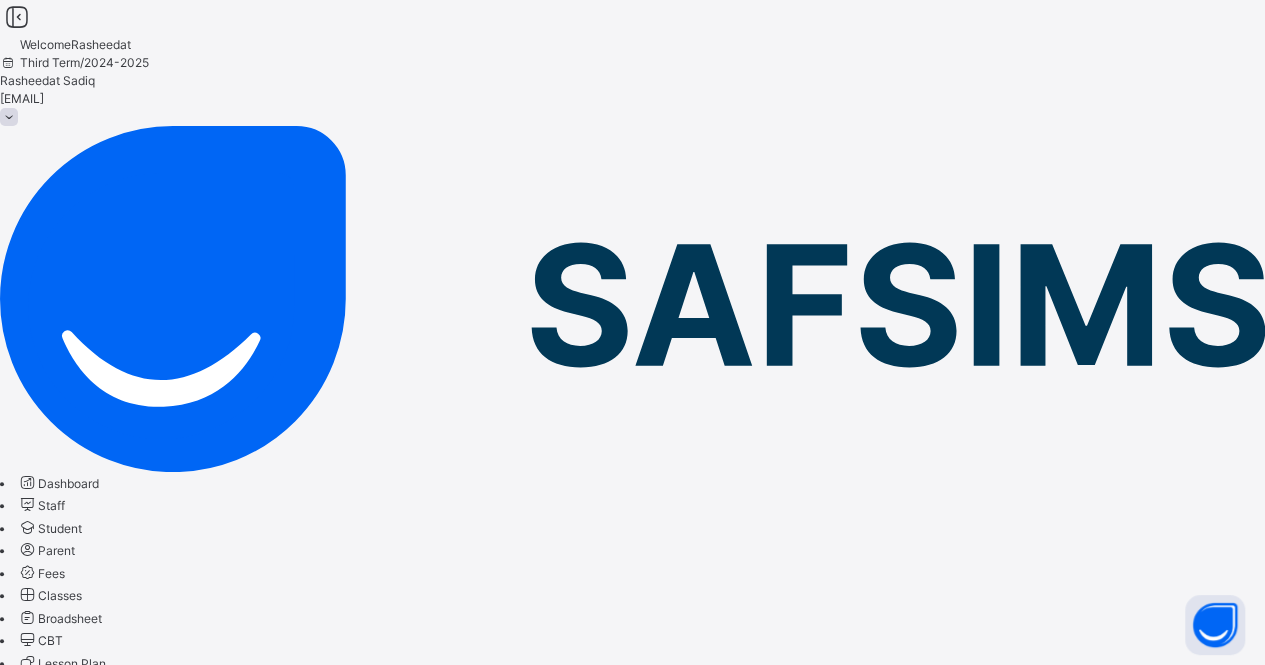 click on "Classes" at bounding box center (49, 595) 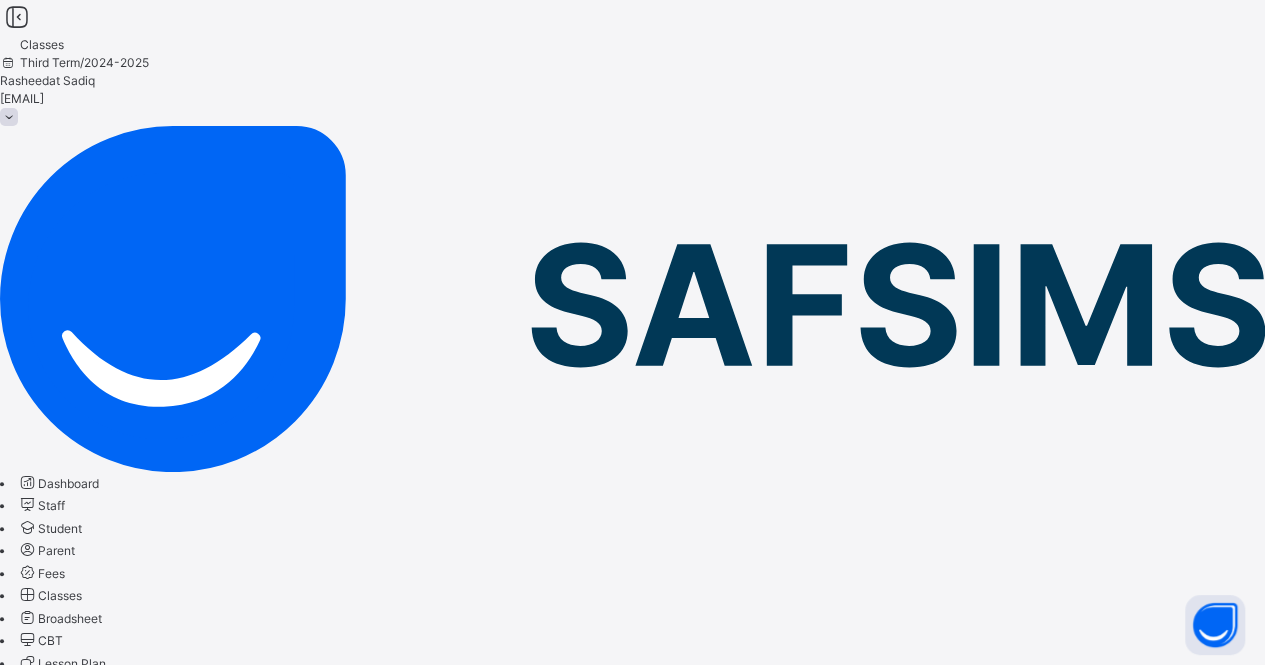 click on "YR 1        YEAR 1" at bounding box center (117, 1292) 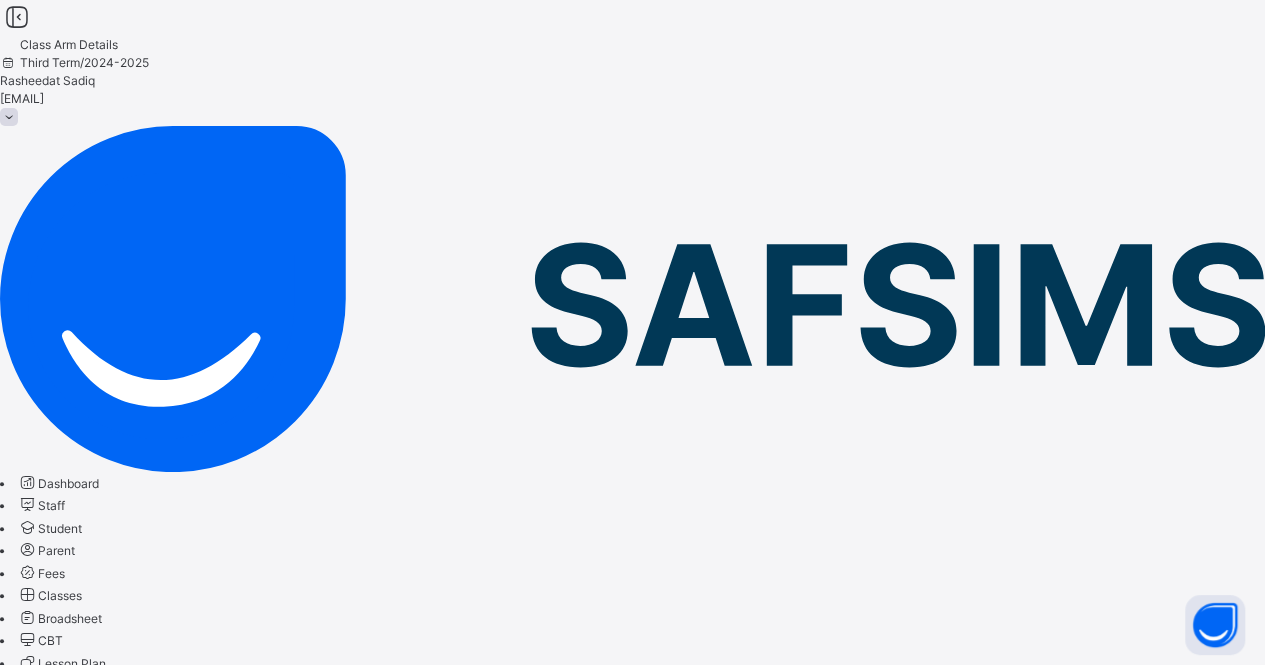 click on "Results" at bounding box center [20, 822] 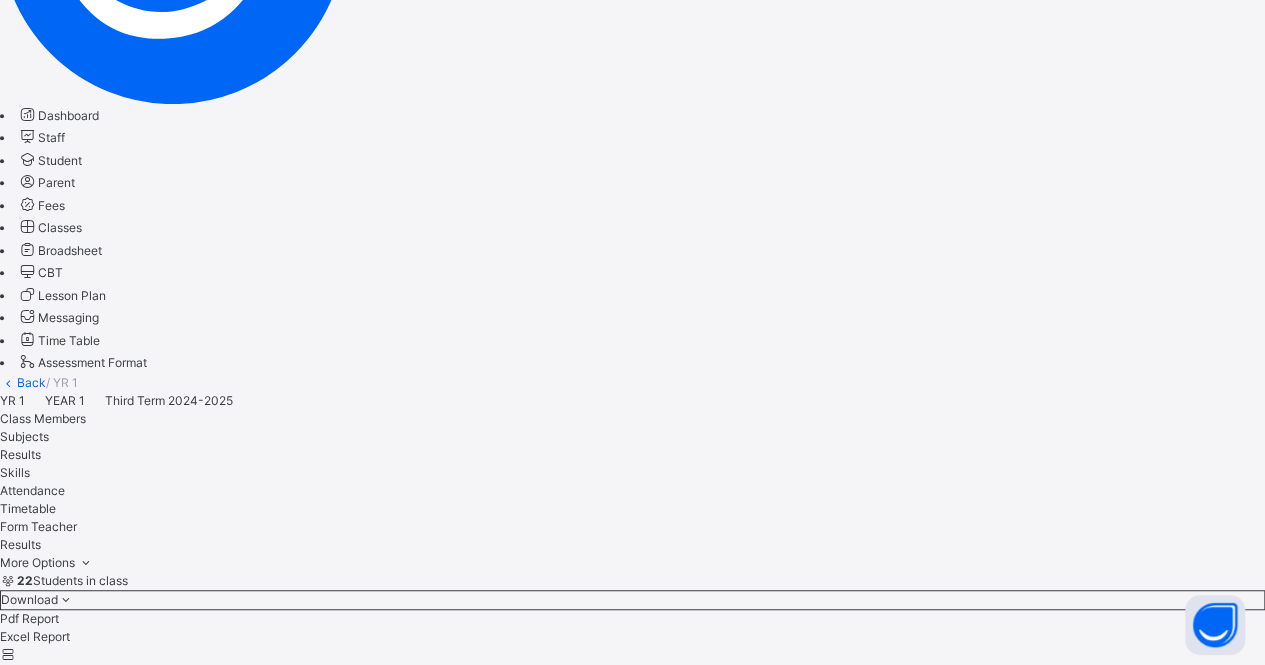 scroll, scrollTop: 371, scrollLeft: 0, axis: vertical 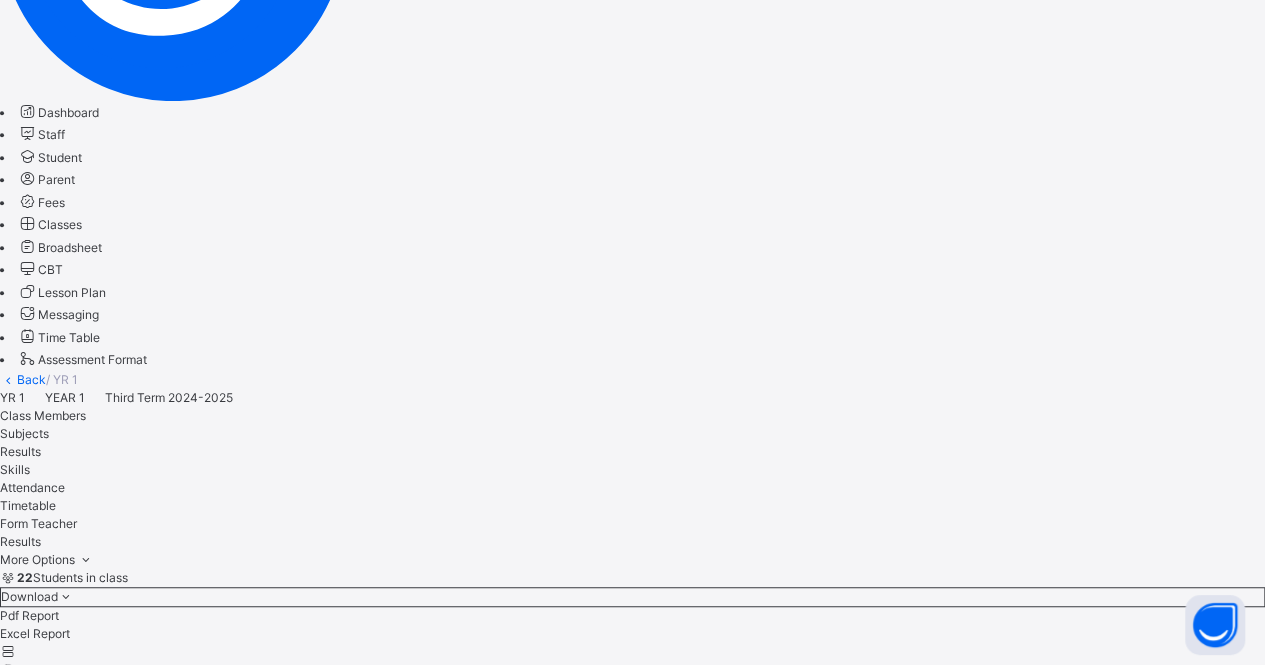 click on "[FIRST] [LAST] [LAST] [LAST]" at bounding box center [632, 5678] 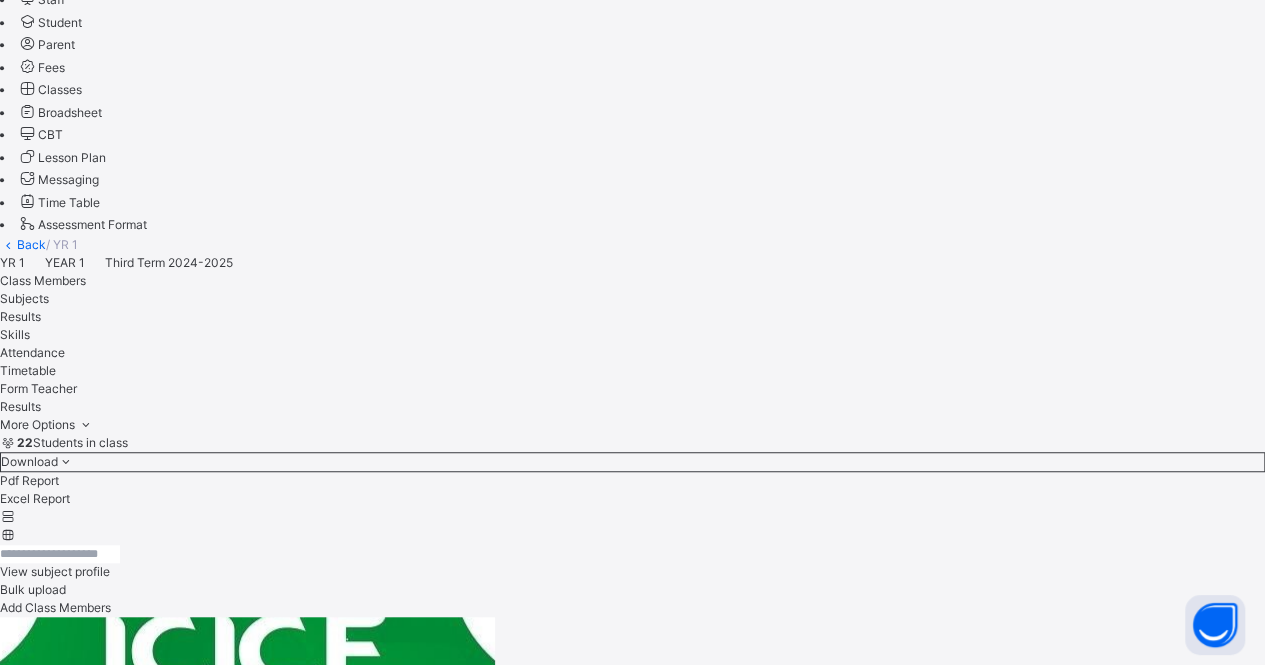 scroll, scrollTop: 503, scrollLeft: 0, axis: vertical 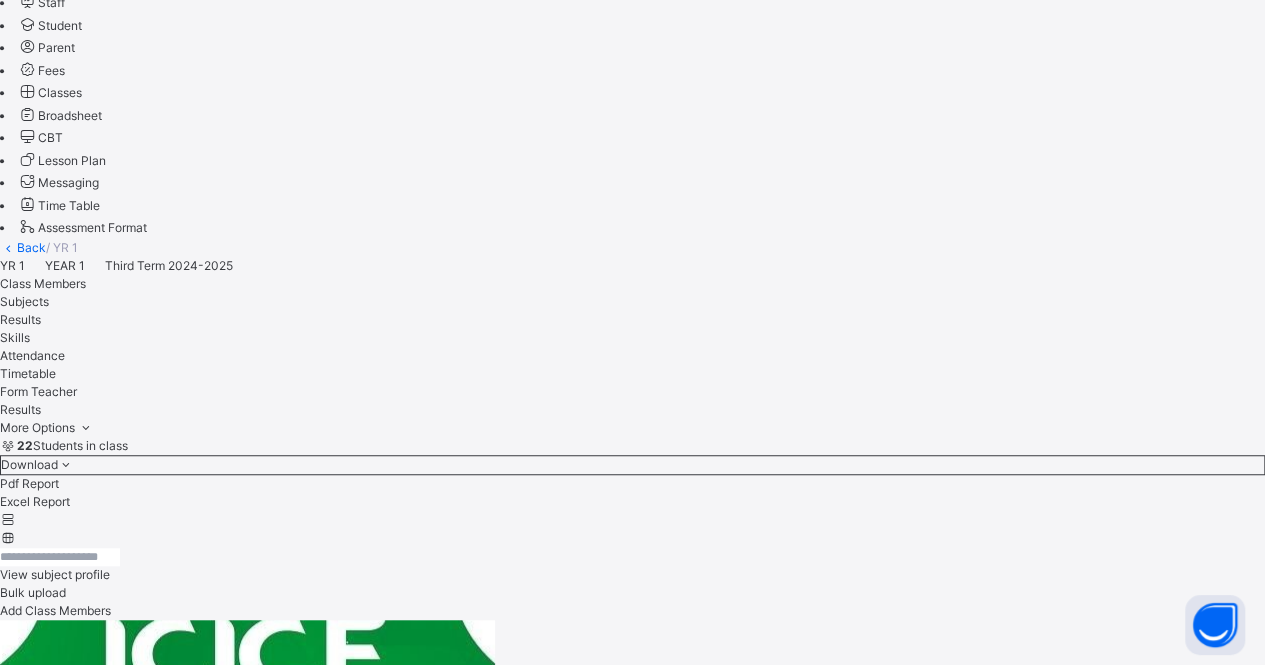 click on "Edit Comment" at bounding box center (56, 7394) 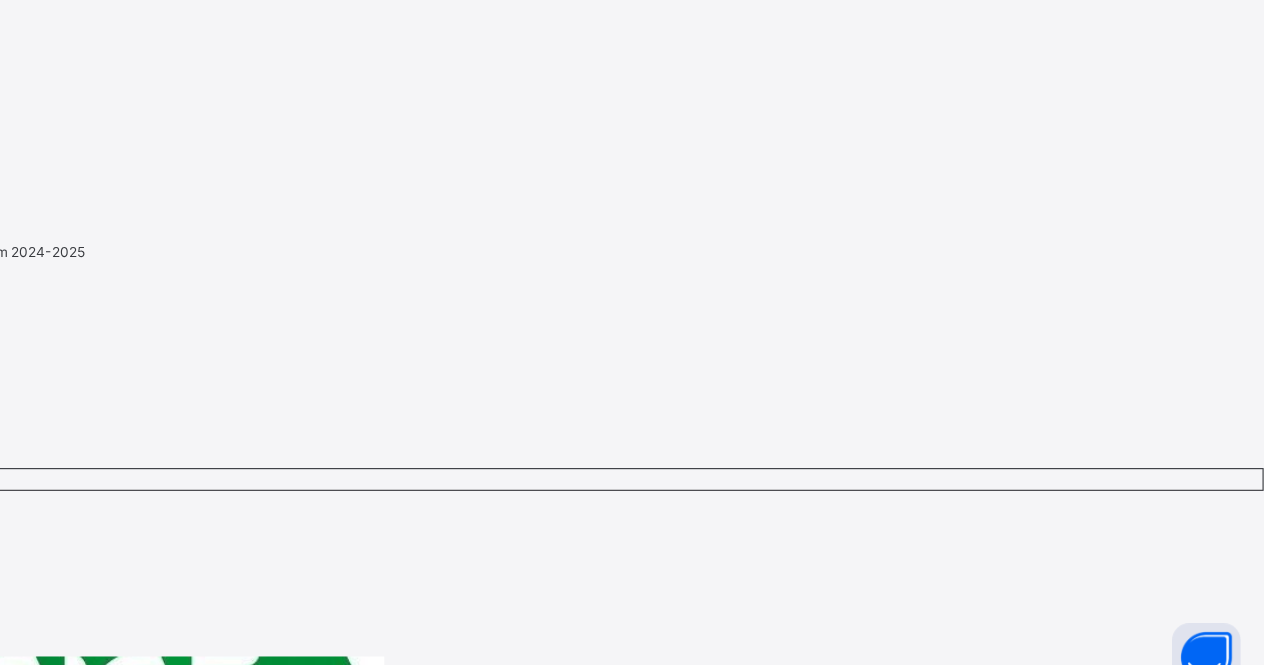 scroll, scrollTop: 500, scrollLeft: 0, axis: vertical 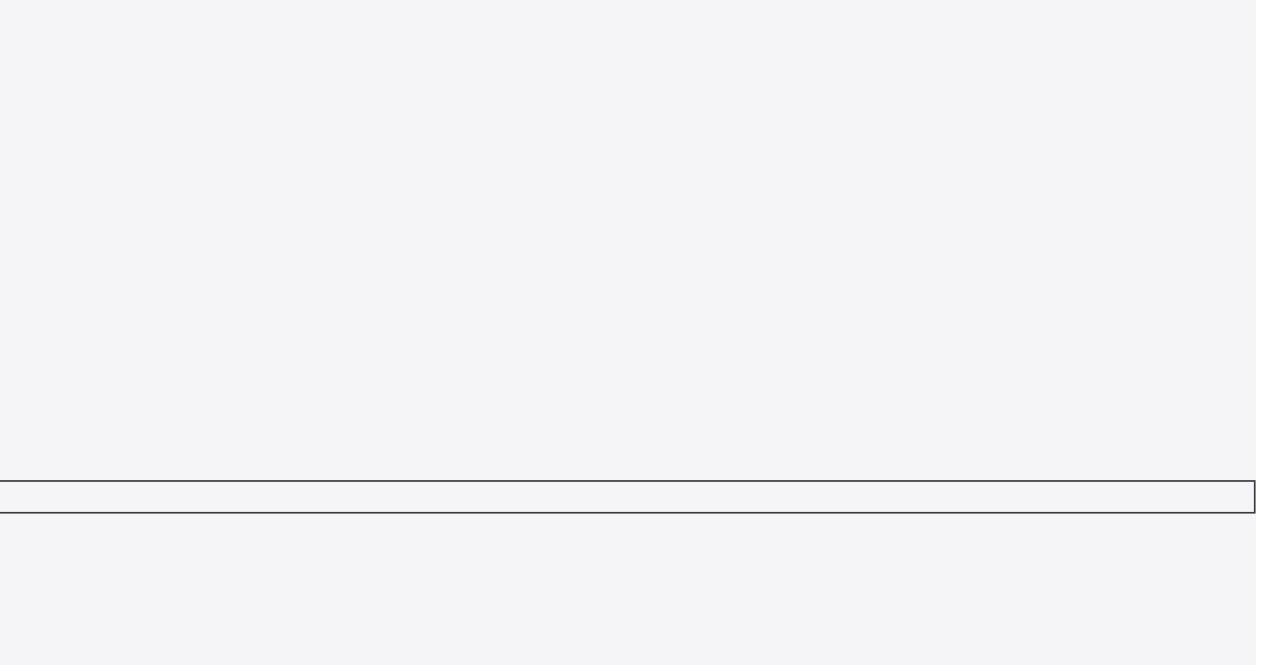 click on "**********" at bounding box center [738, 7466] 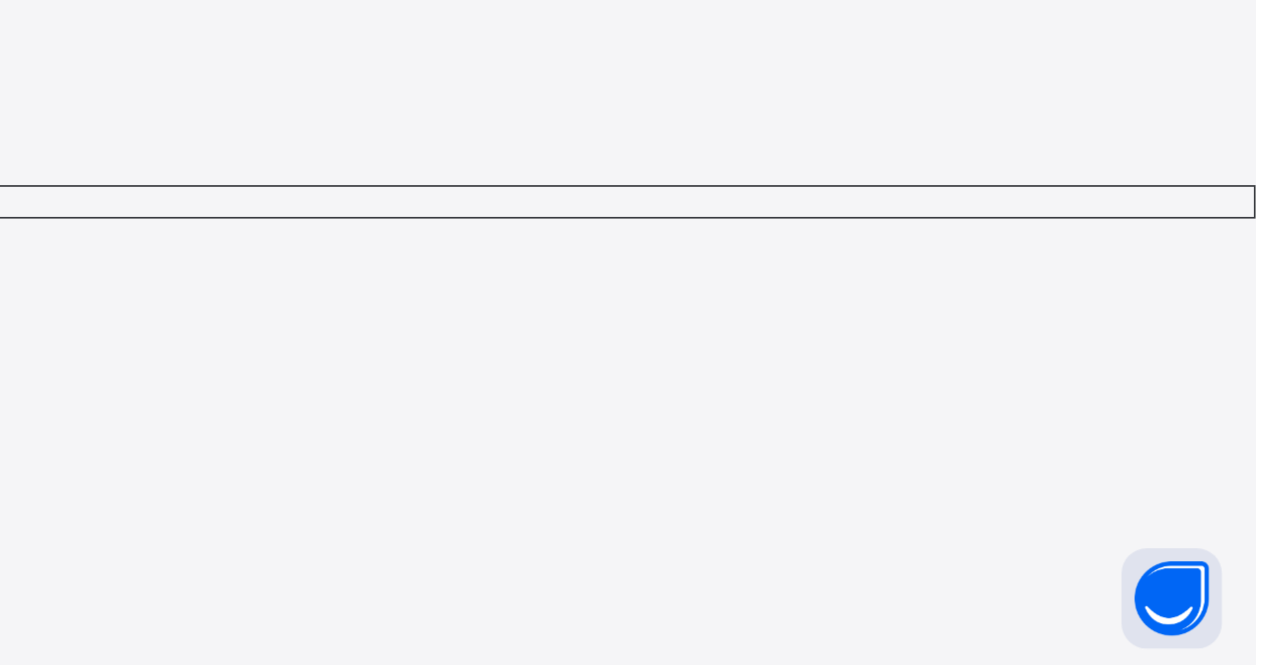 scroll, scrollTop: 582, scrollLeft: 35, axis: both 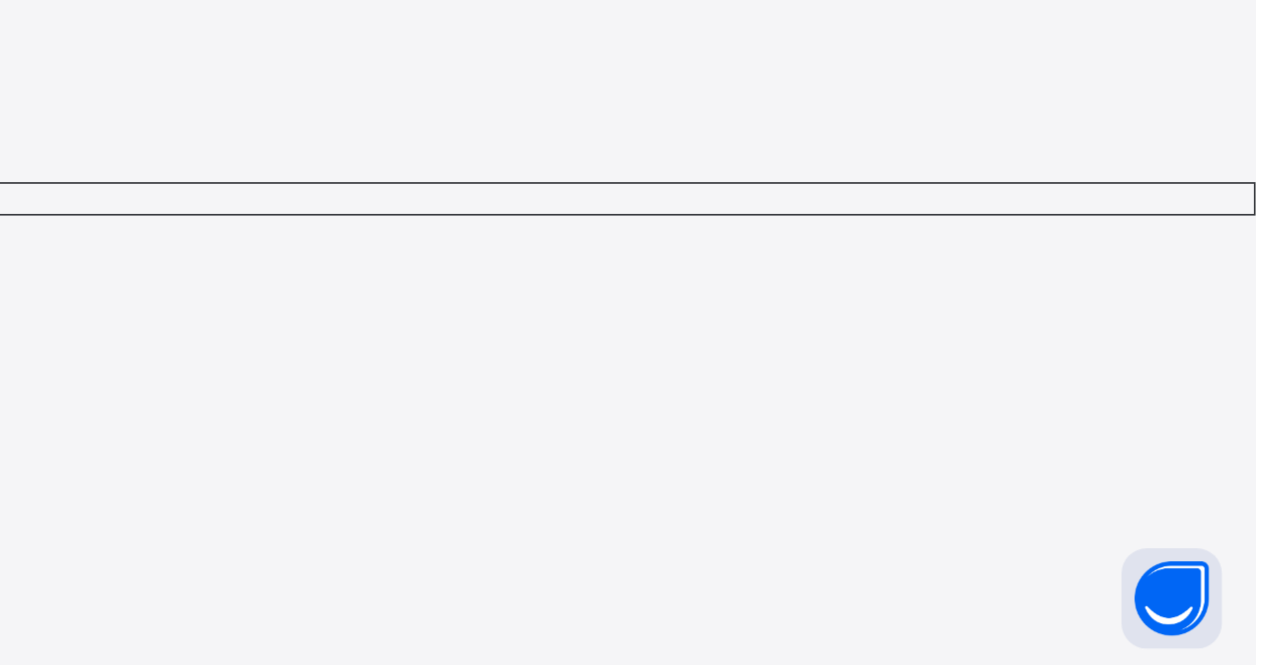 click on "**********" at bounding box center (738, 7470) 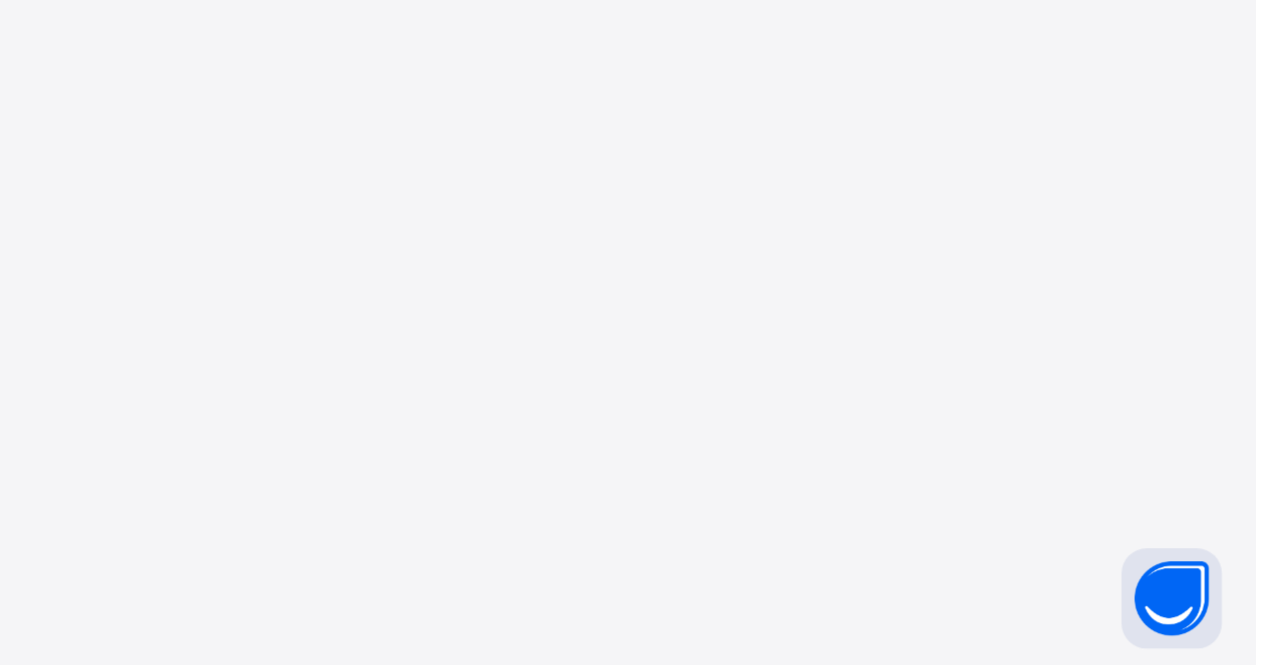 scroll, scrollTop: 770, scrollLeft: 35, axis: both 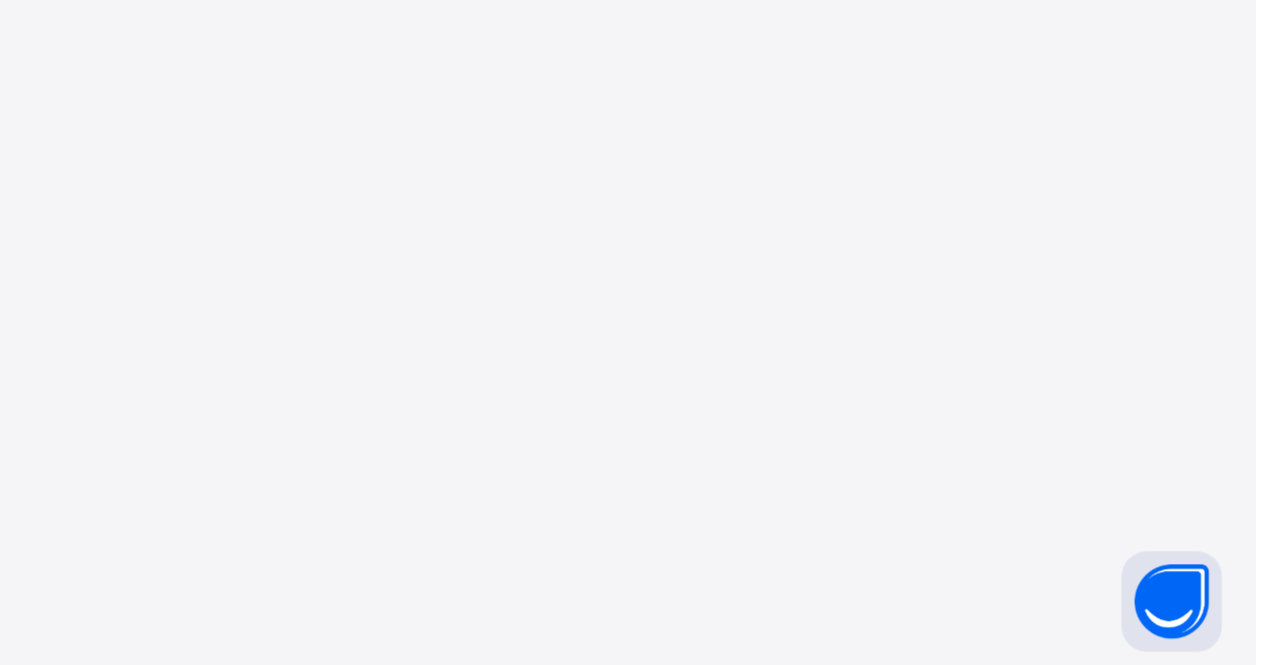 type on "**********" 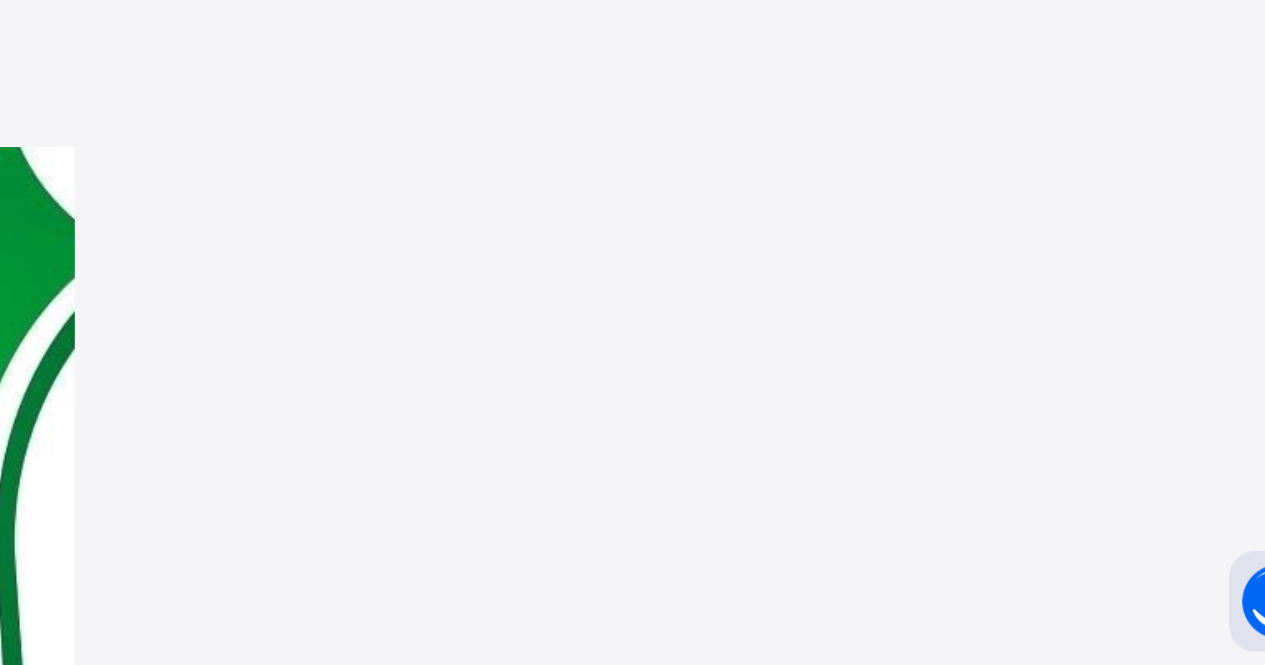 scroll, scrollTop: 770, scrollLeft: 50, axis: both 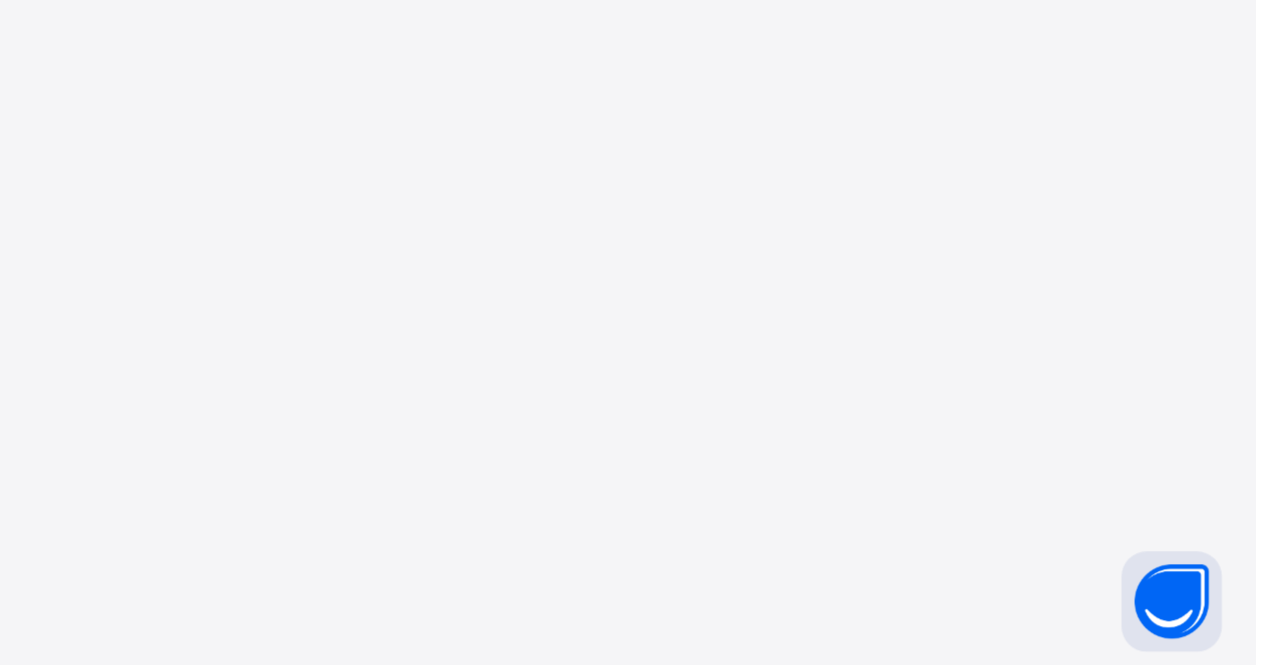 type on "*" 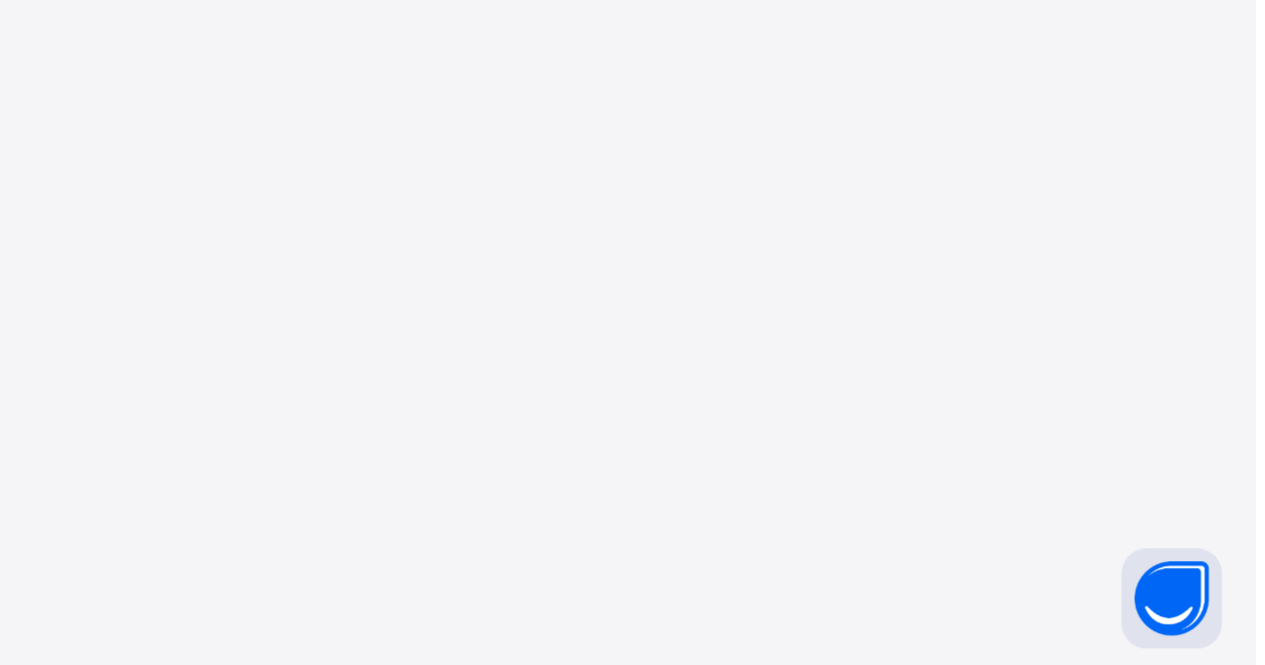scroll, scrollTop: 1004, scrollLeft: 54, axis: both 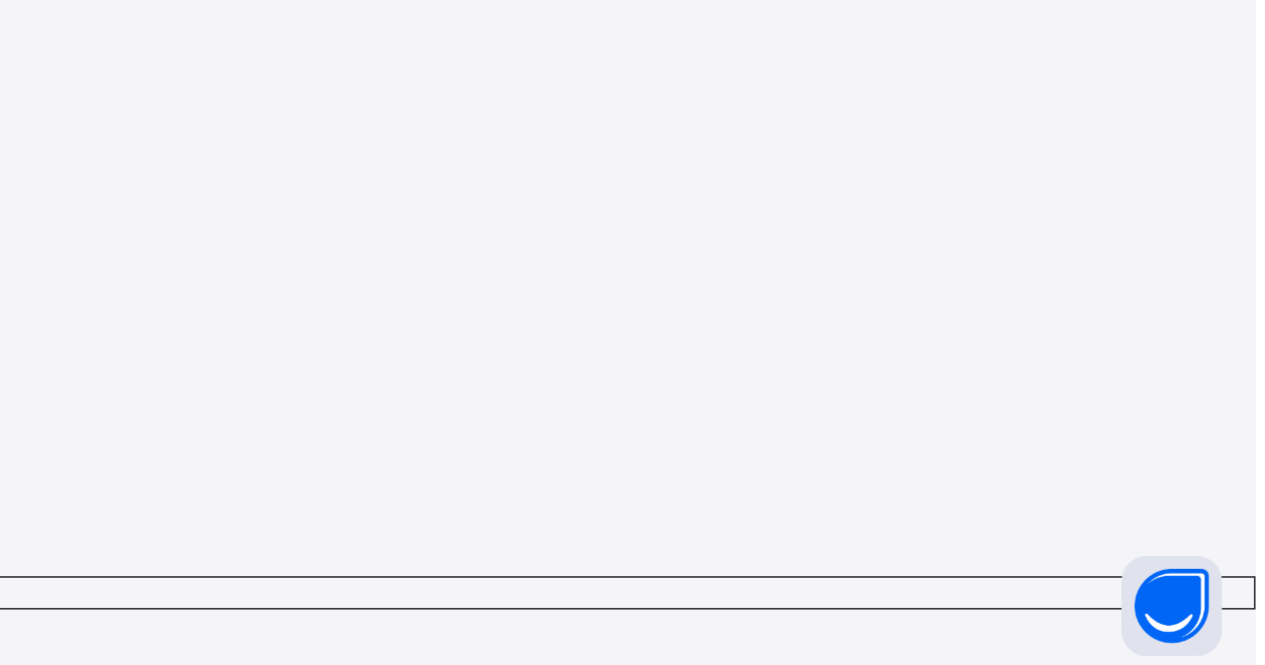 type on "**********" 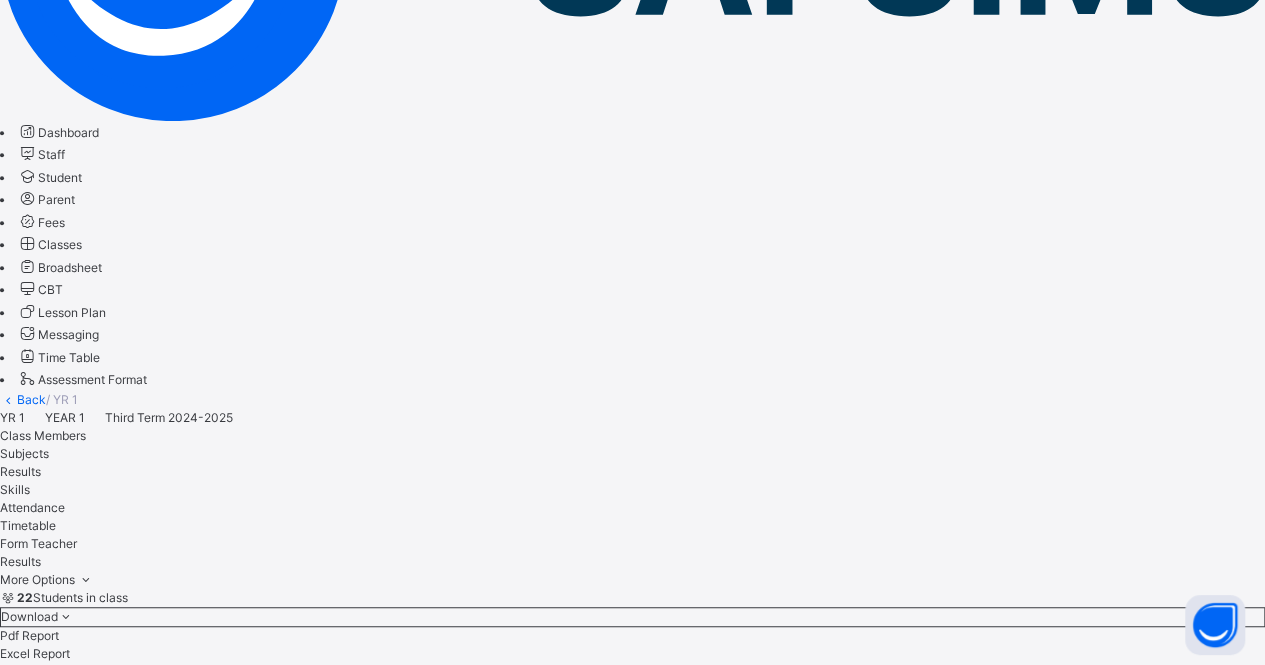 scroll, scrollTop: 351, scrollLeft: 15, axis: both 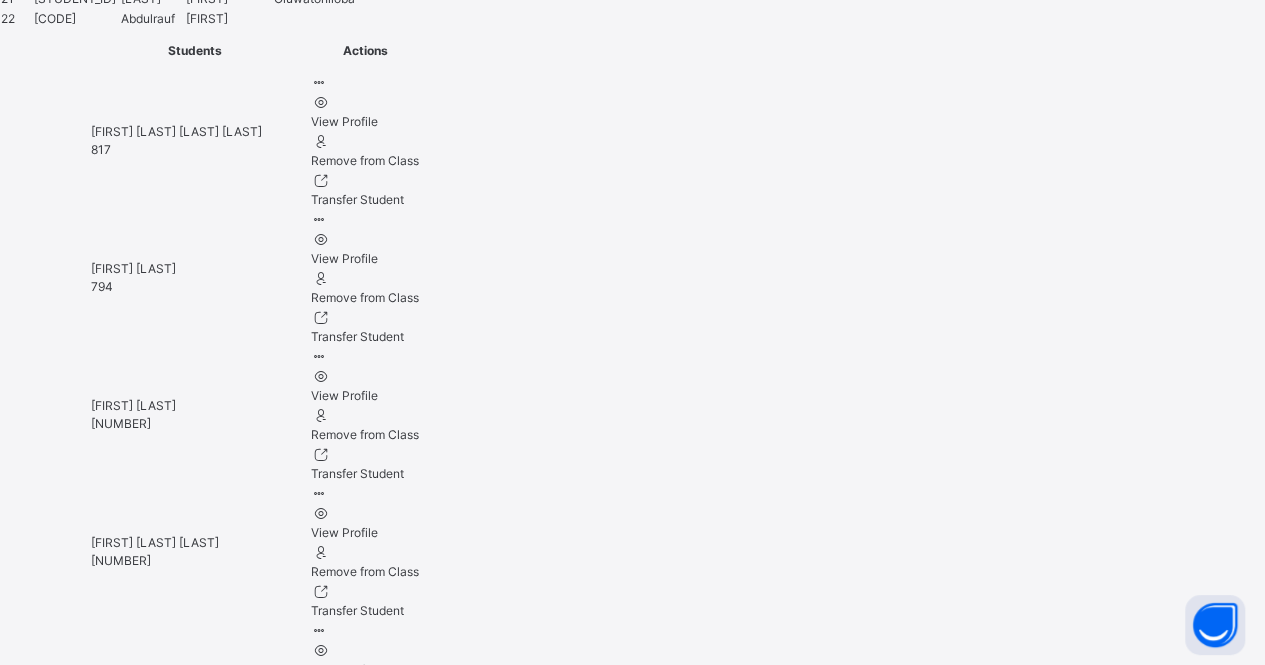 click at bounding box center (67, 6225) 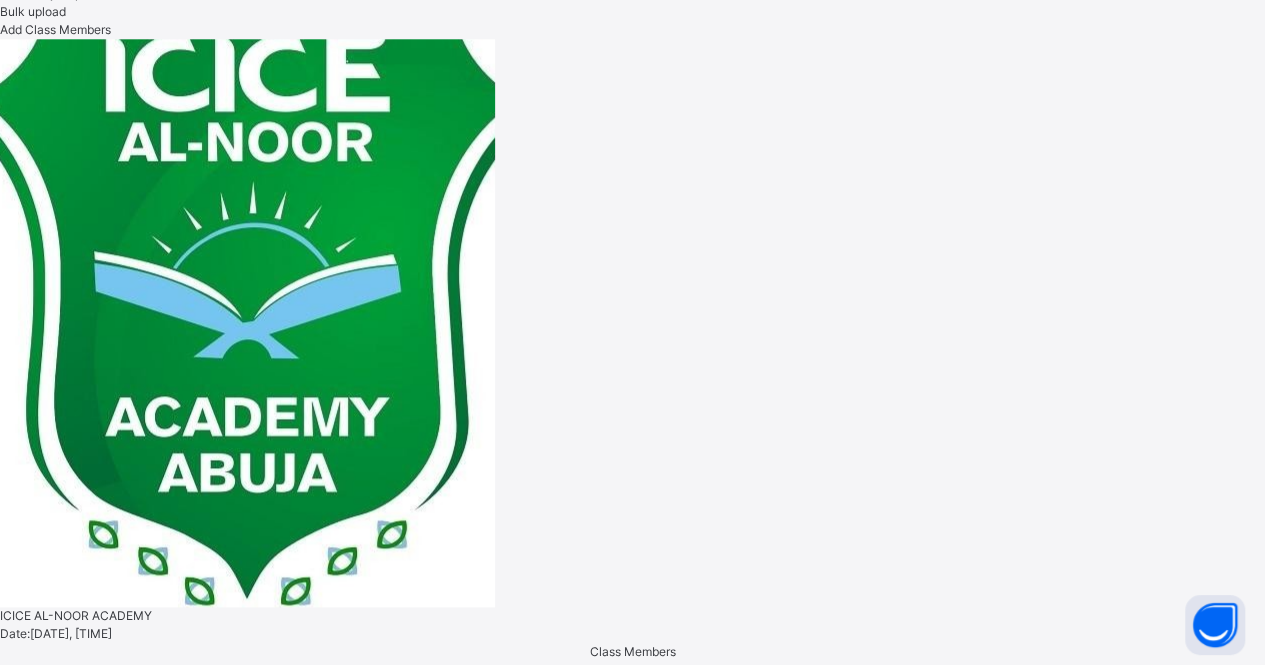 scroll, scrollTop: 502, scrollLeft: 15, axis: both 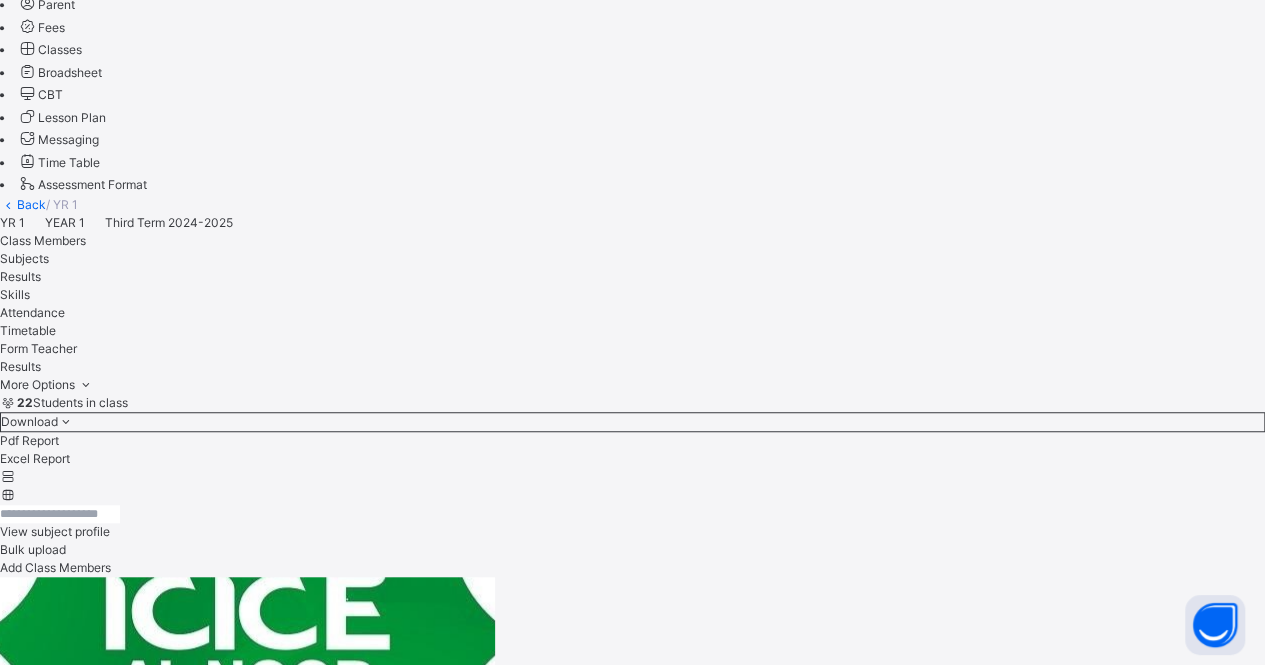 click on "[FIRST] [LAST] [NUMBER]" at bounding box center [632, 5545] 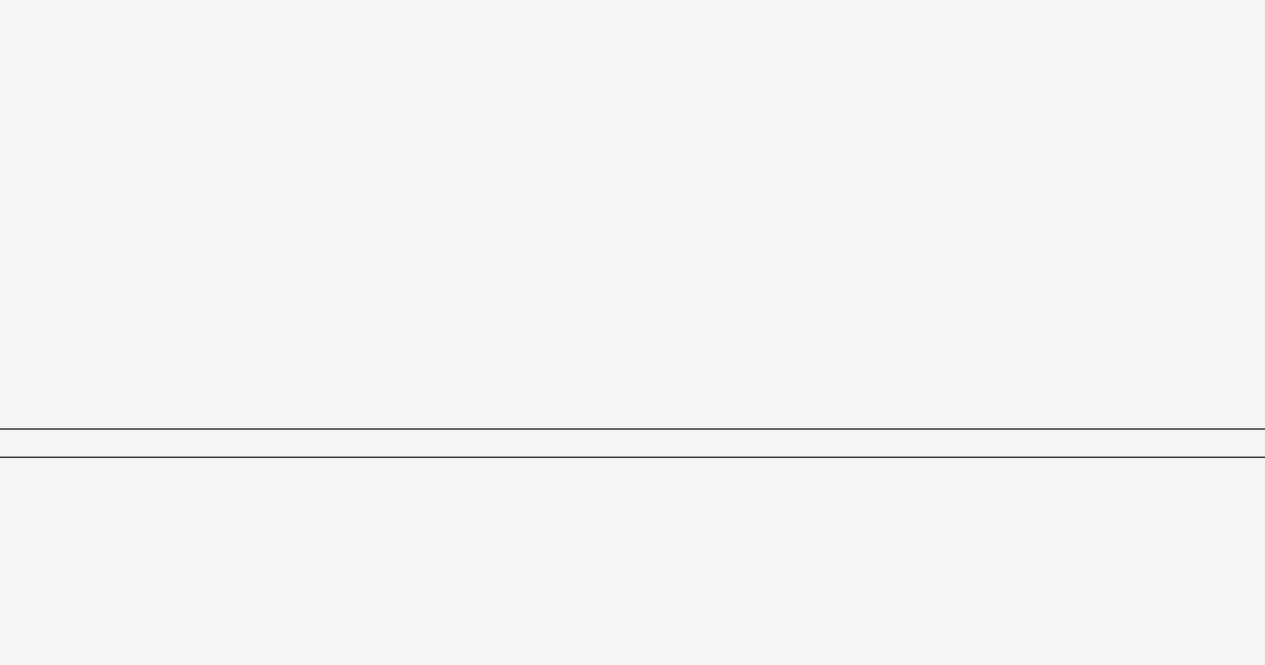 scroll, scrollTop: 542, scrollLeft: 15, axis: both 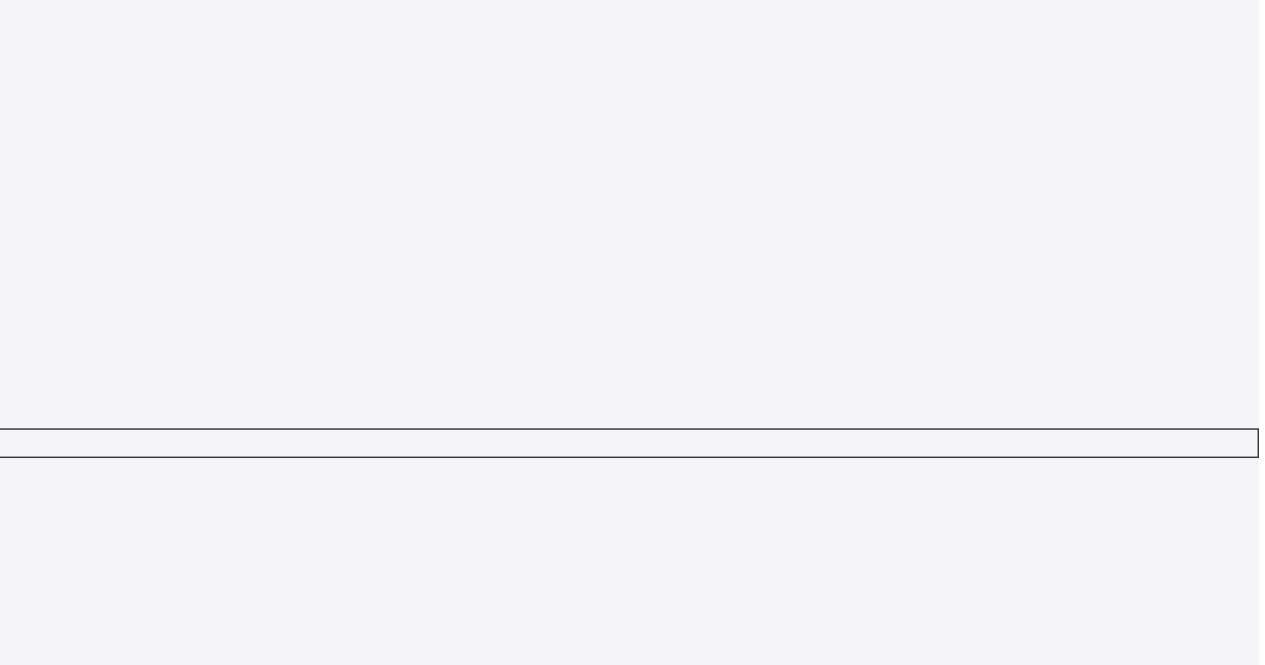 click on "**********" at bounding box center (738, 7424) 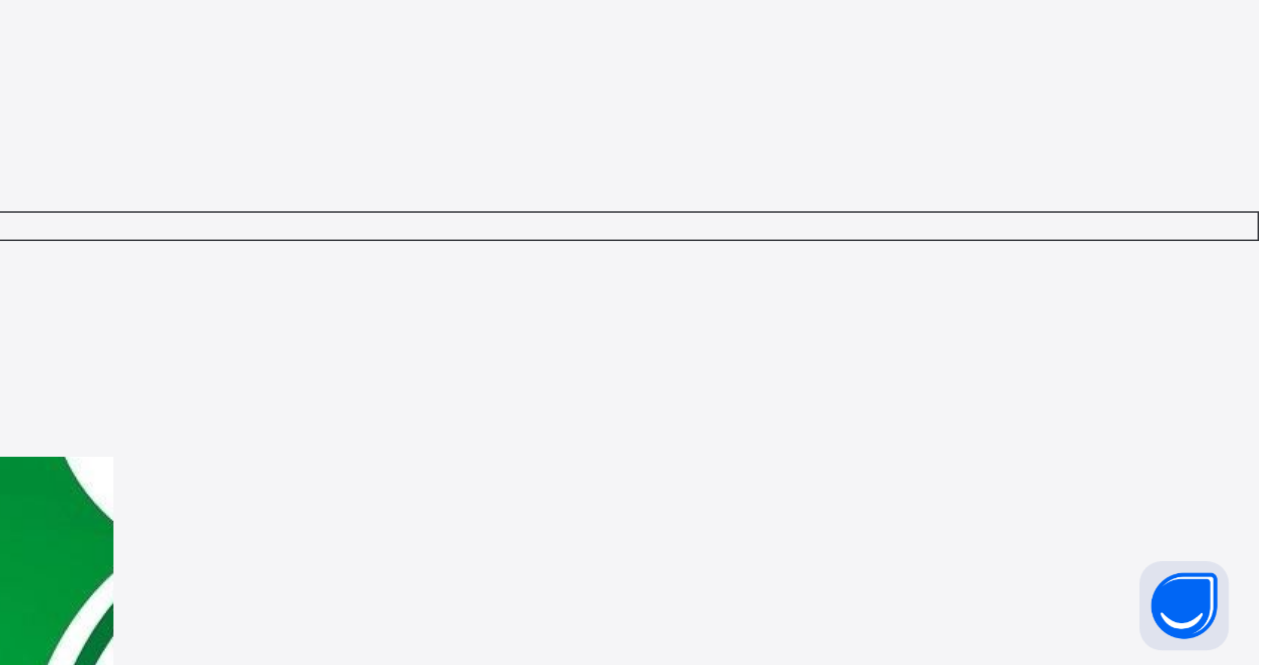 scroll, scrollTop: 610, scrollLeft: 38, axis: both 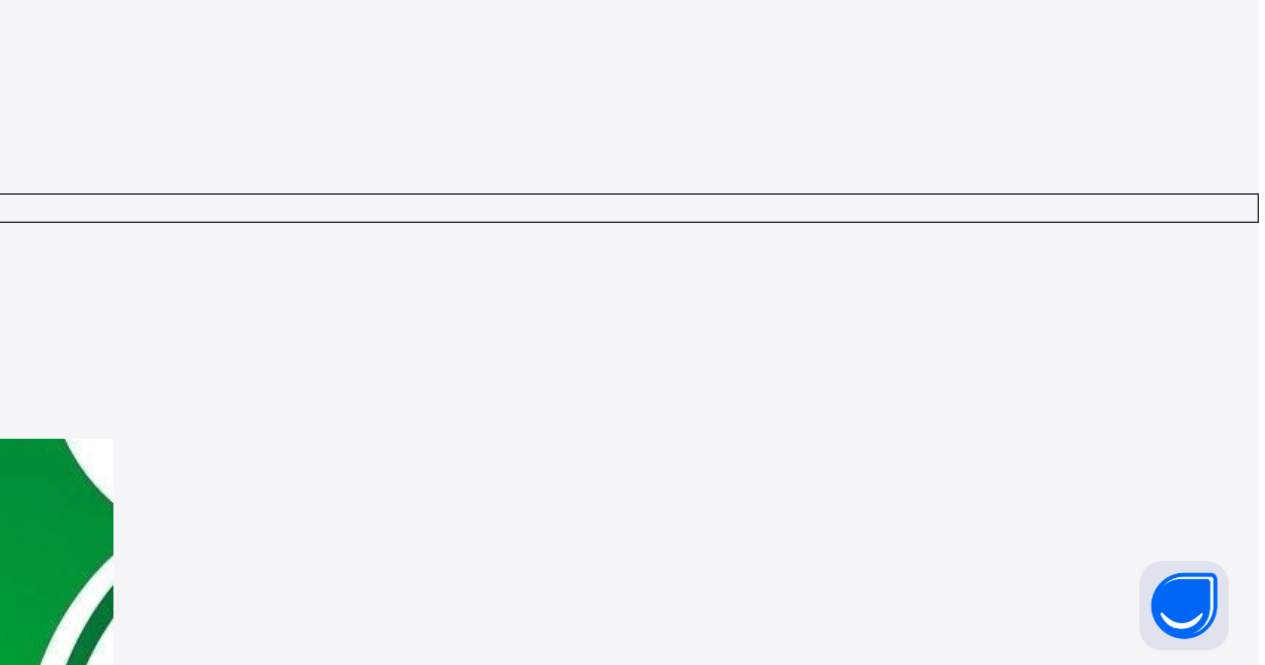 type on "**********" 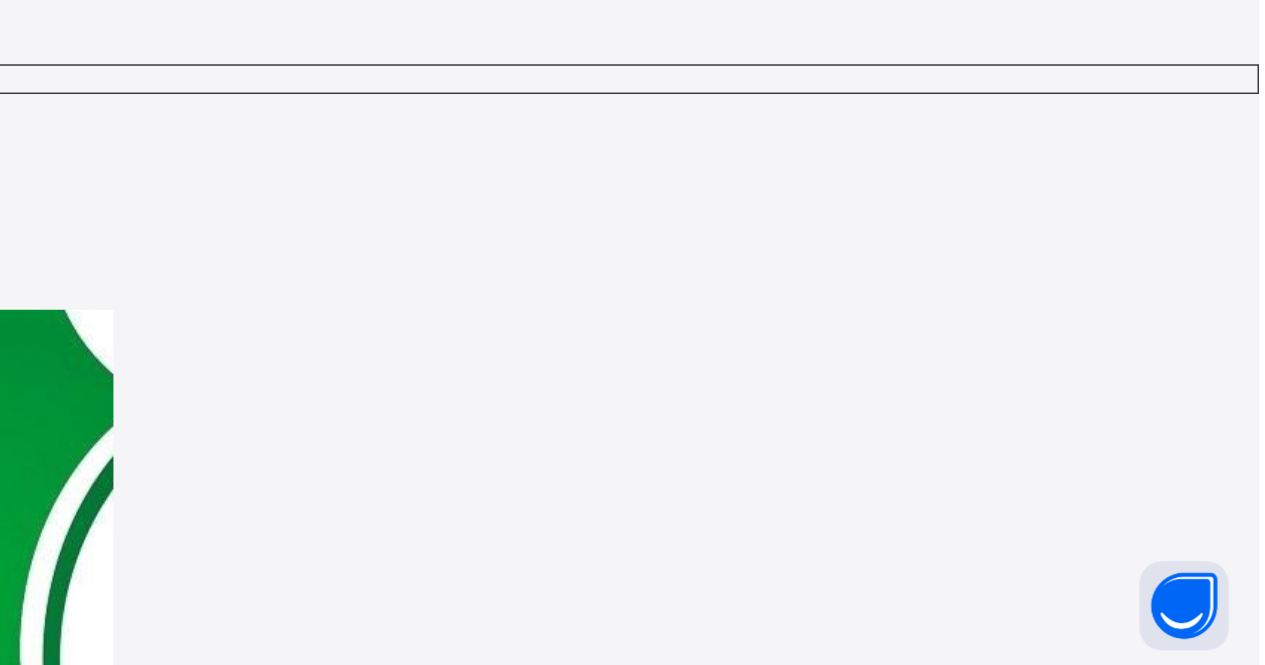 scroll, scrollTop: 710, scrollLeft: 38, axis: both 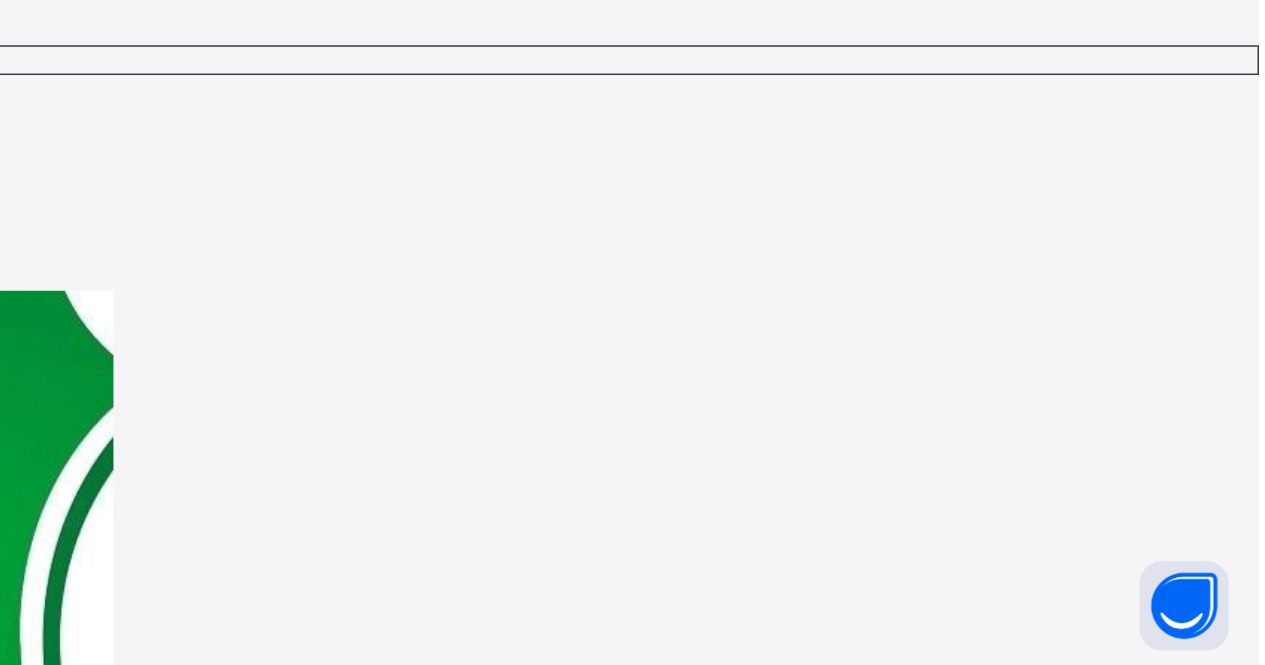 type on "**********" 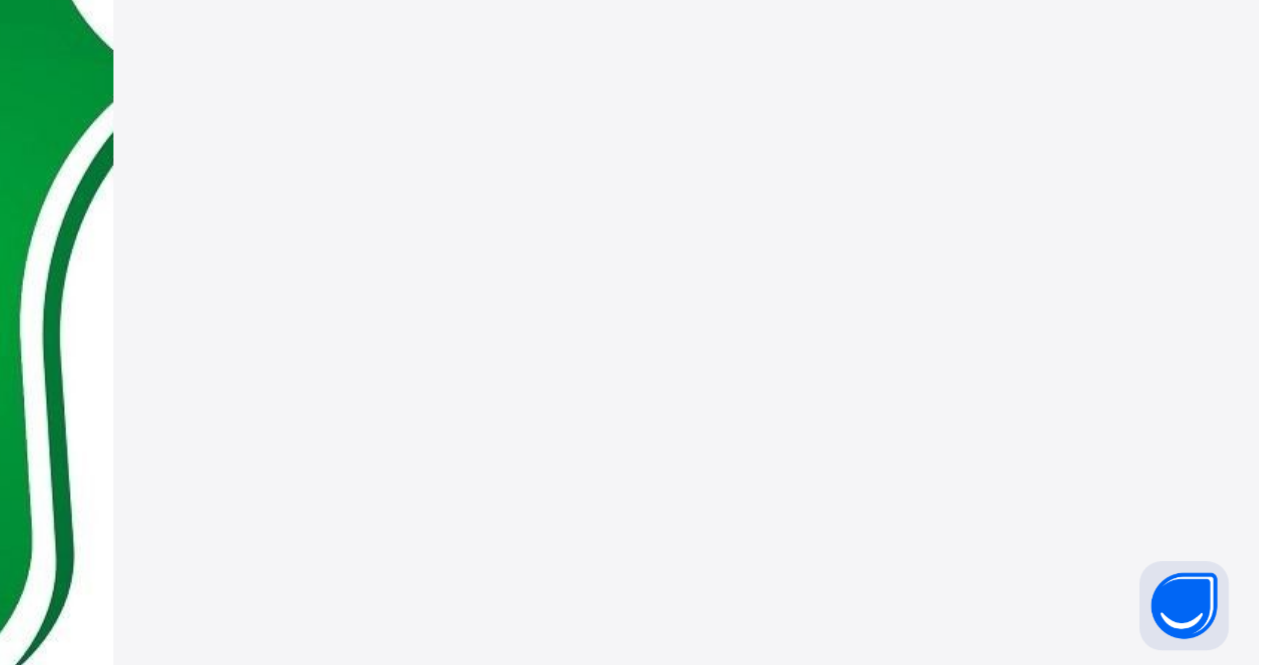 scroll, scrollTop: 916, scrollLeft: 53, axis: both 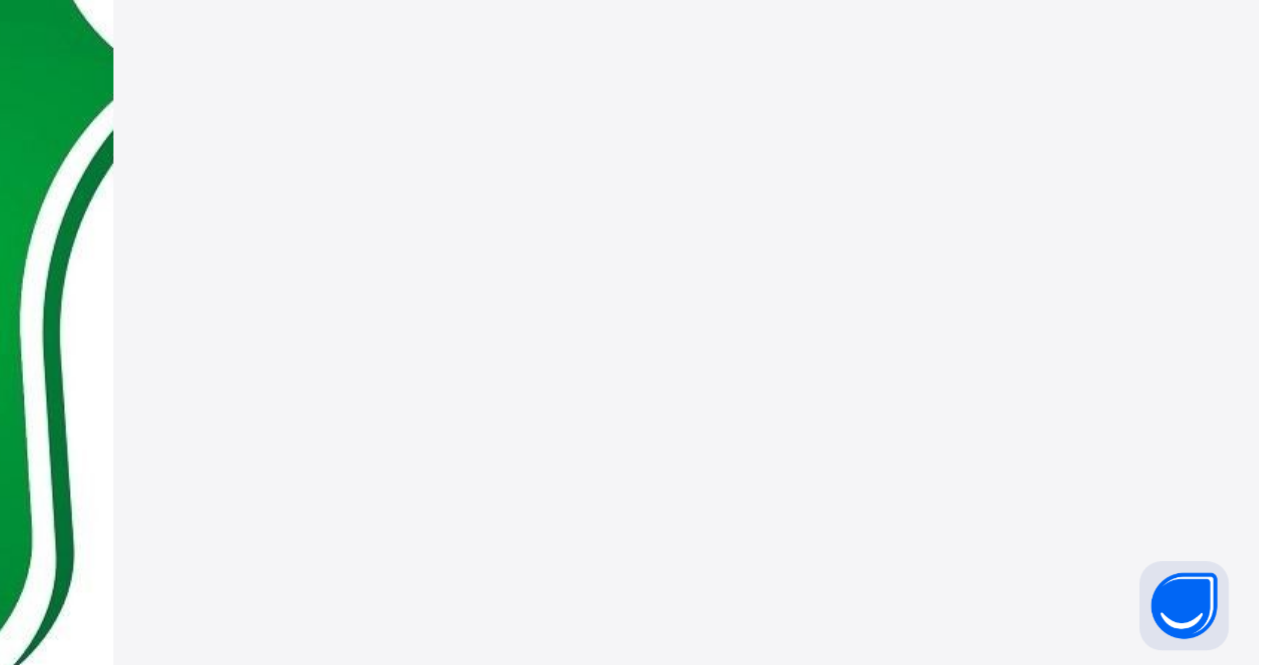 click on "**********" at bounding box center (738, 7310) 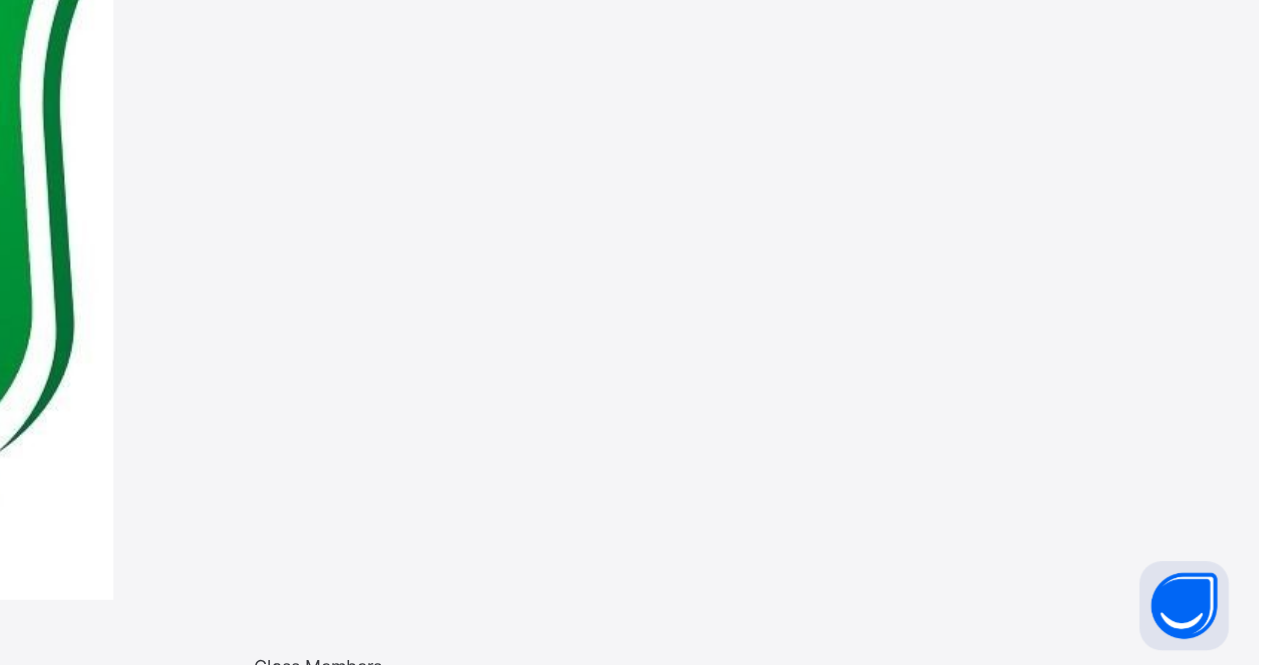 scroll, scrollTop: 1075, scrollLeft: 53, axis: both 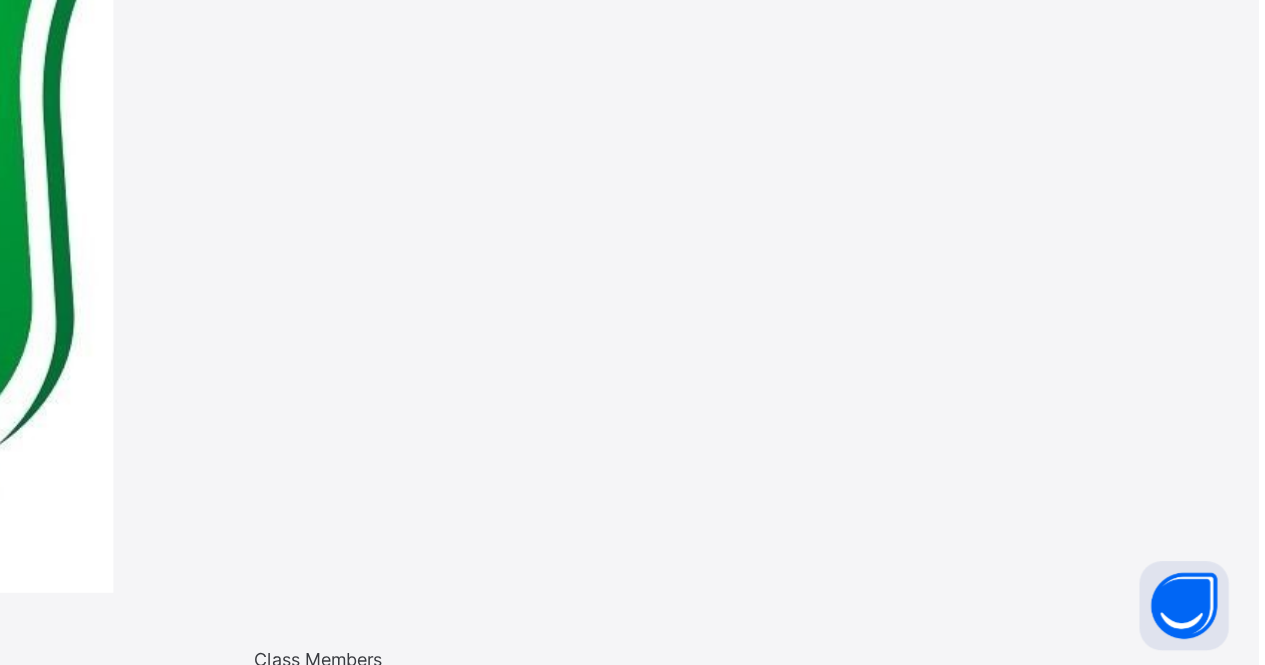 type on "**********" 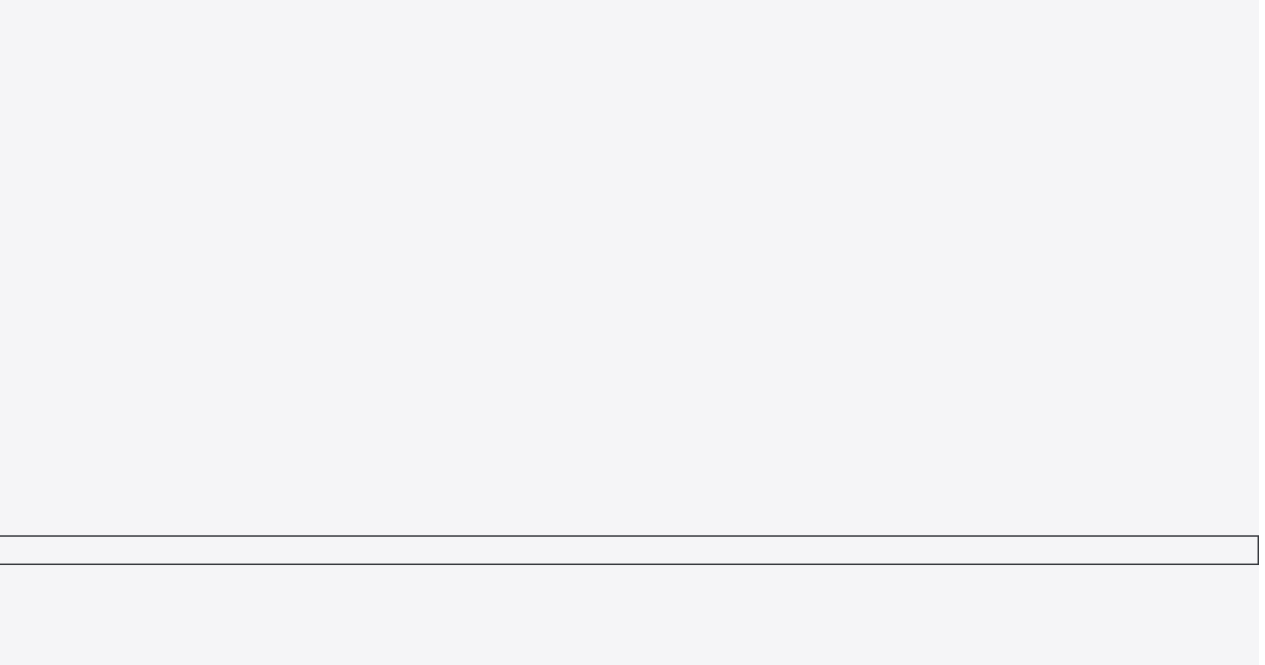 scroll, scrollTop: 591, scrollLeft: 53, axis: both 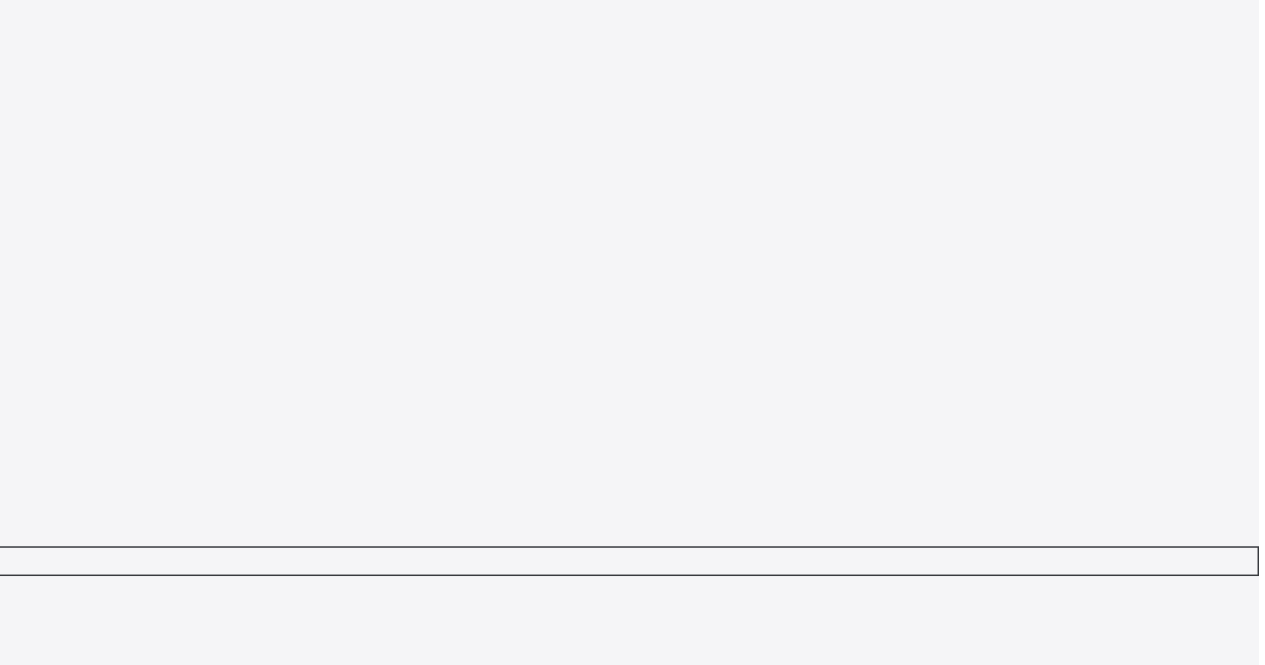 click on "Save Comments" at bounding box center (63, 7324) 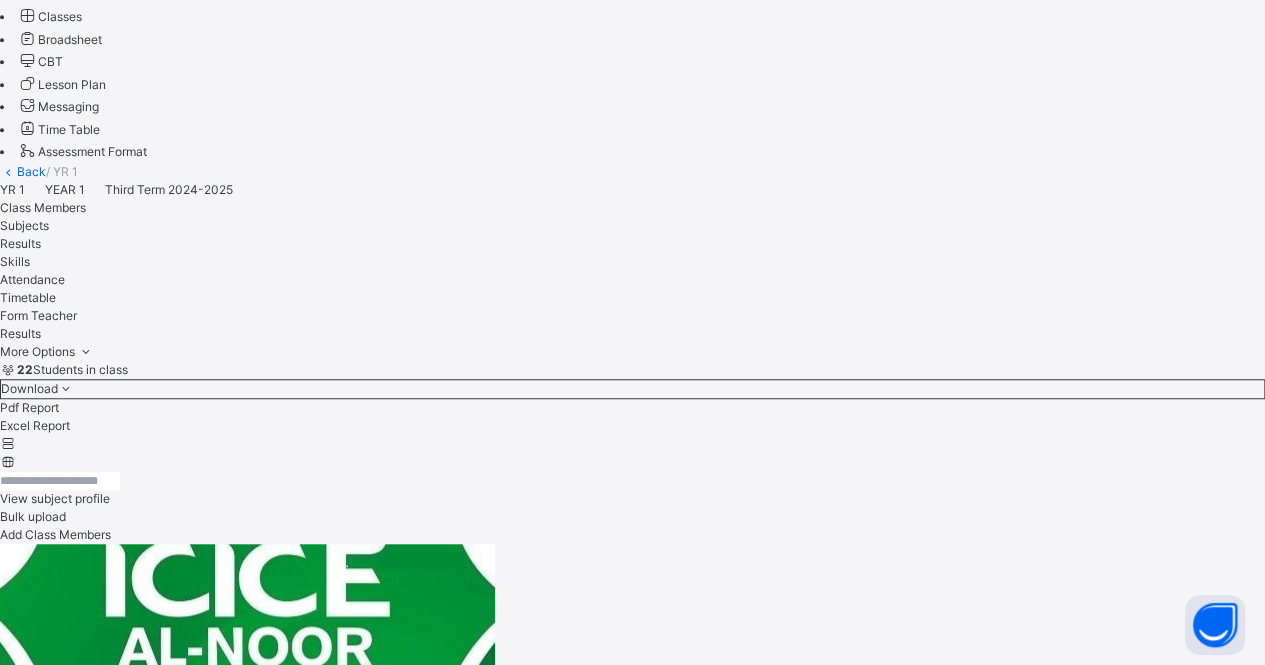 scroll, scrollTop: 590, scrollLeft: 15, axis: both 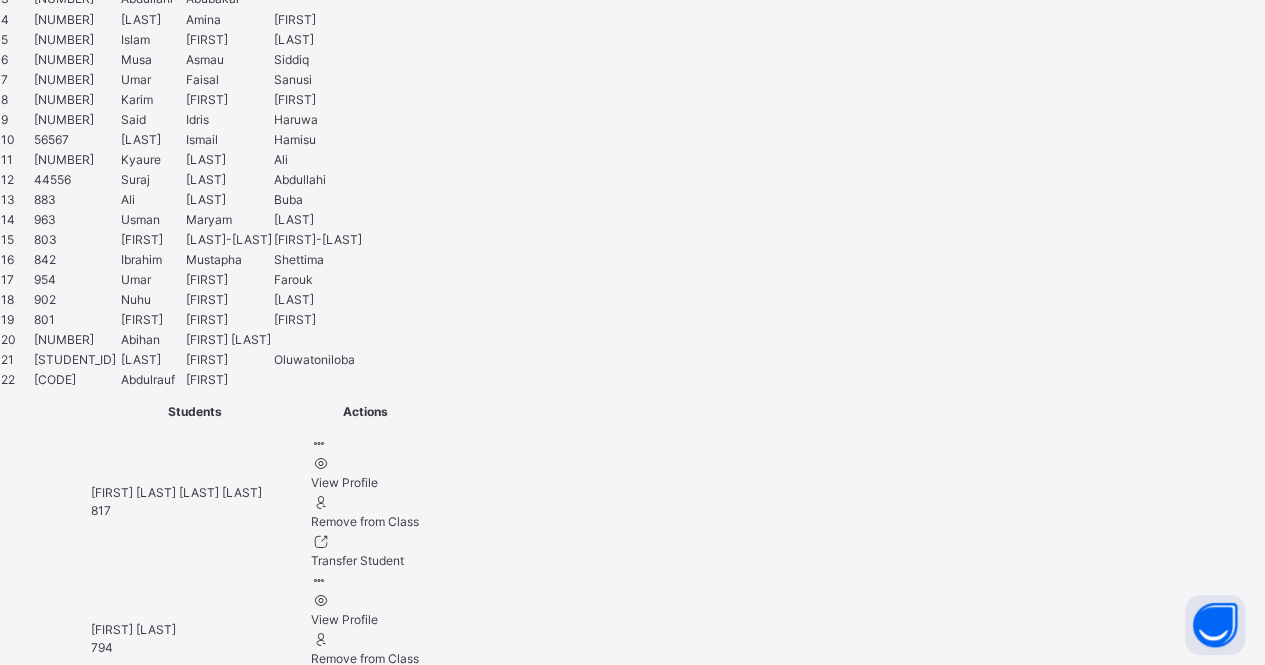 click at bounding box center (67, 6585) 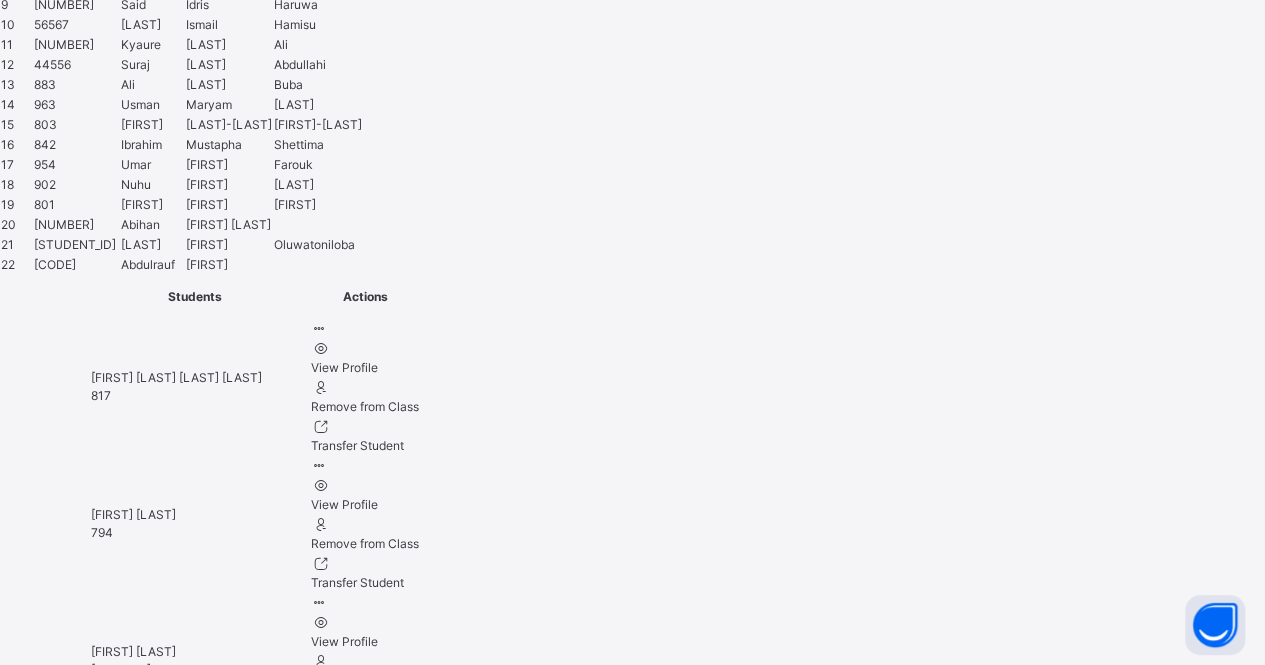 scroll, scrollTop: 2004, scrollLeft: 15, axis: both 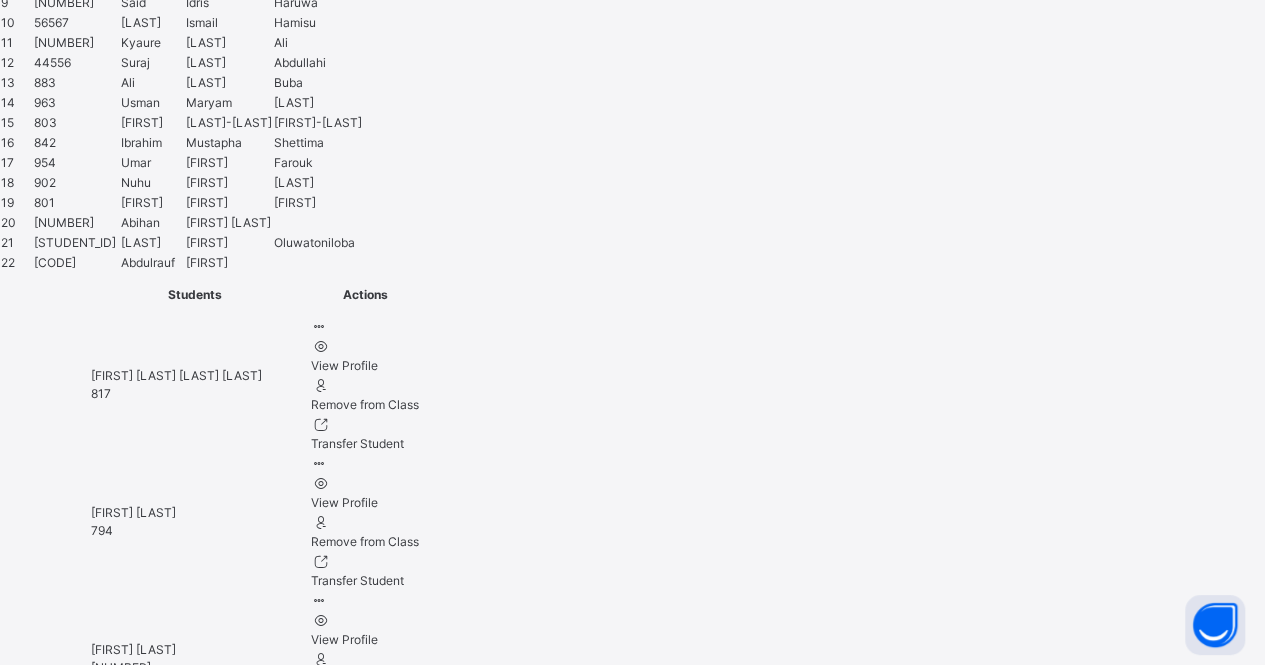 type on "**********" 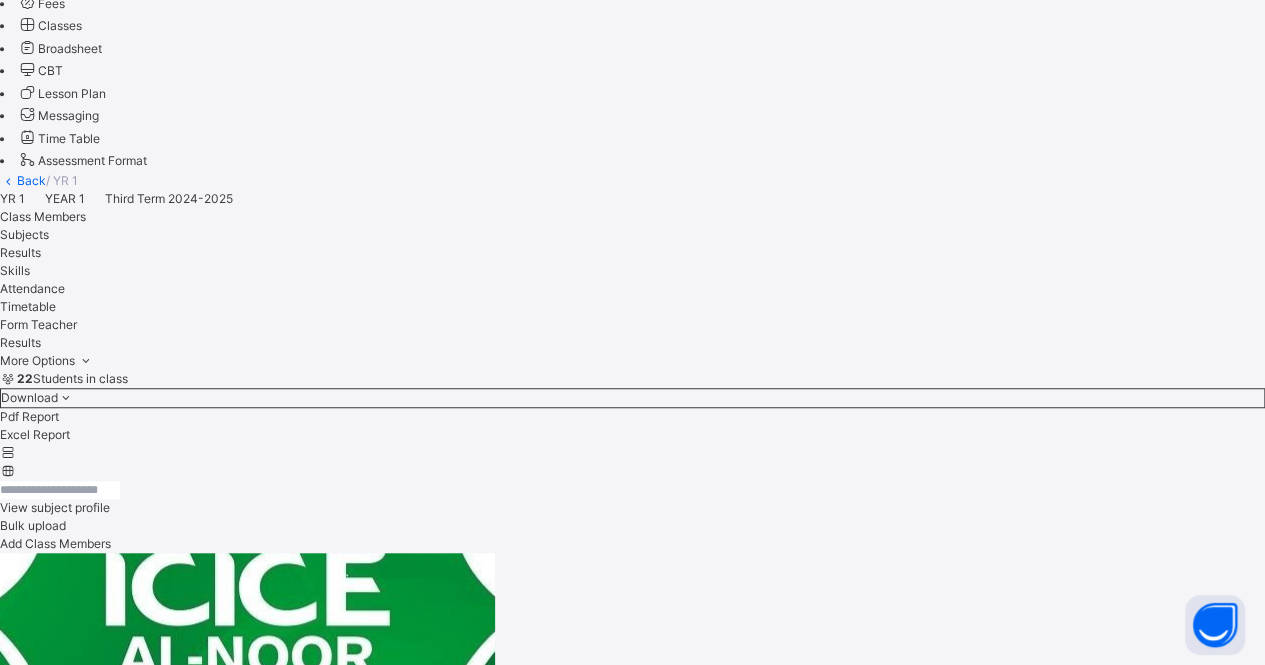 scroll, scrollTop: 570, scrollLeft: 15, axis: both 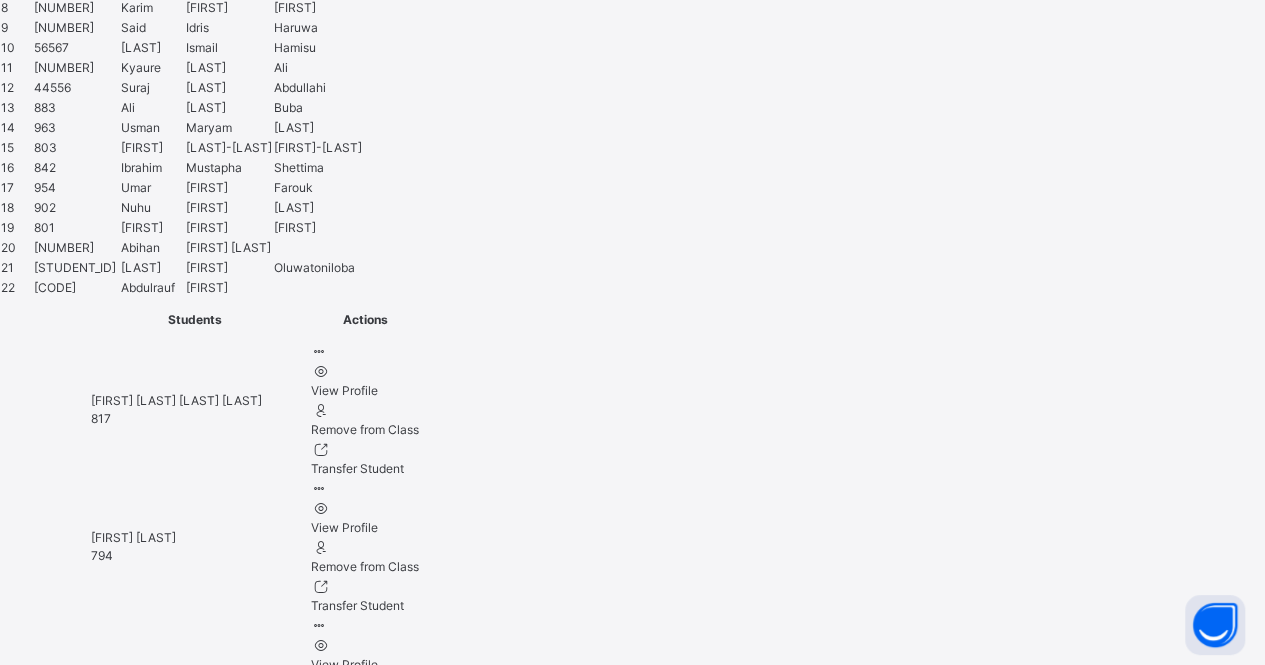 click on "**********" at bounding box center (172, 6551) 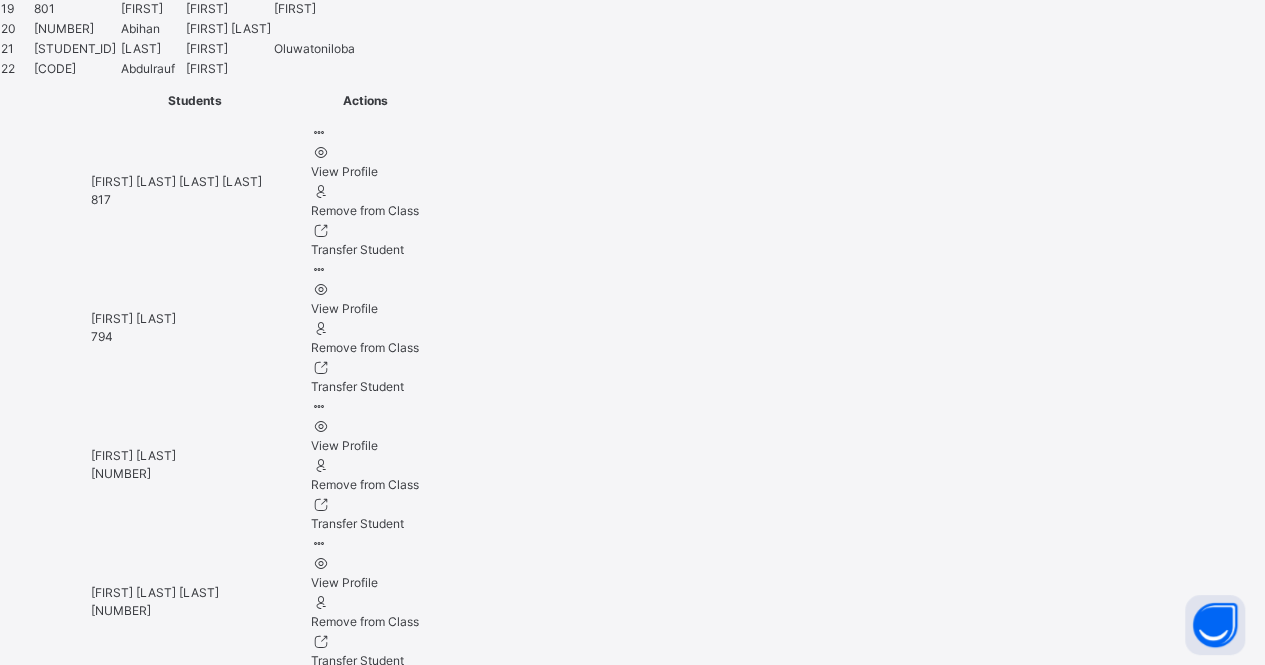 scroll, scrollTop: 2201, scrollLeft: 15, axis: both 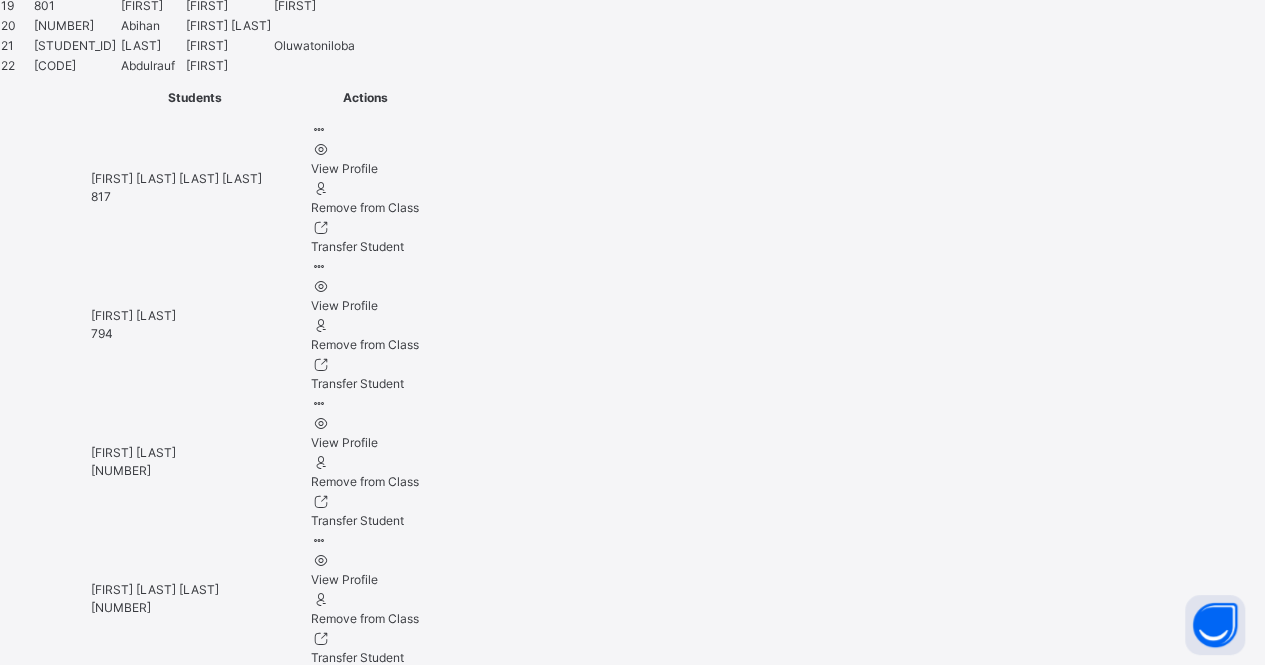 type on "**********" 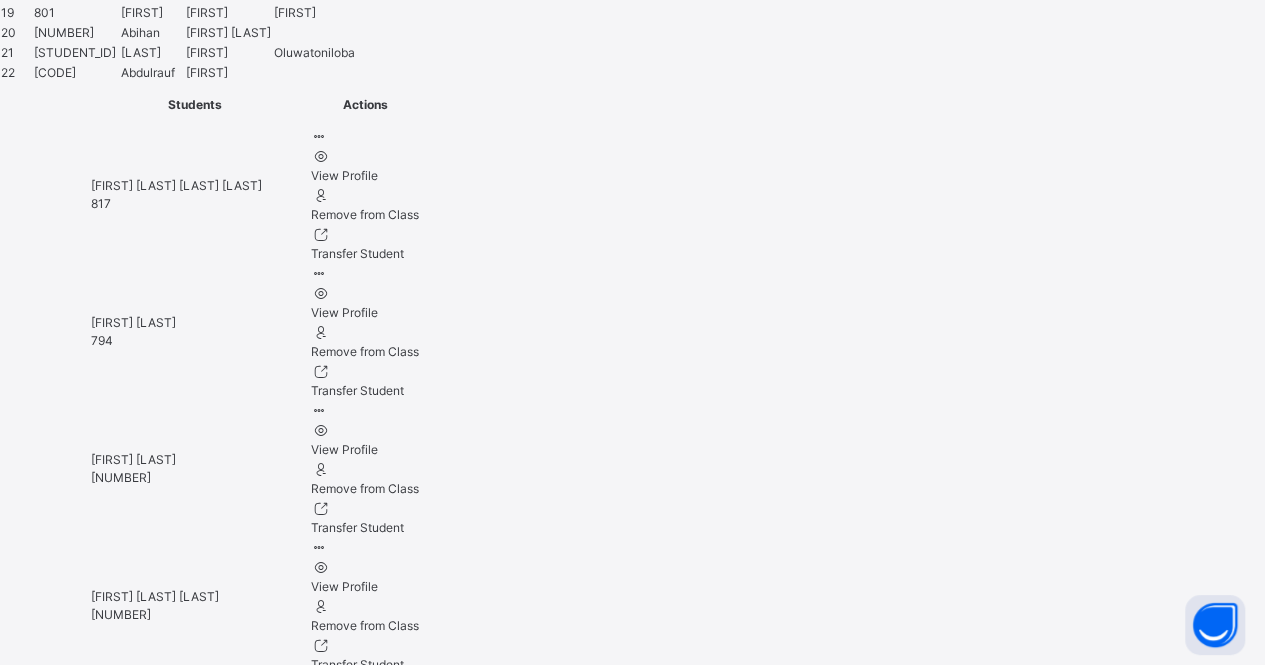 scroll, scrollTop: 2176, scrollLeft: 15, axis: both 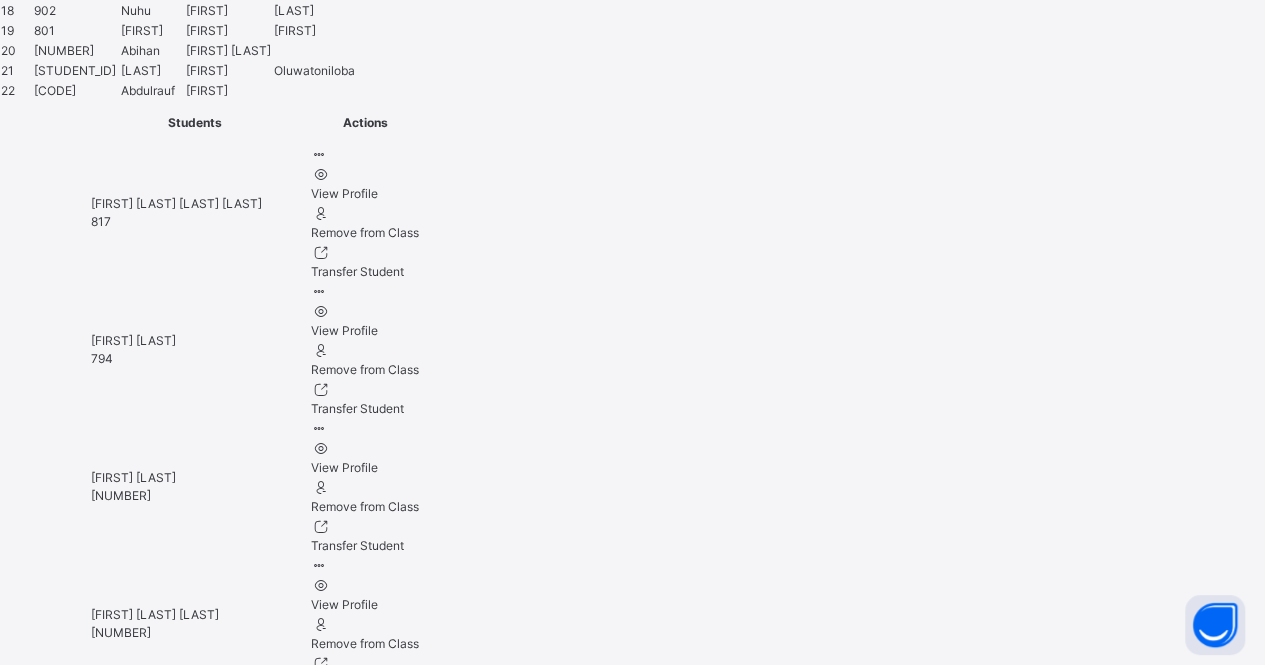 click on "Save Comment" at bounding box center [632, 6508] 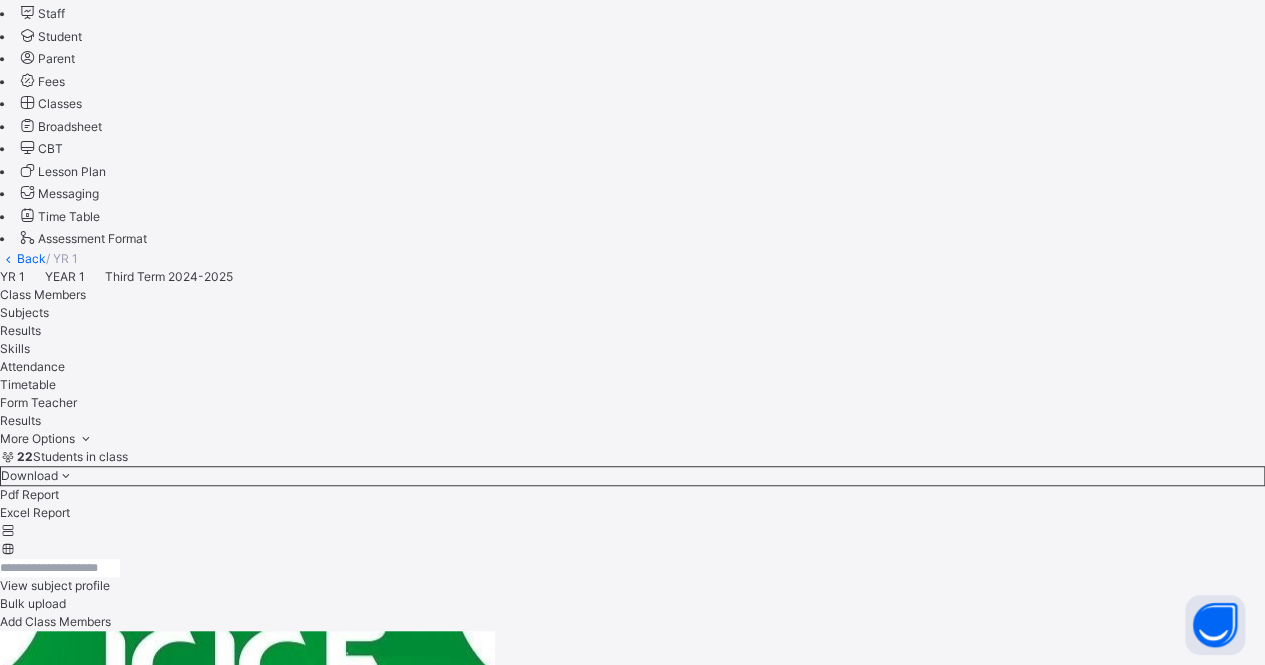 scroll, scrollTop: 460, scrollLeft: 15, axis: both 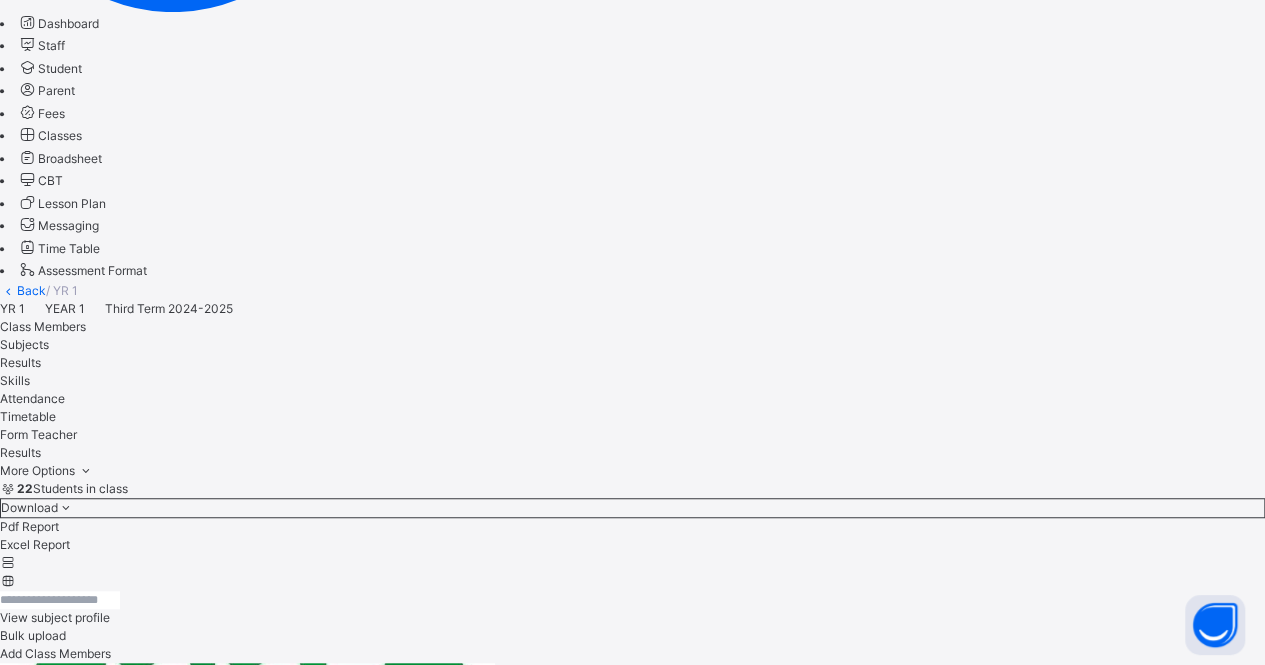 click on "[FIRST] [LAST]" at bounding box center [632, 5703] 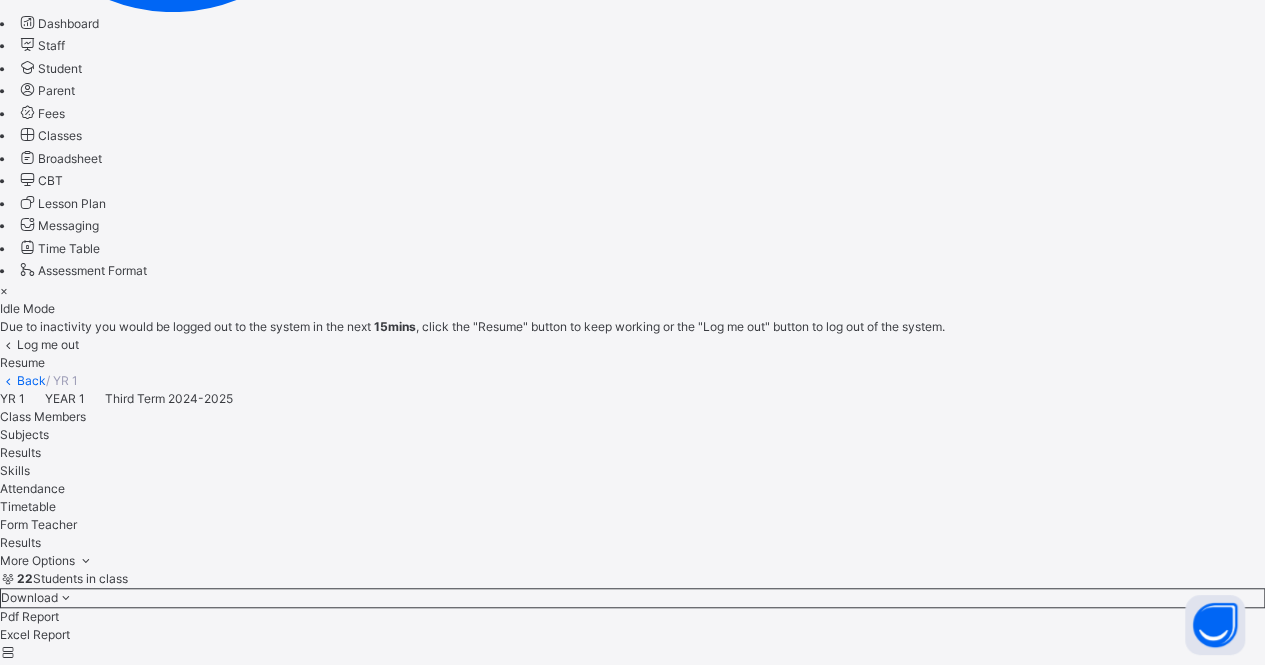 click on "Log me out Resume" at bounding box center (632, 354) 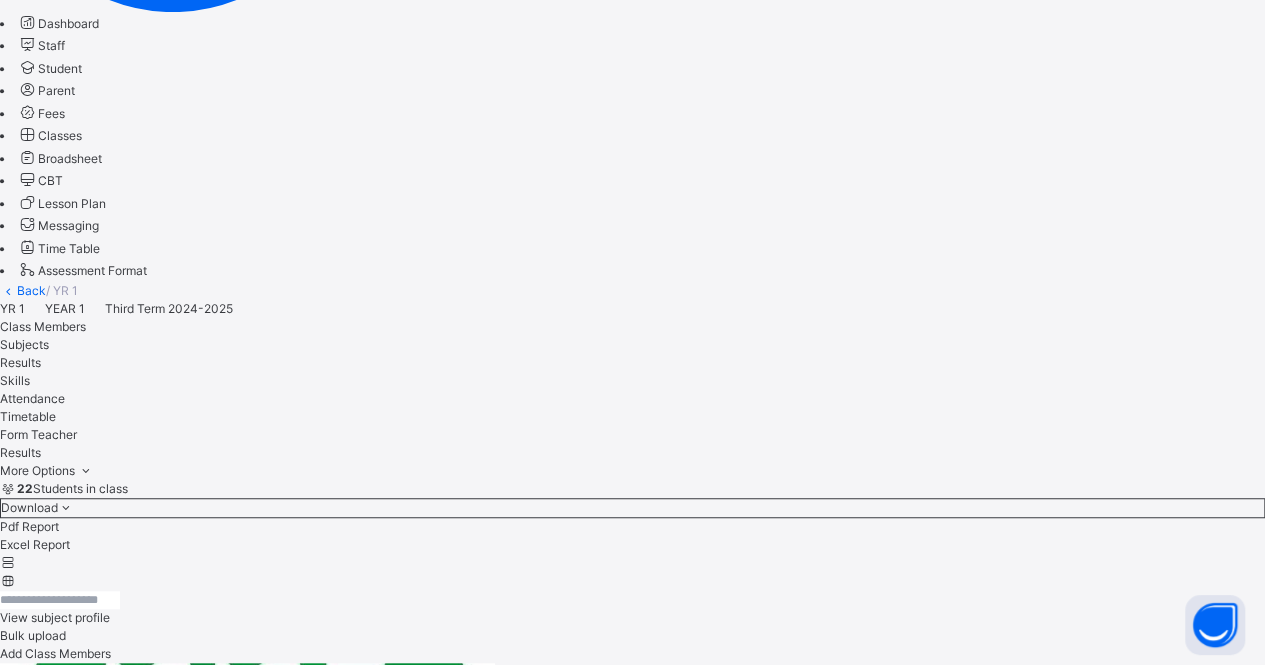 click on "Edit Comment" at bounding box center (56, 7437) 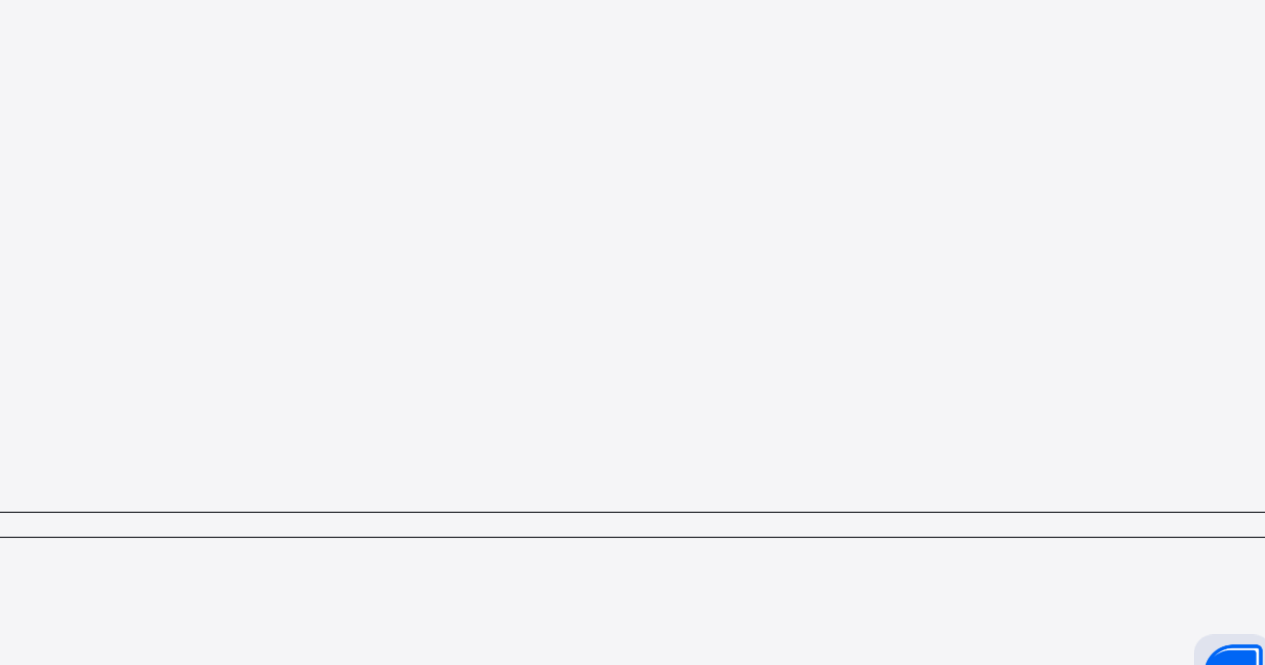 scroll, scrollTop: 456, scrollLeft: 15, axis: both 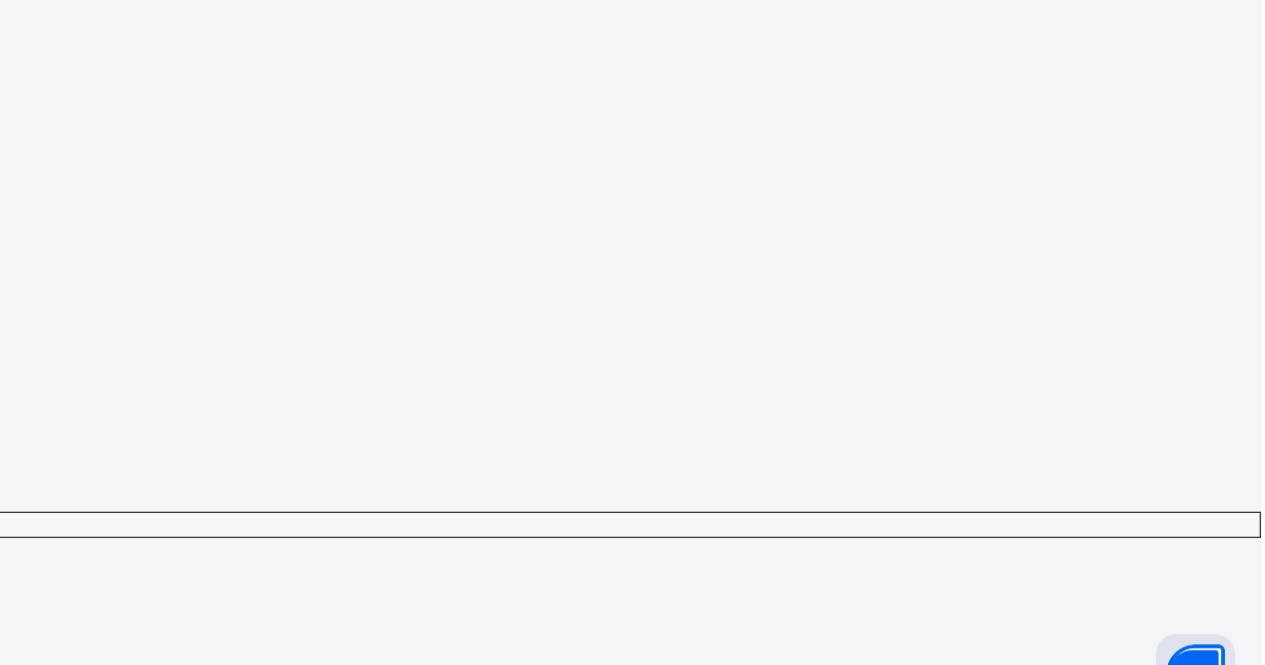 click on "**********" at bounding box center [738, 7510] 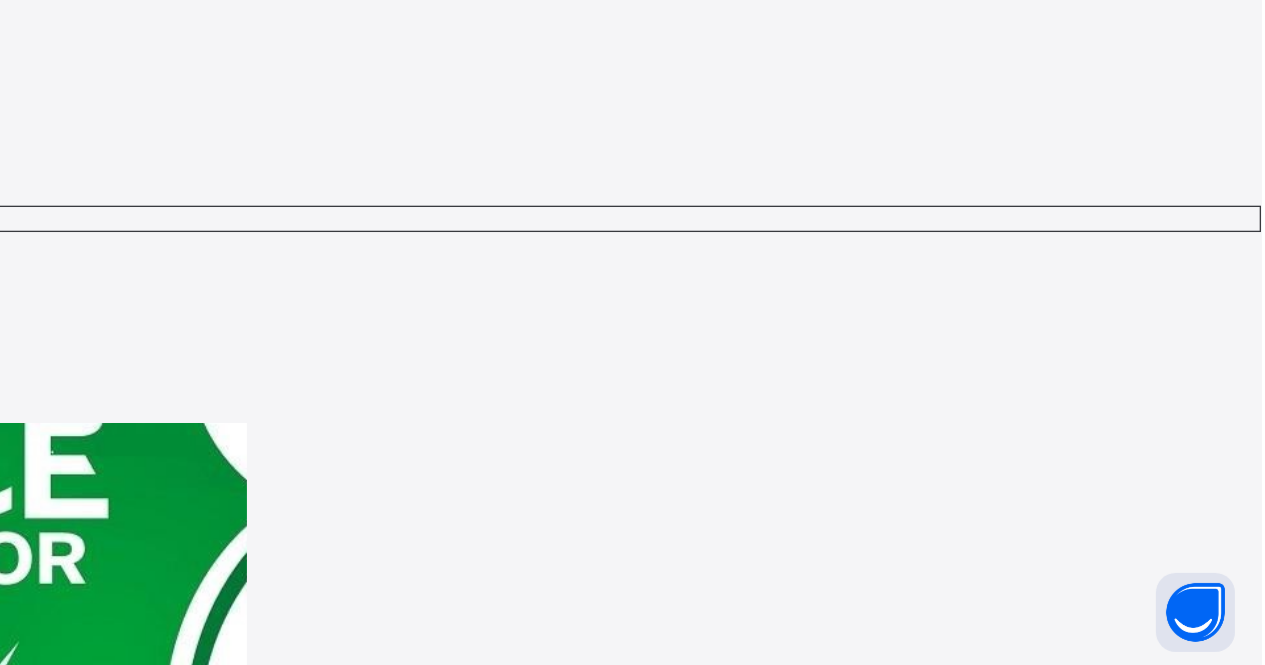 scroll, scrollTop: 647, scrollLeft: 38, axis: both 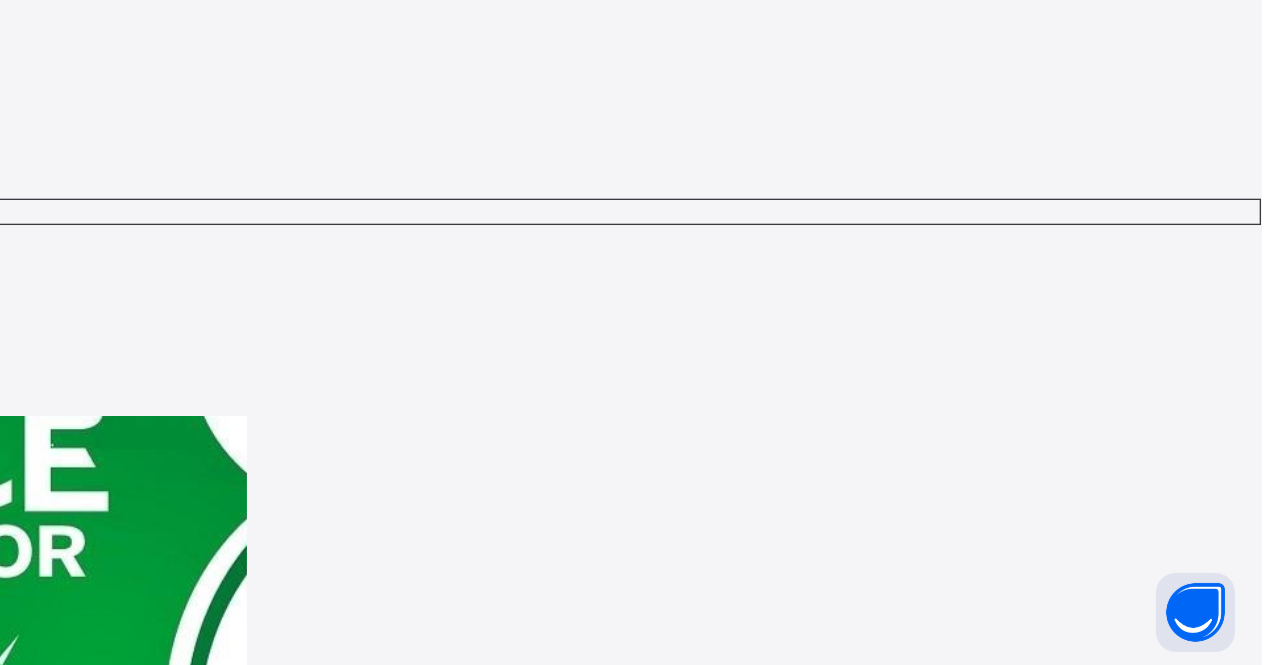 type on "**********" 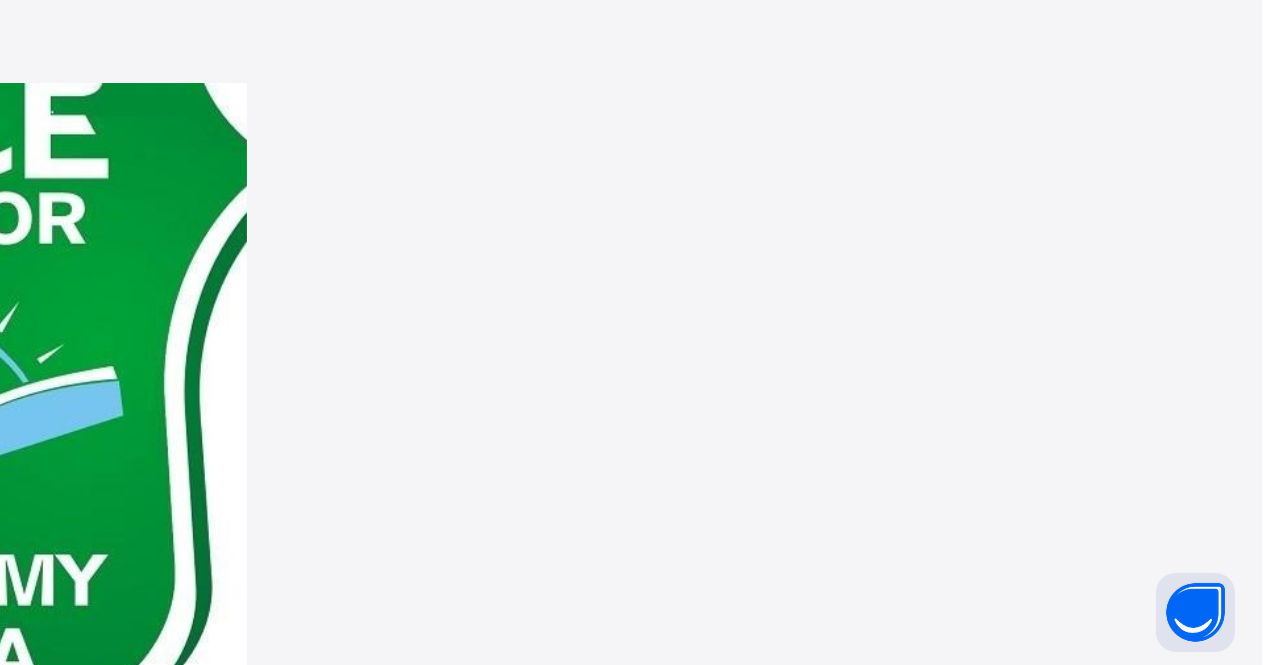 scroll, scrollTop: 902, scrollLeft: 38, axis: both 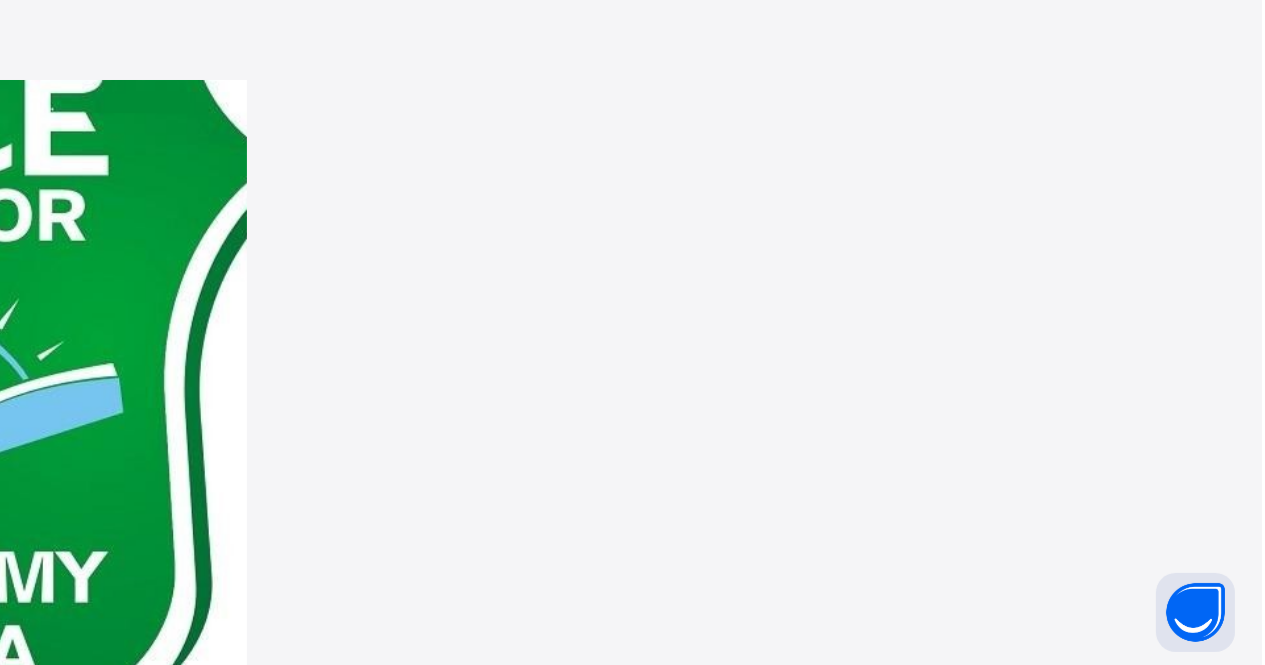 type on "**********" 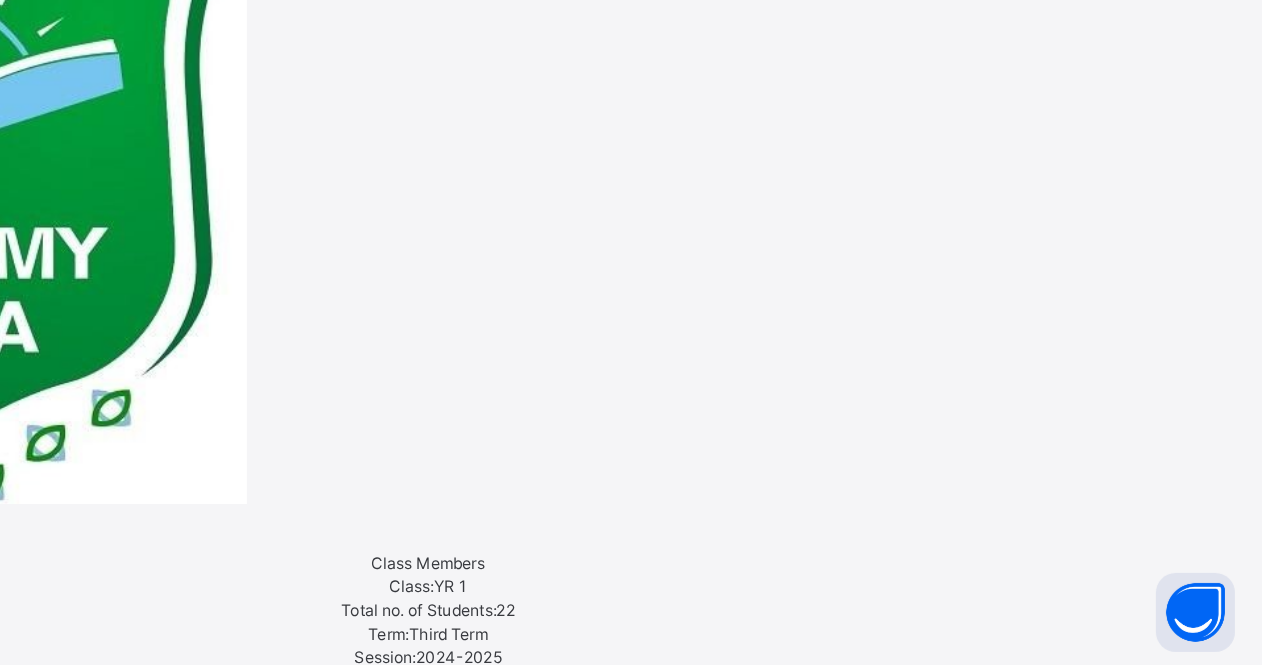 scroll, scrollTop: 1161, scrollLeft: 38, axis: both 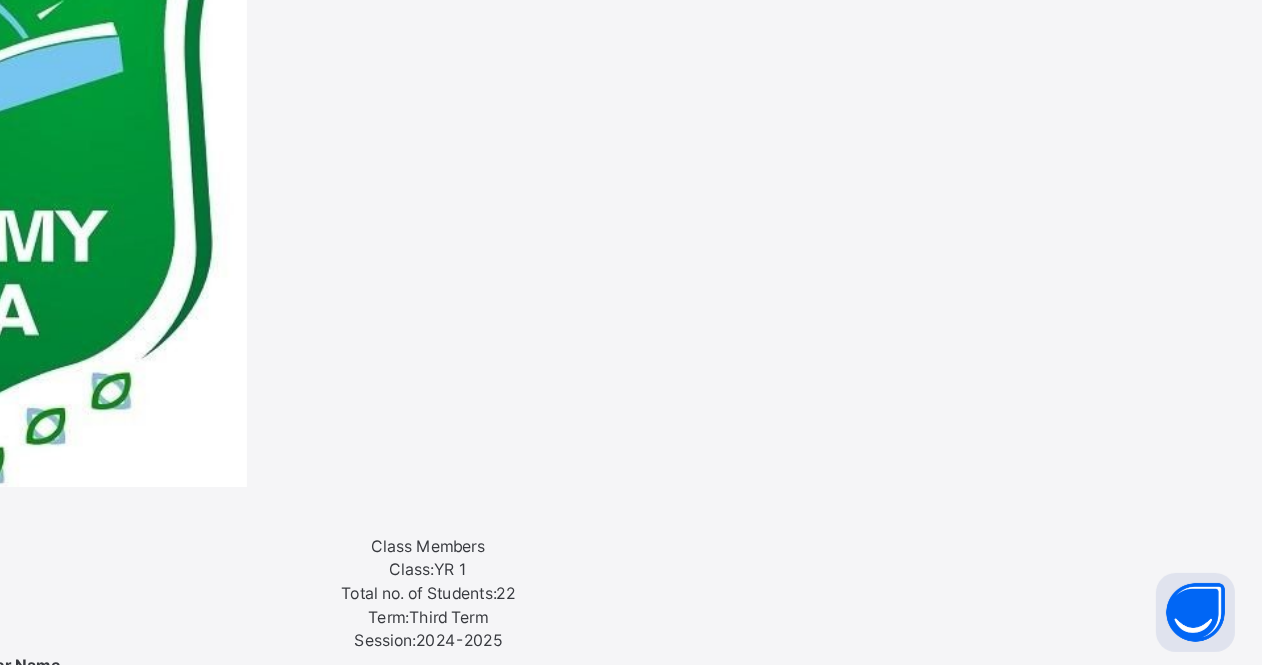 click on "**********" at bounding box center [738, 7151] 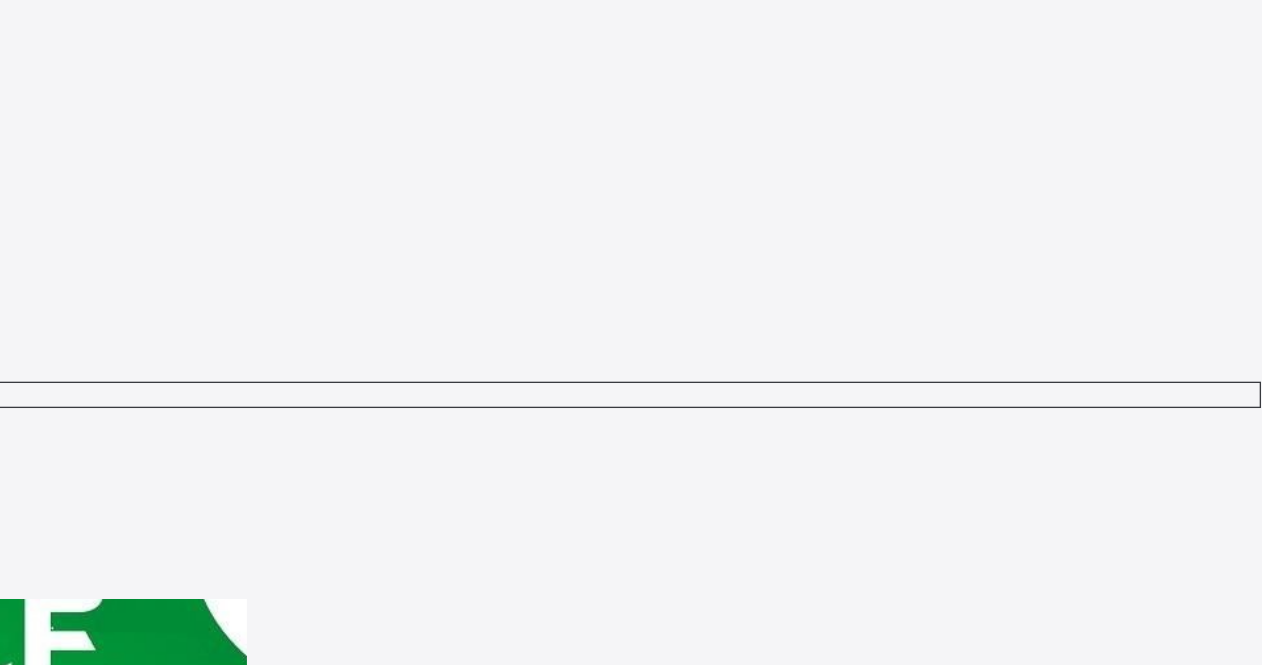 scroll, scrollTop: 634, scrollLeft: 38, axis: both 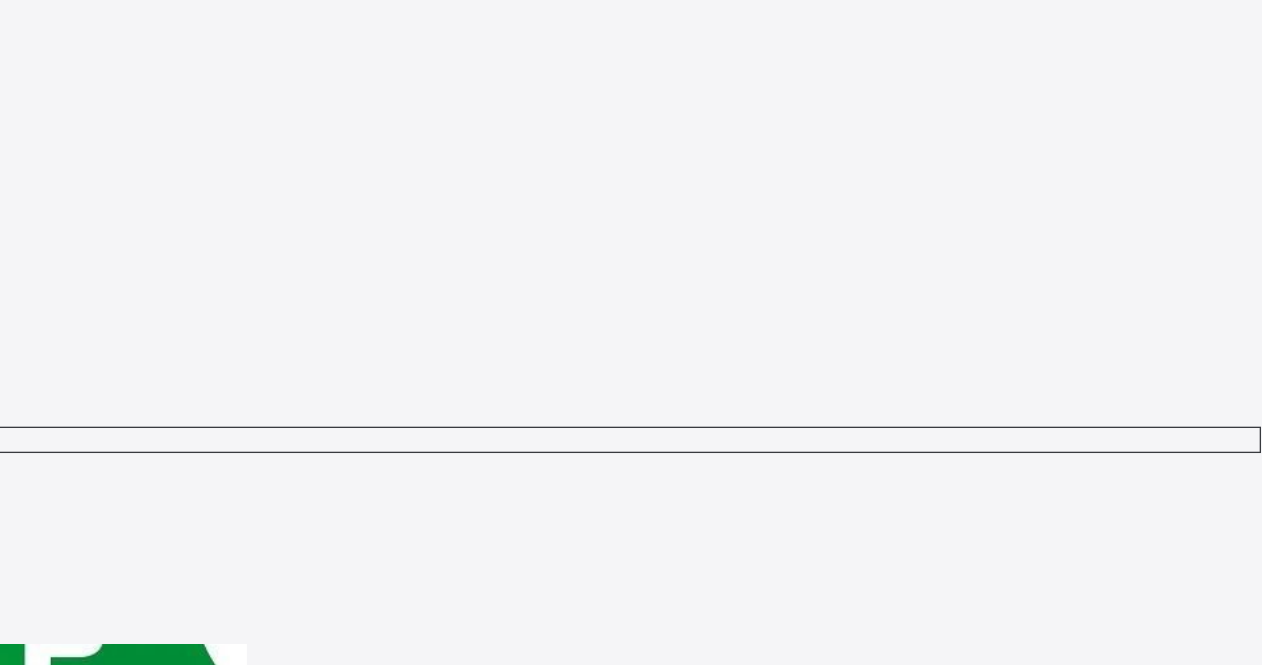 type on "**********" 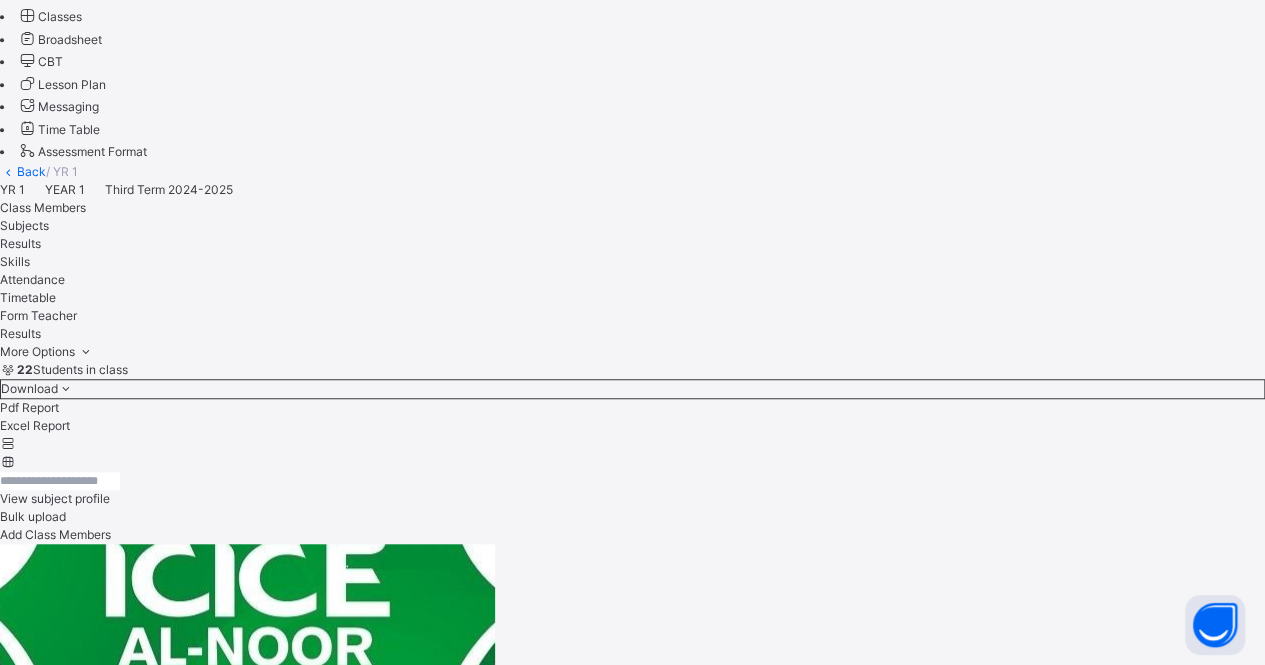 scroll, scrollTop: 602, scrollLeft: 15, axis: both 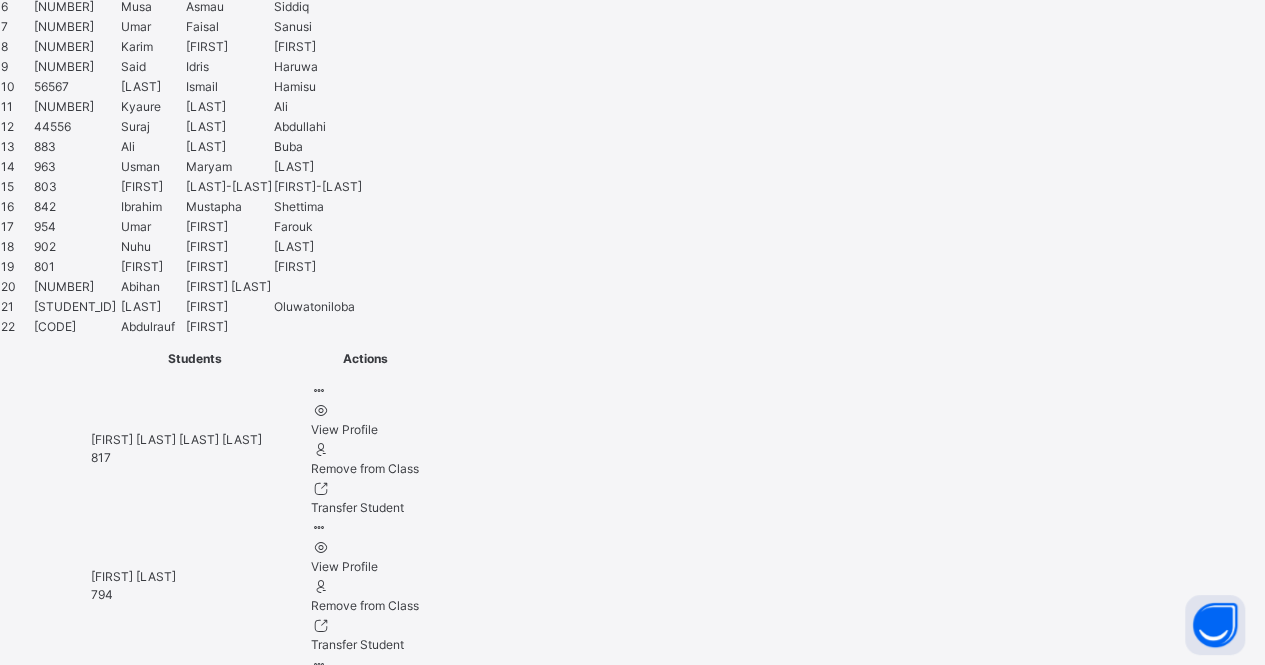 click at bounding box center (67, 6533) 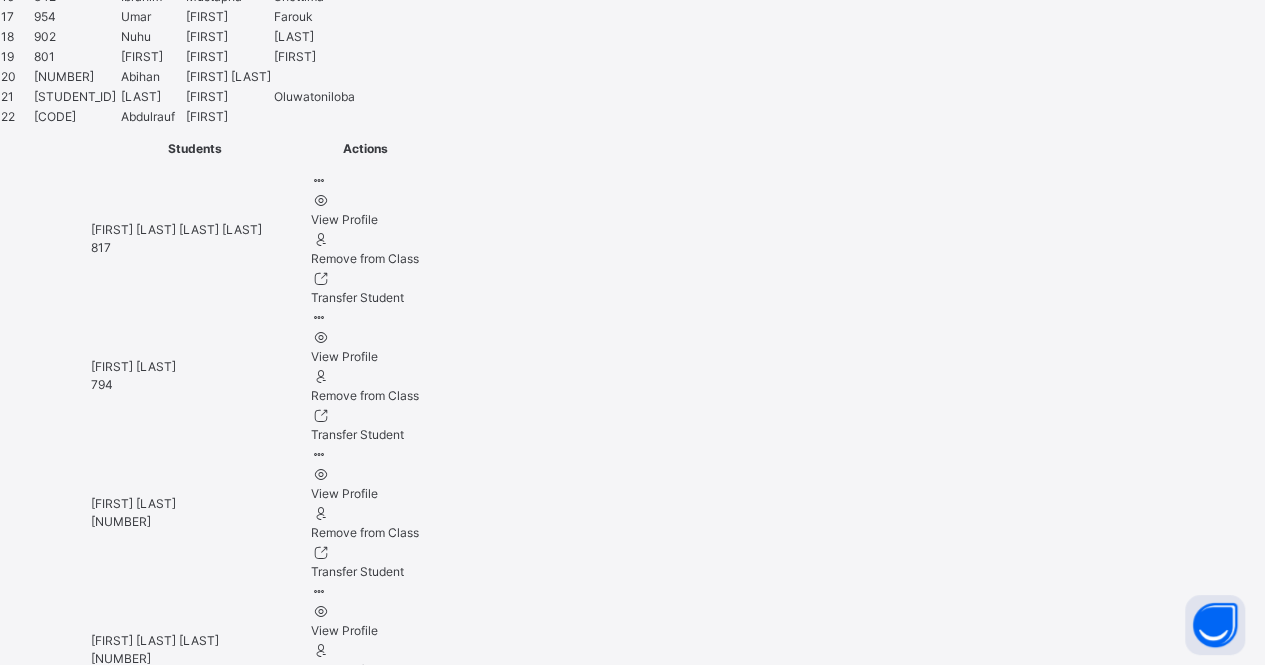 scroll, scrollTop: 2151, scrollLeft: 15, axis: both 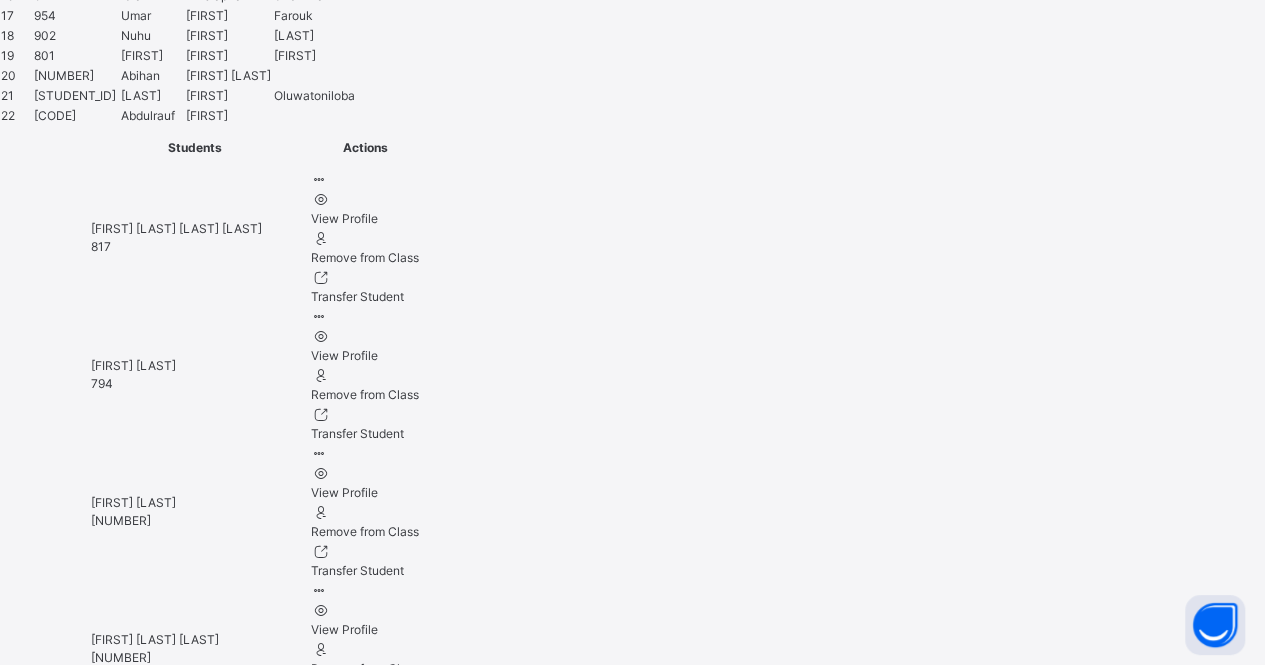 type on "**********" 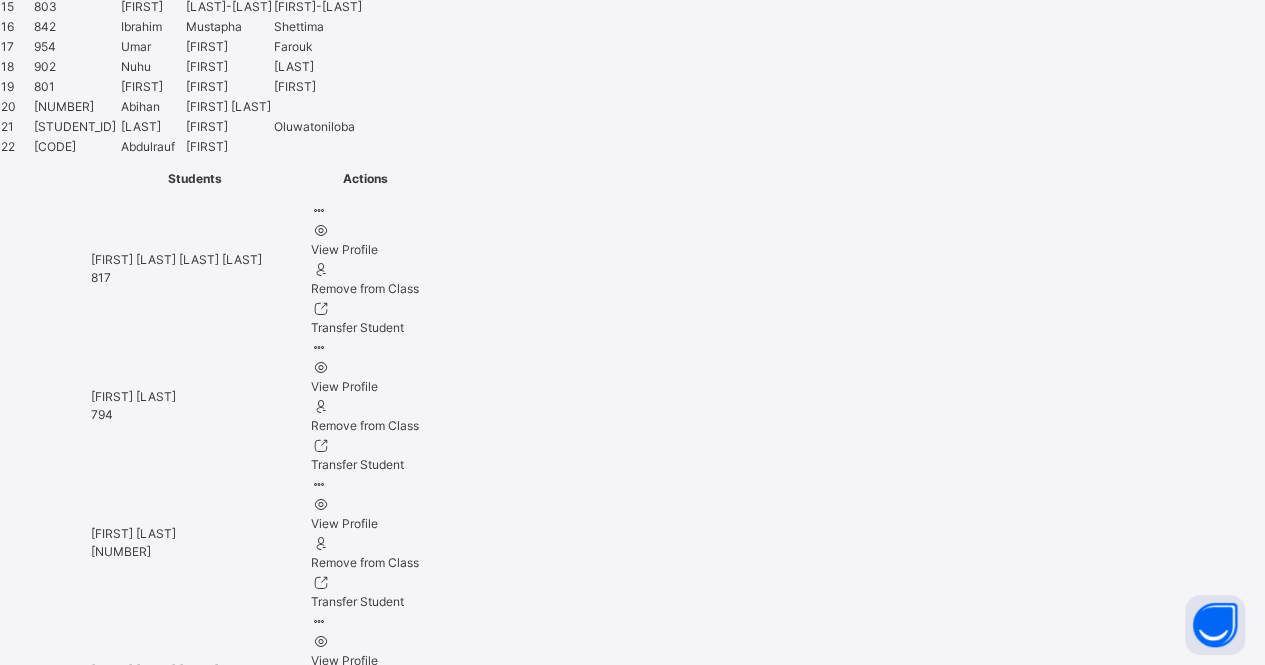 scroll, scrollTop: 2118, scrollLeft: 15, axis: both 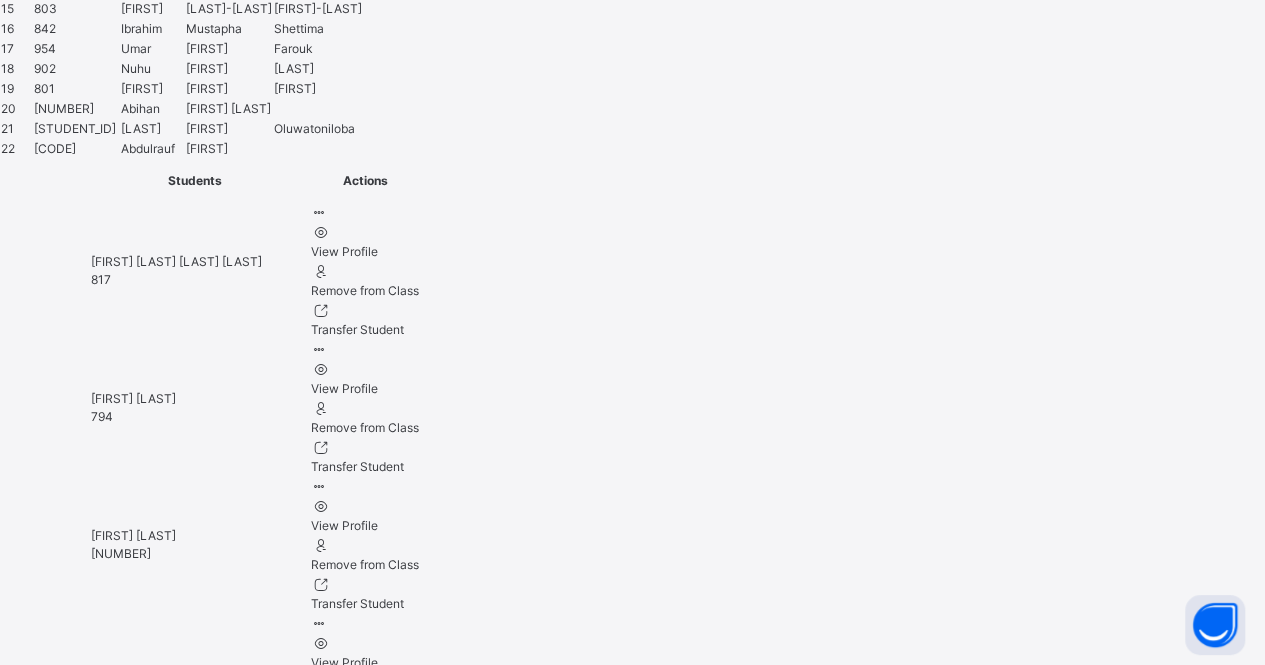 click on "Save Comment" at bounding box center (1222, 6565) 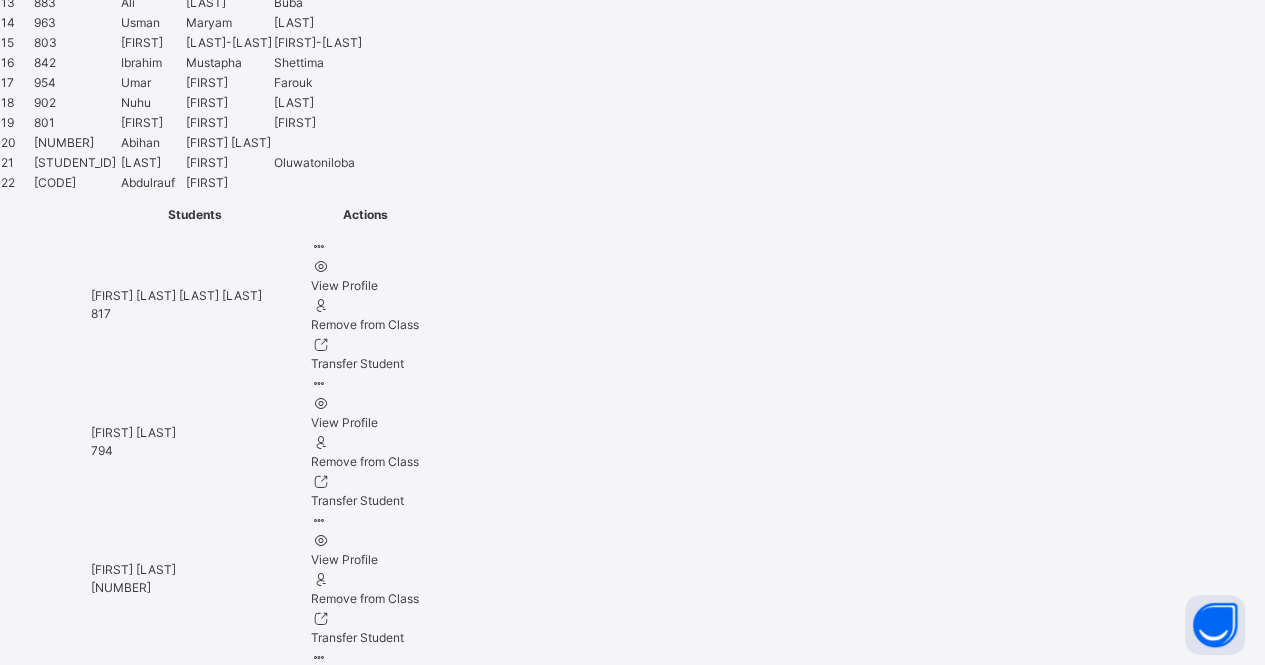 scroll, scrollTop: 2176, scrollLeft: 15, axis: both 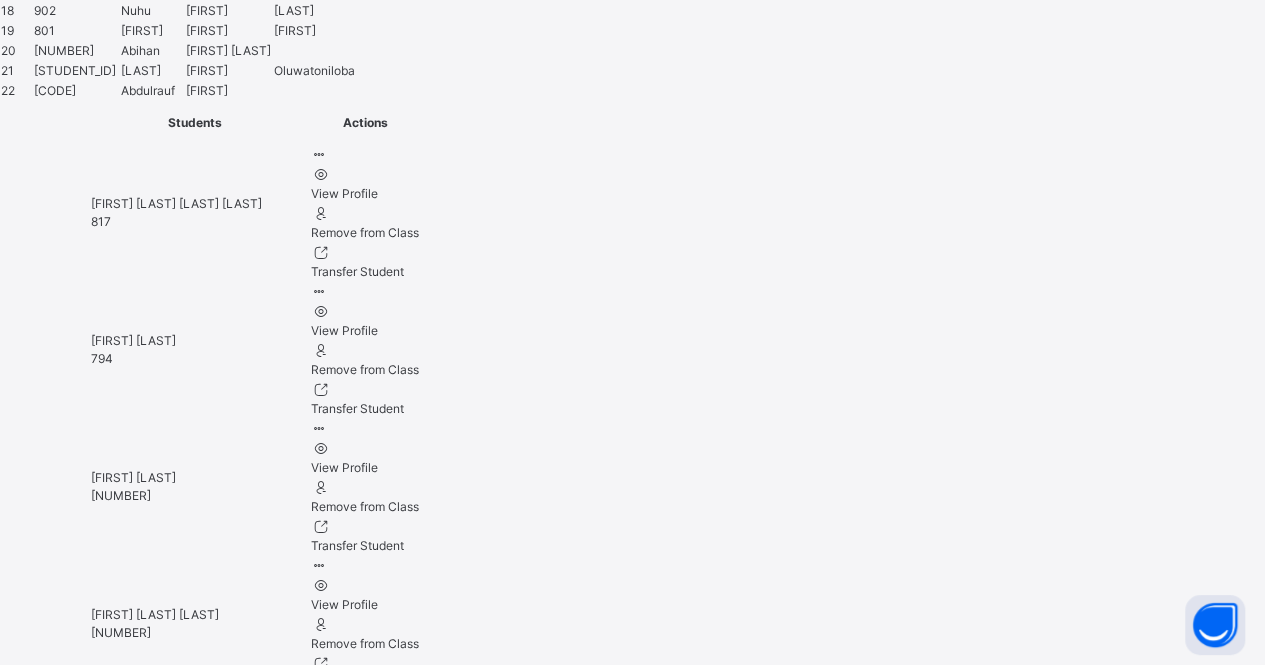 click on "Save Comment" at bounding box center (1222, 6507) 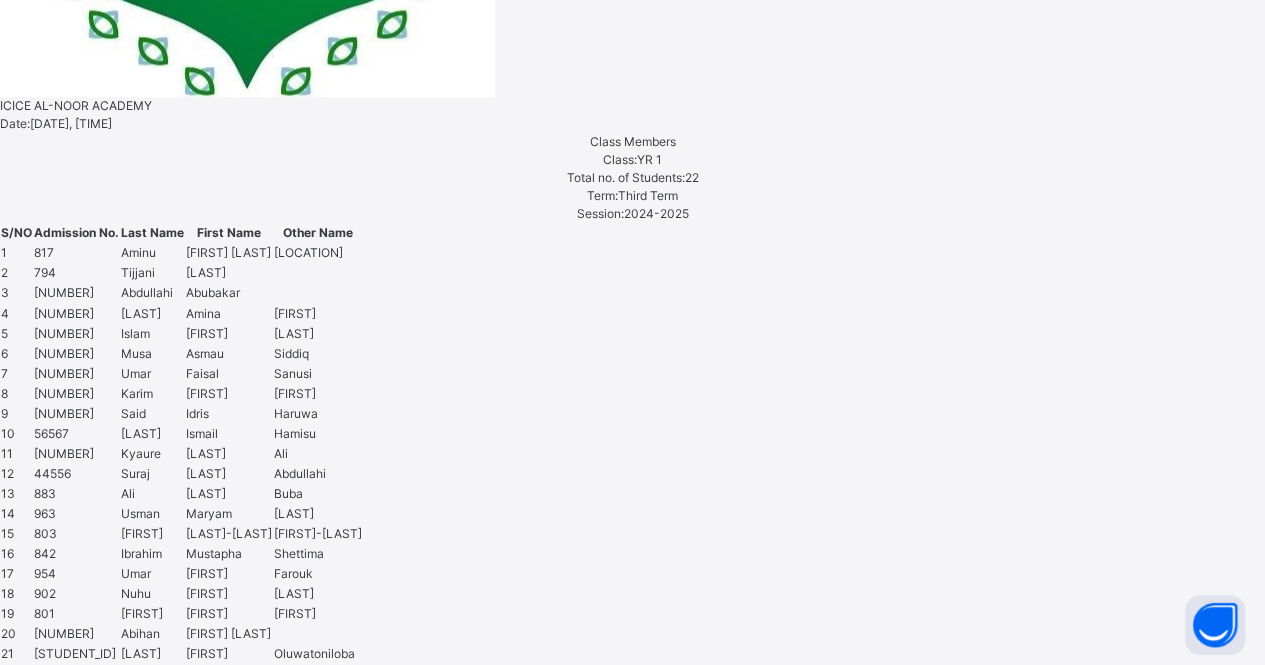 scroll, scrollTop: 232, scrollLeft: 15, axis: both 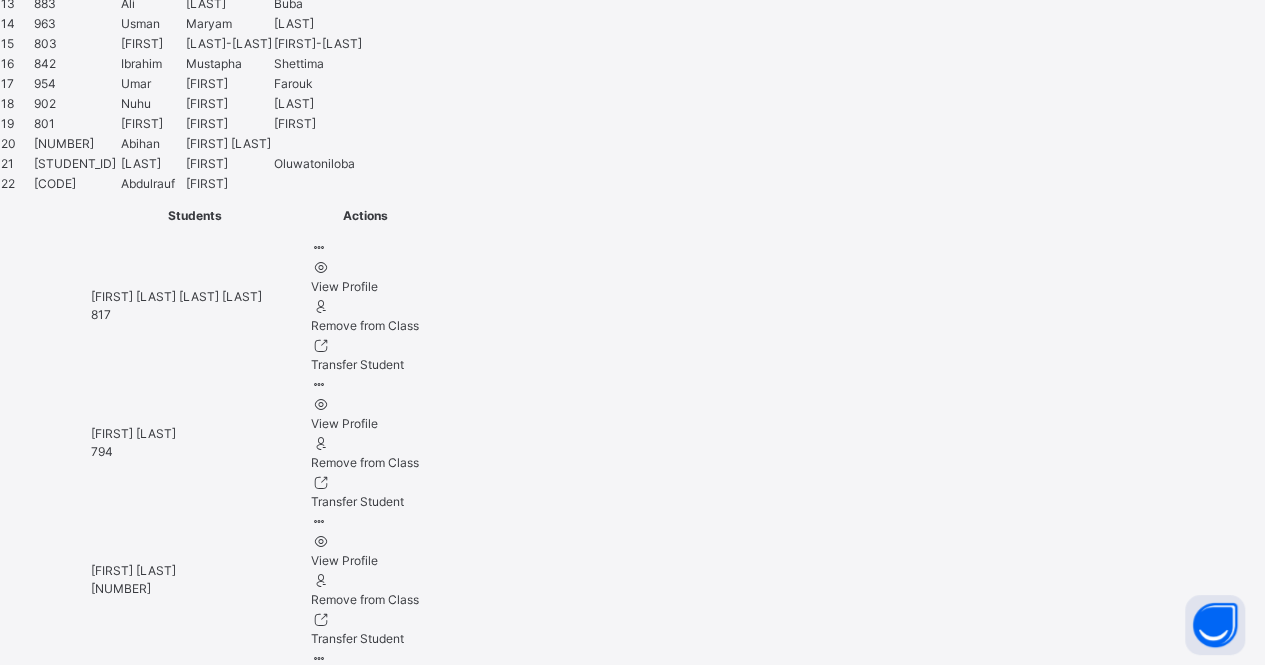 click on "Save Comment" at bounding box center [1222, 6600] 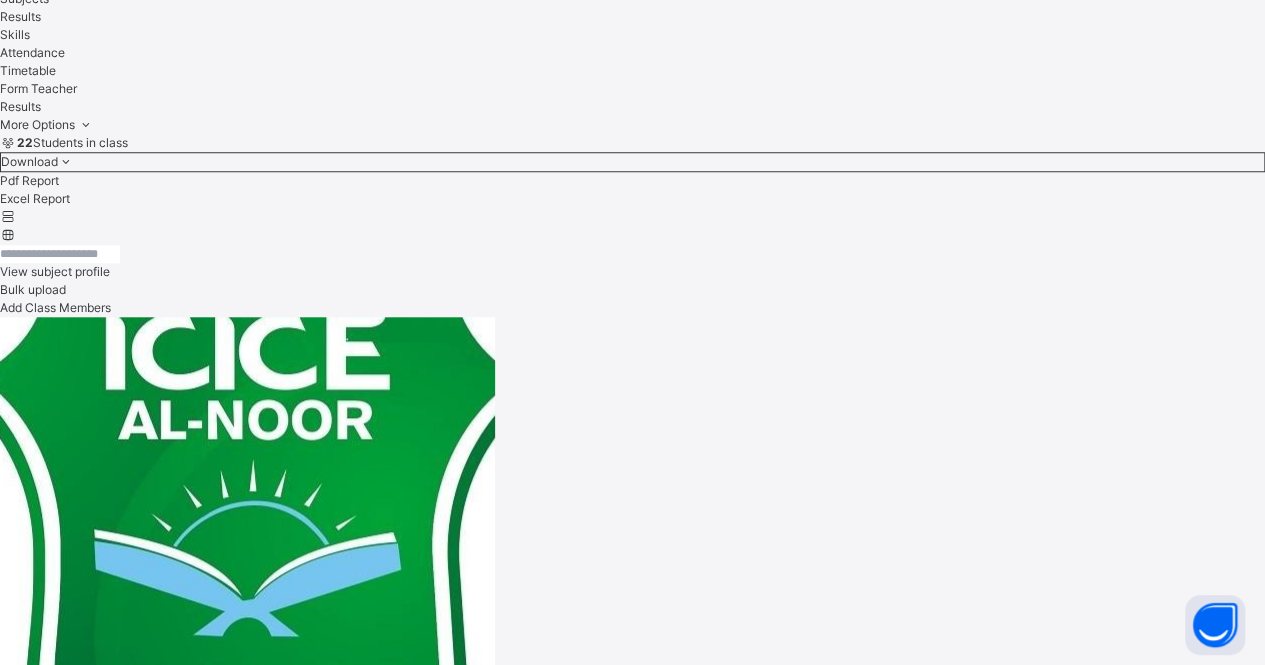 scroll, scrollTop: 802, scrollLeft: 15, axis: both 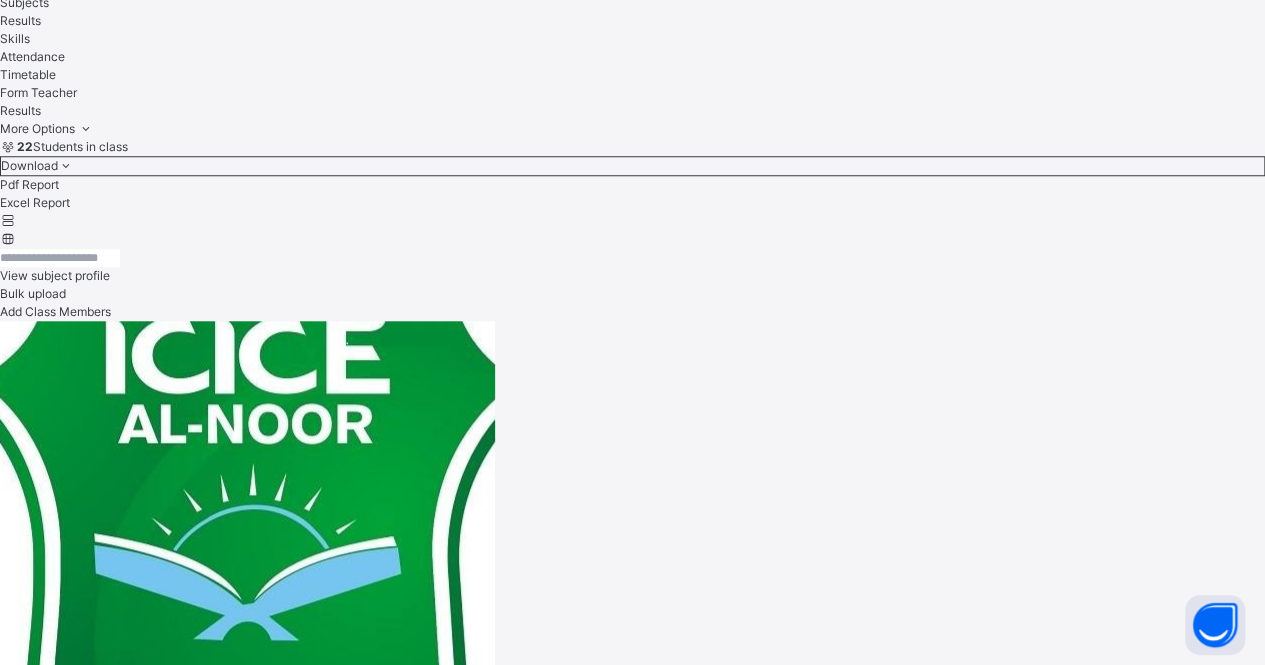 click on "[FIRST] [LAST] [NUMBER]" at bounding box center (632, 5421) 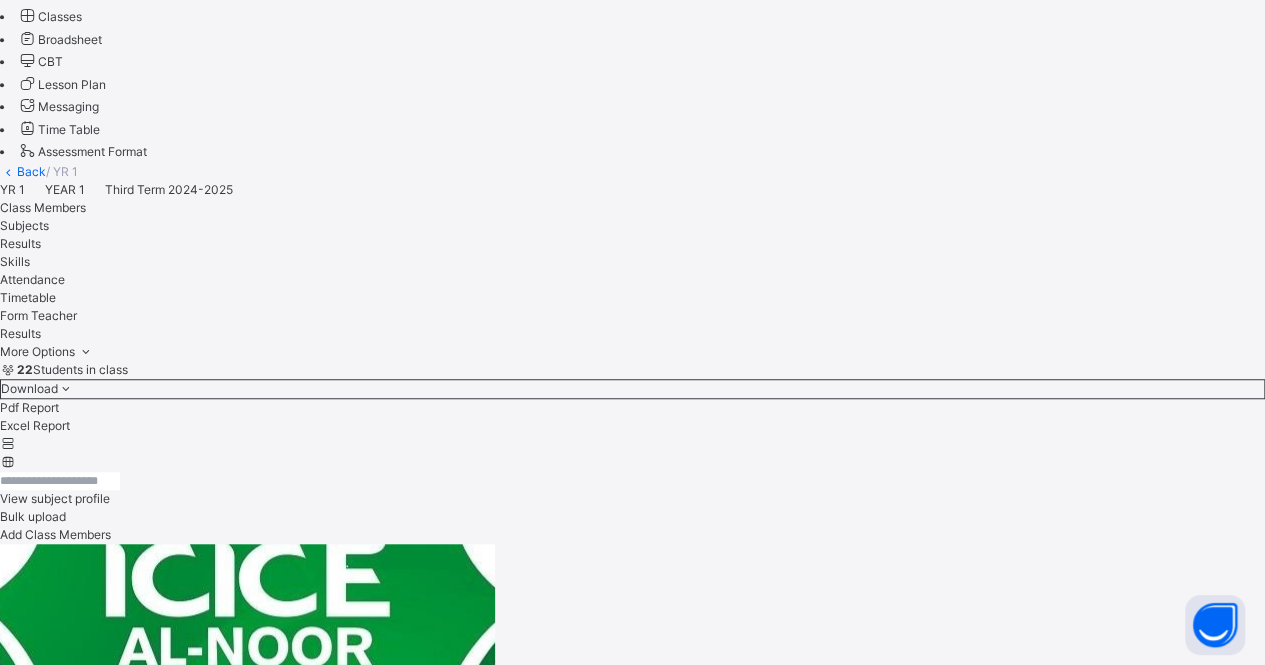 click on "[FIRST] [LAST]" at bounding box center (632, 5602) 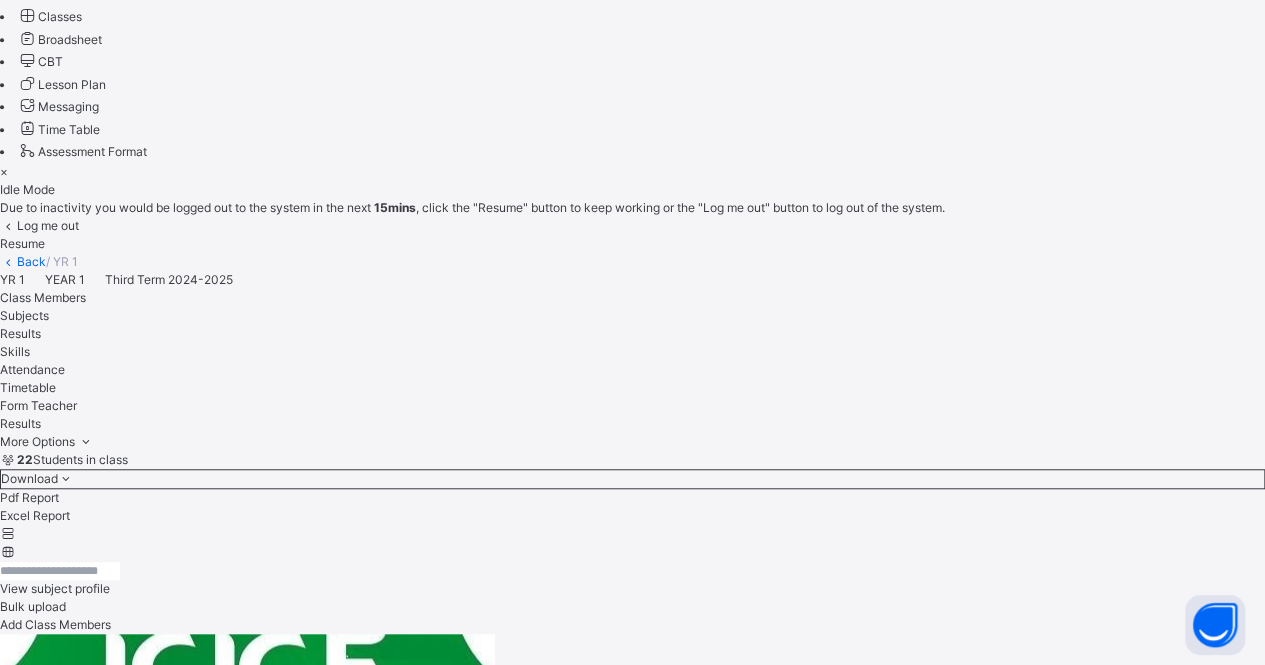 click on "Resume" at bounding box center [22, 243] 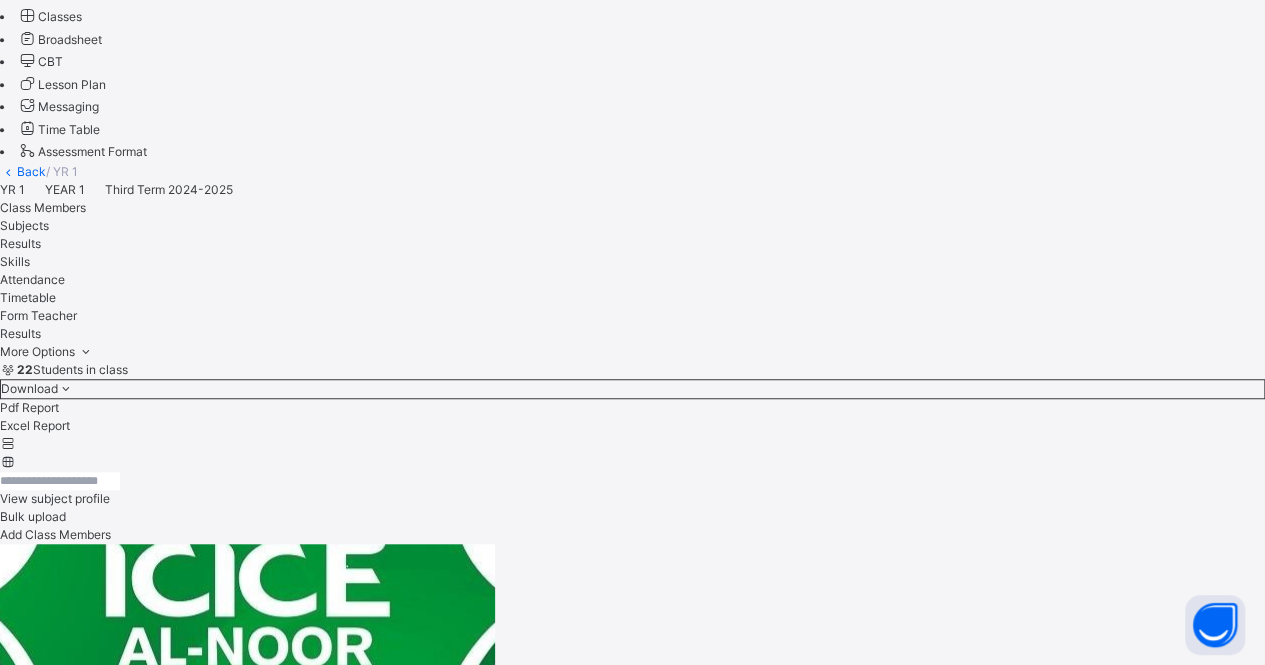 click on "[FIRST] [LAST]" at bounding box center (42, 5601) 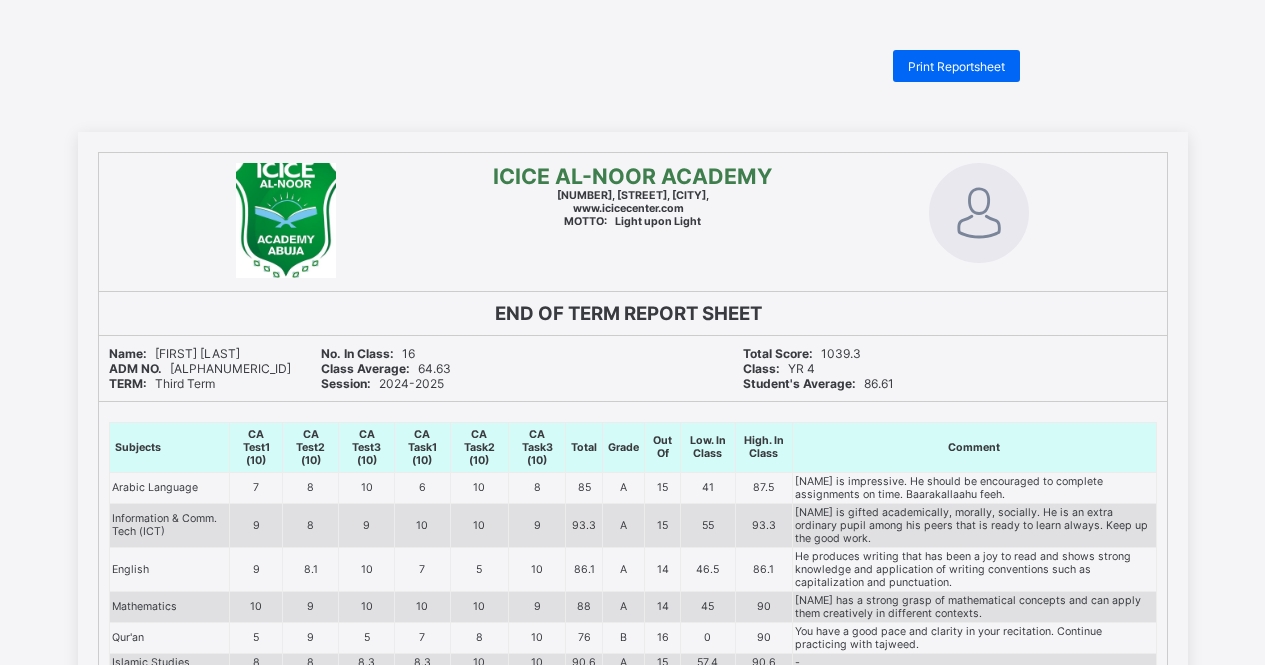 scroll, scrollTop: 0, scrollLeft: 0, axis: both 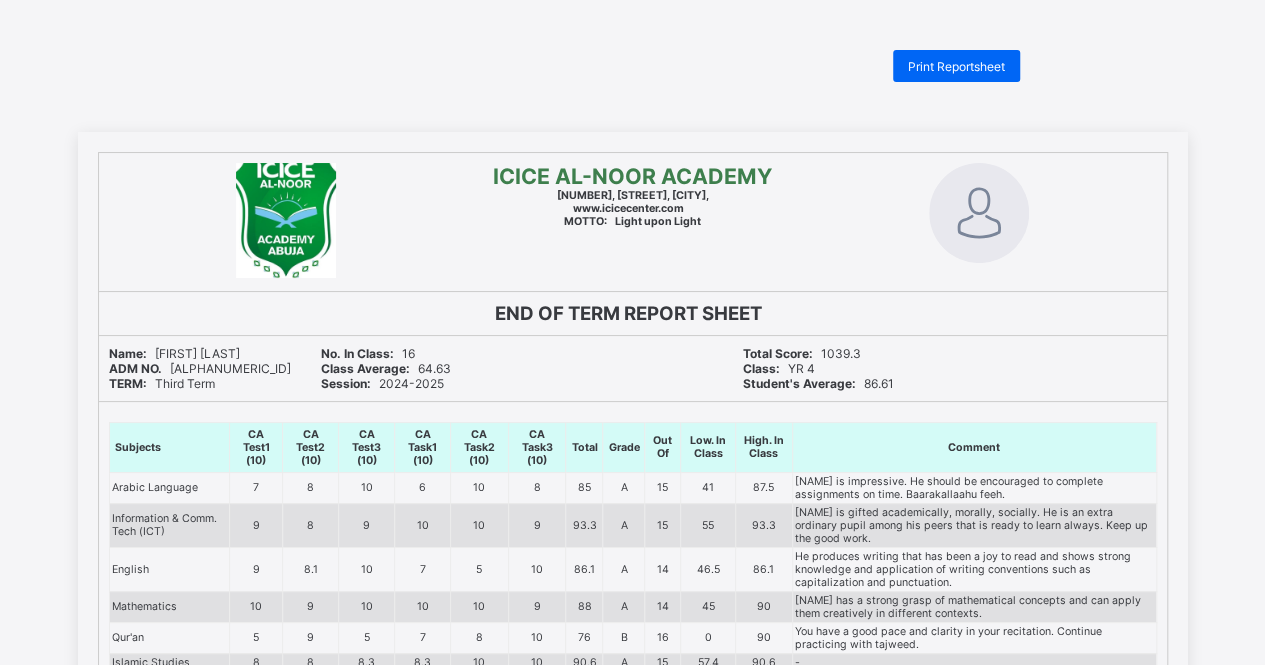 click on "Print Reportsheet" at bounding box center (956, 66) 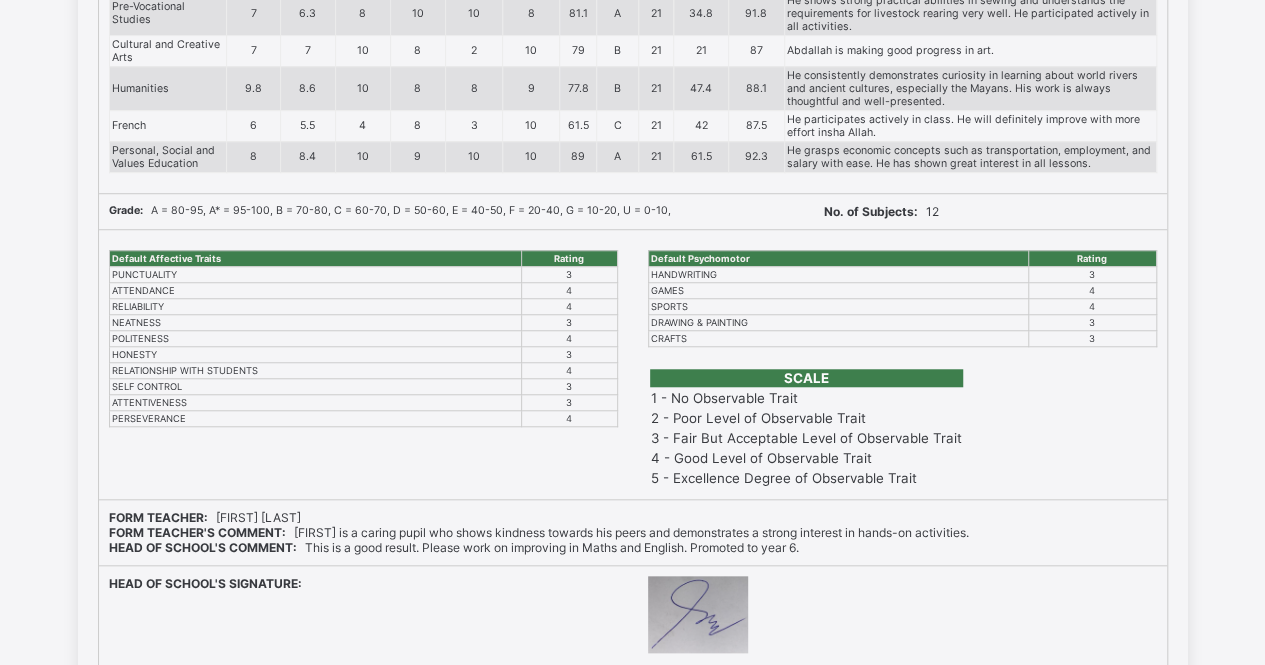 scroll, scrollTop: 704, scrollLeft: 0, axis: vertical 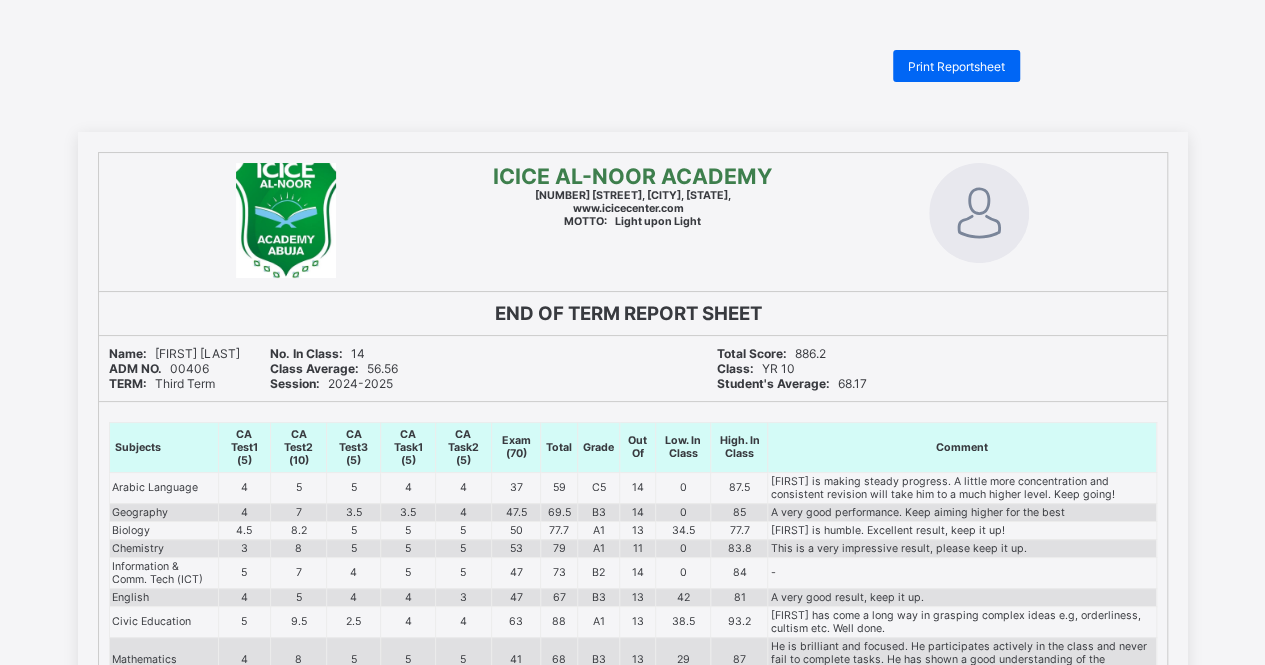 click on "Print Reportsheet" at bounding box center [956, 66] 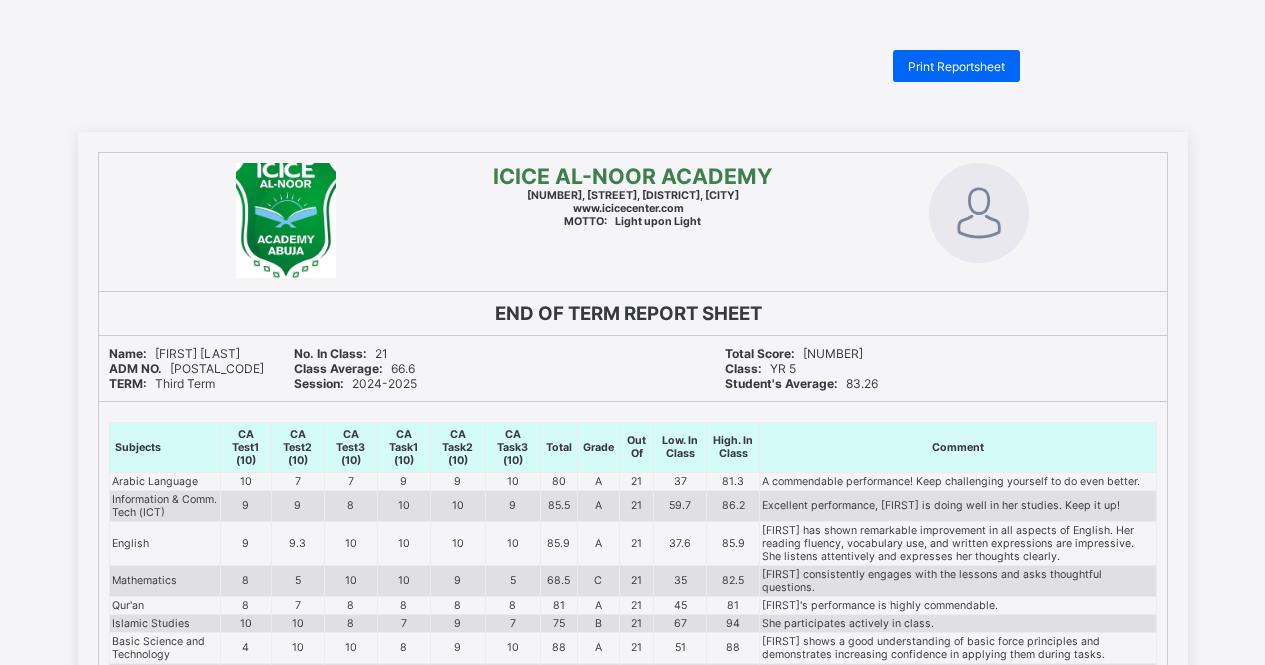 scroll, scrollTop: 0, scrollLeft: 0, axis: both 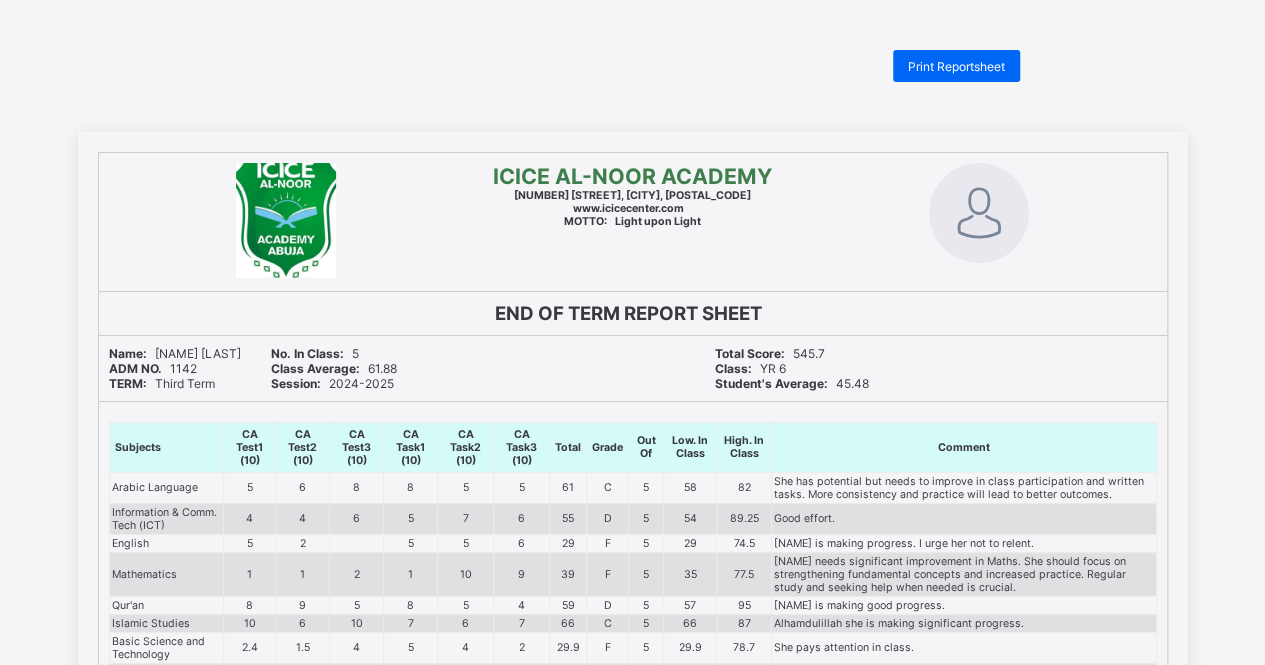 click on "Print Reportsheet" at bounding box center (956, 66) 